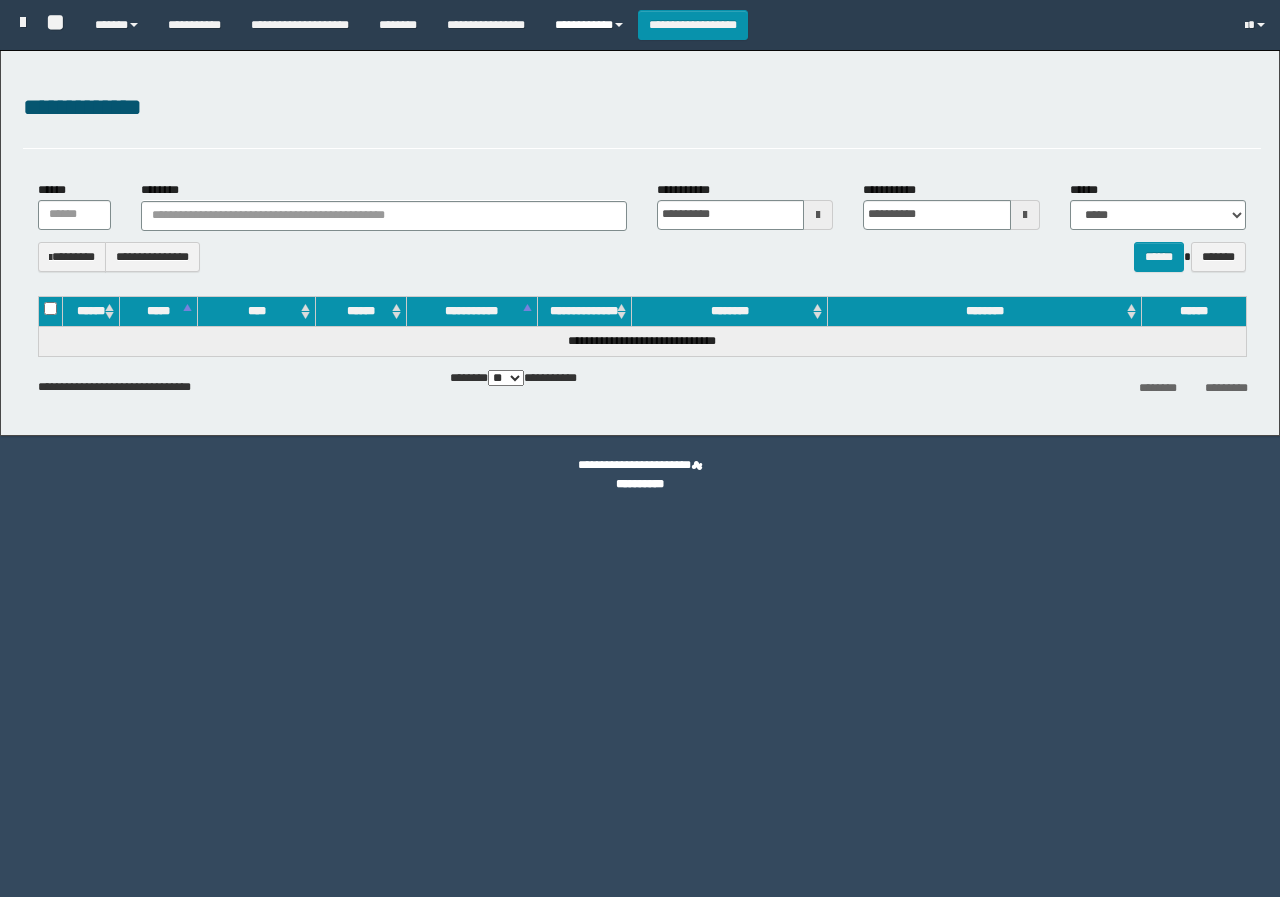 click on "**********" at bounding box center [589, 25] 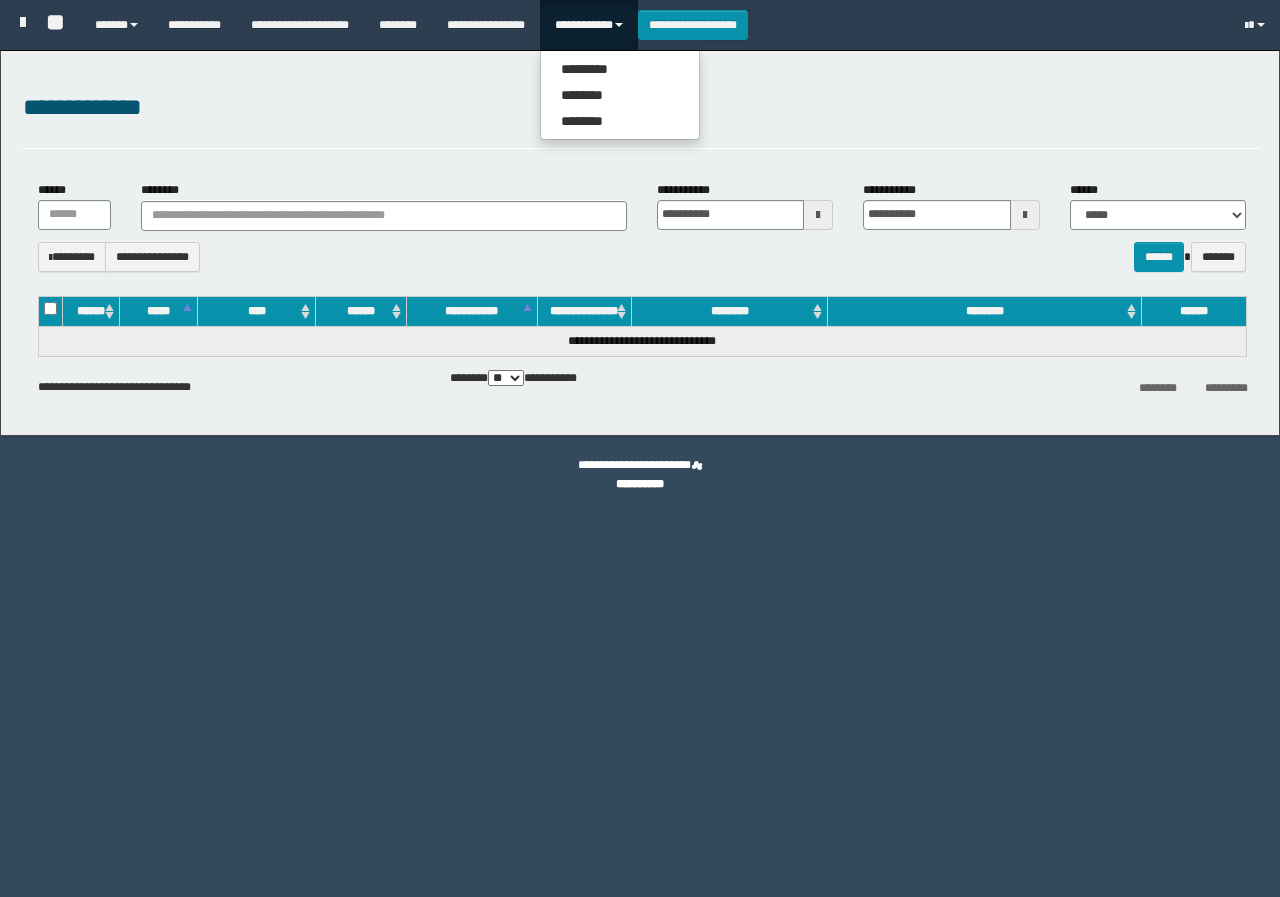 click on "**********" at bounding box center (589, 25) 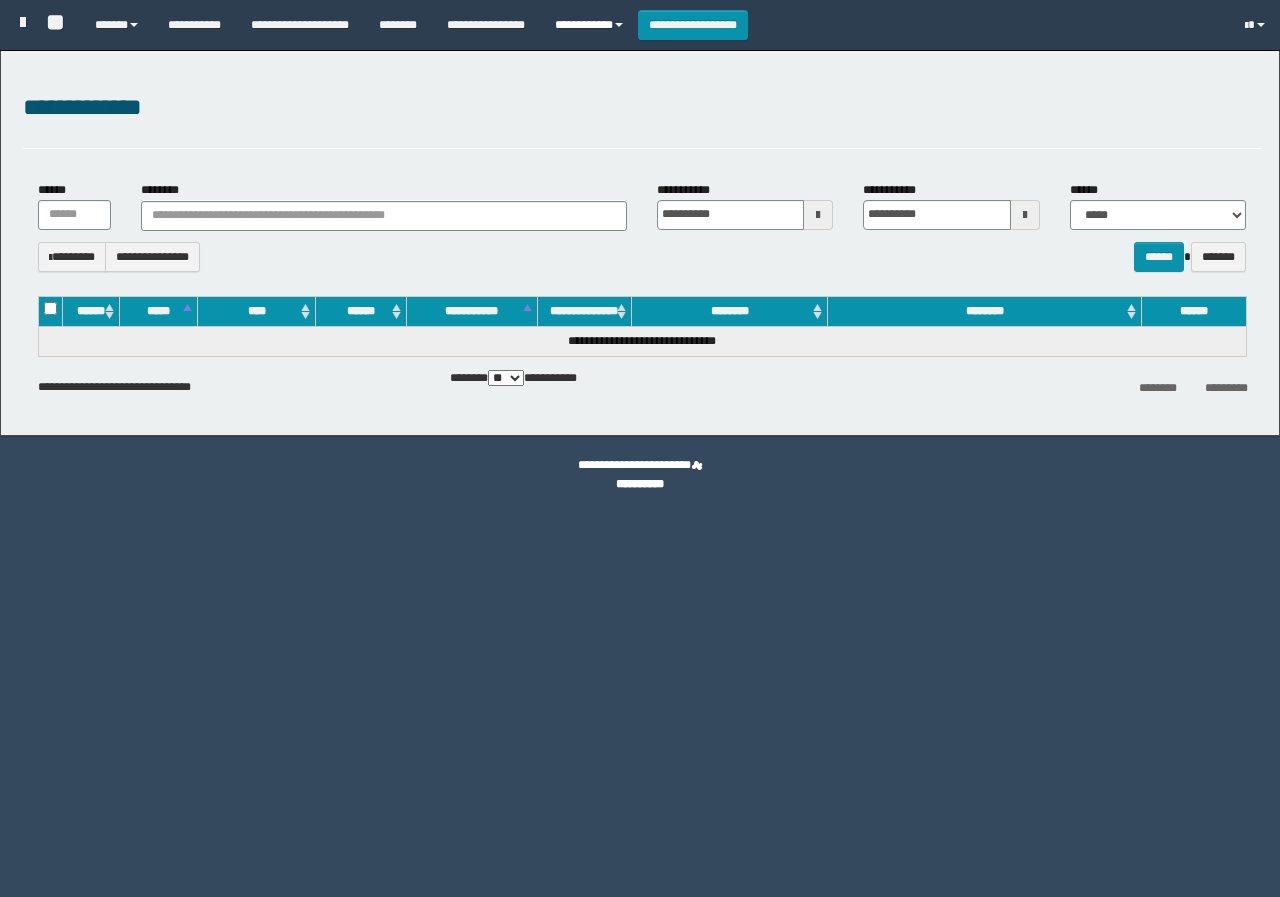click on "**********" at bounding box center [589, 25] 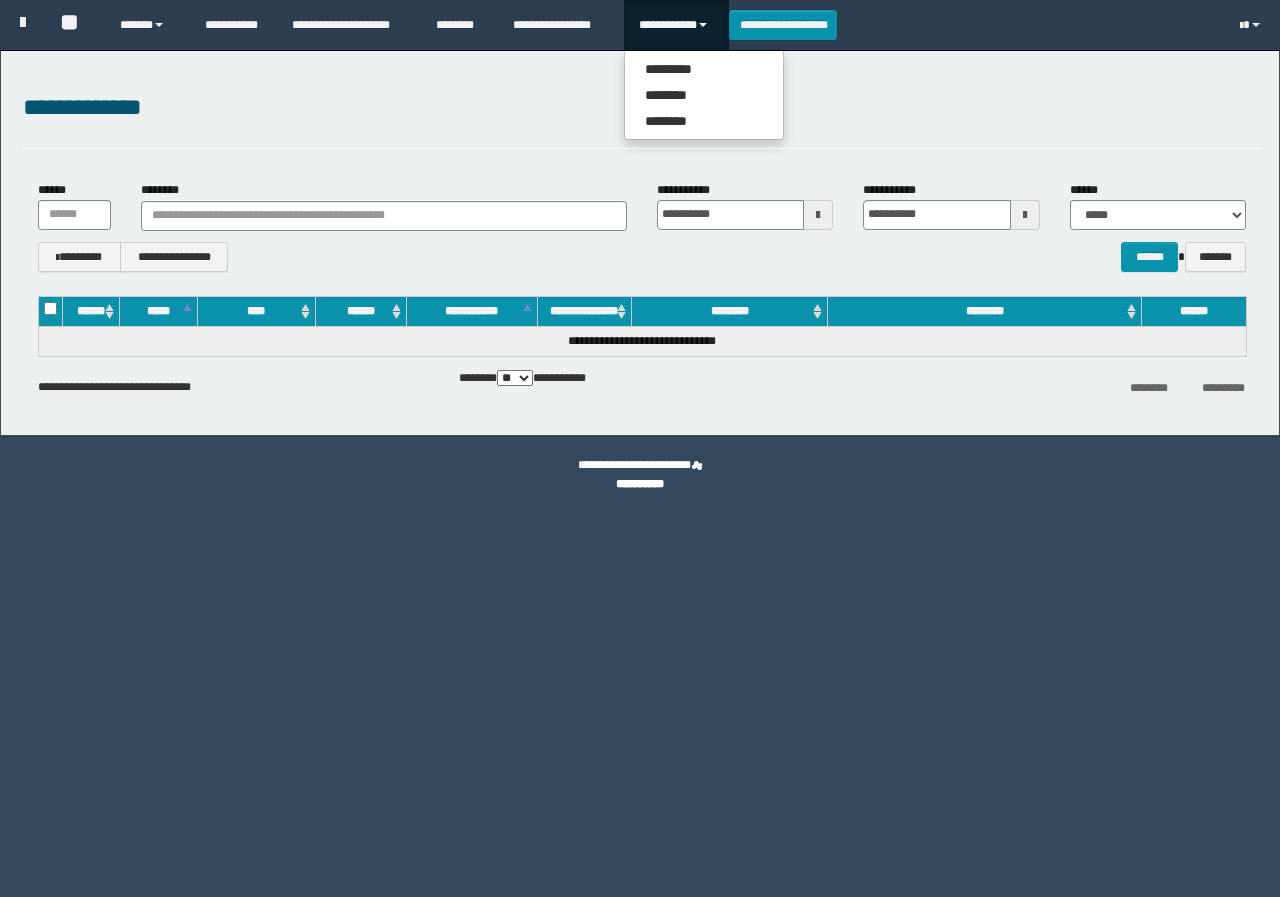 scroll, scrollTop: 0, scrollLeft: 0, axis: both 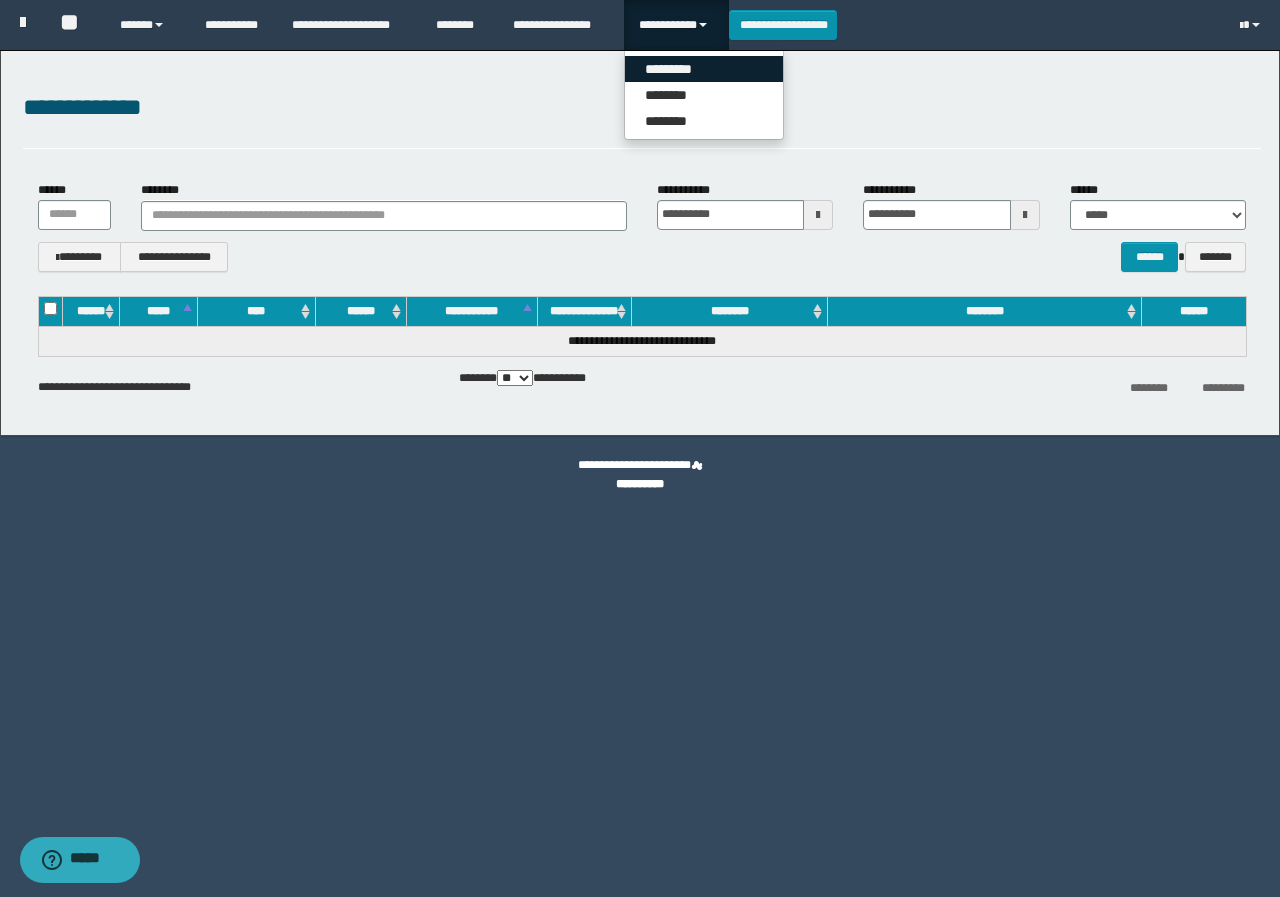 click on "*********" at bounding box center (704, 69) 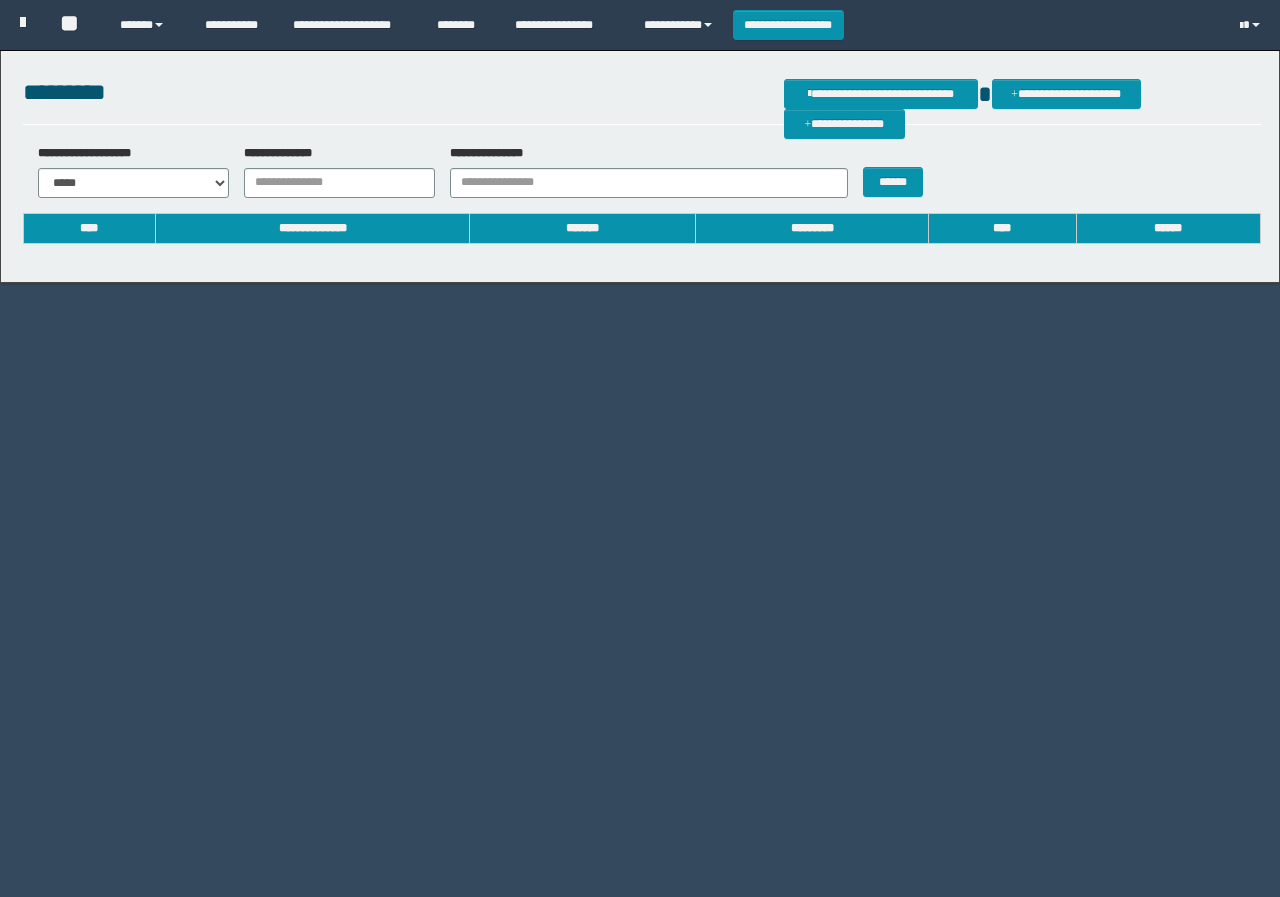 scroll, scrollTop: 0, scrollLeft: 0, axis: both 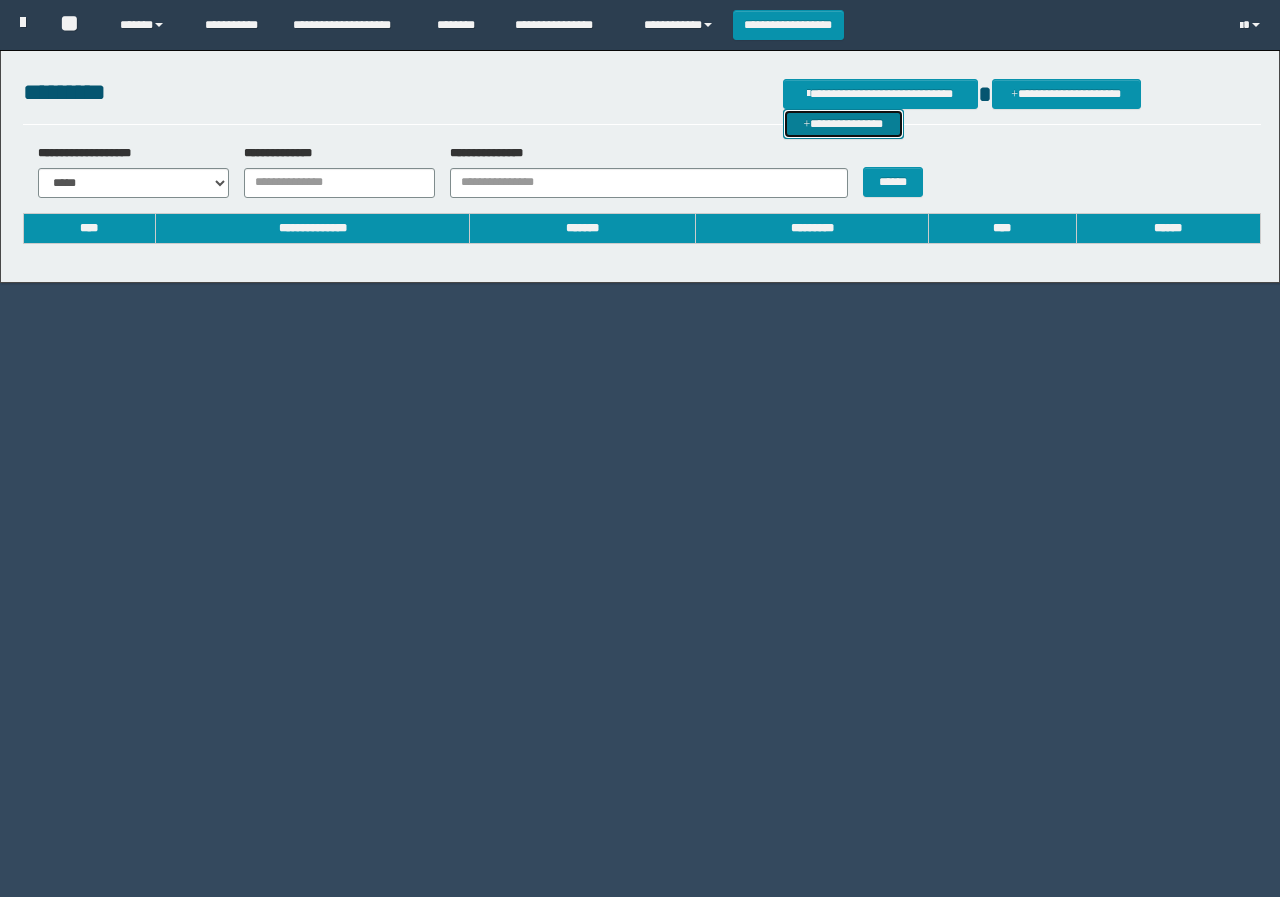 click on "**********" at bounding box center (843, 124) 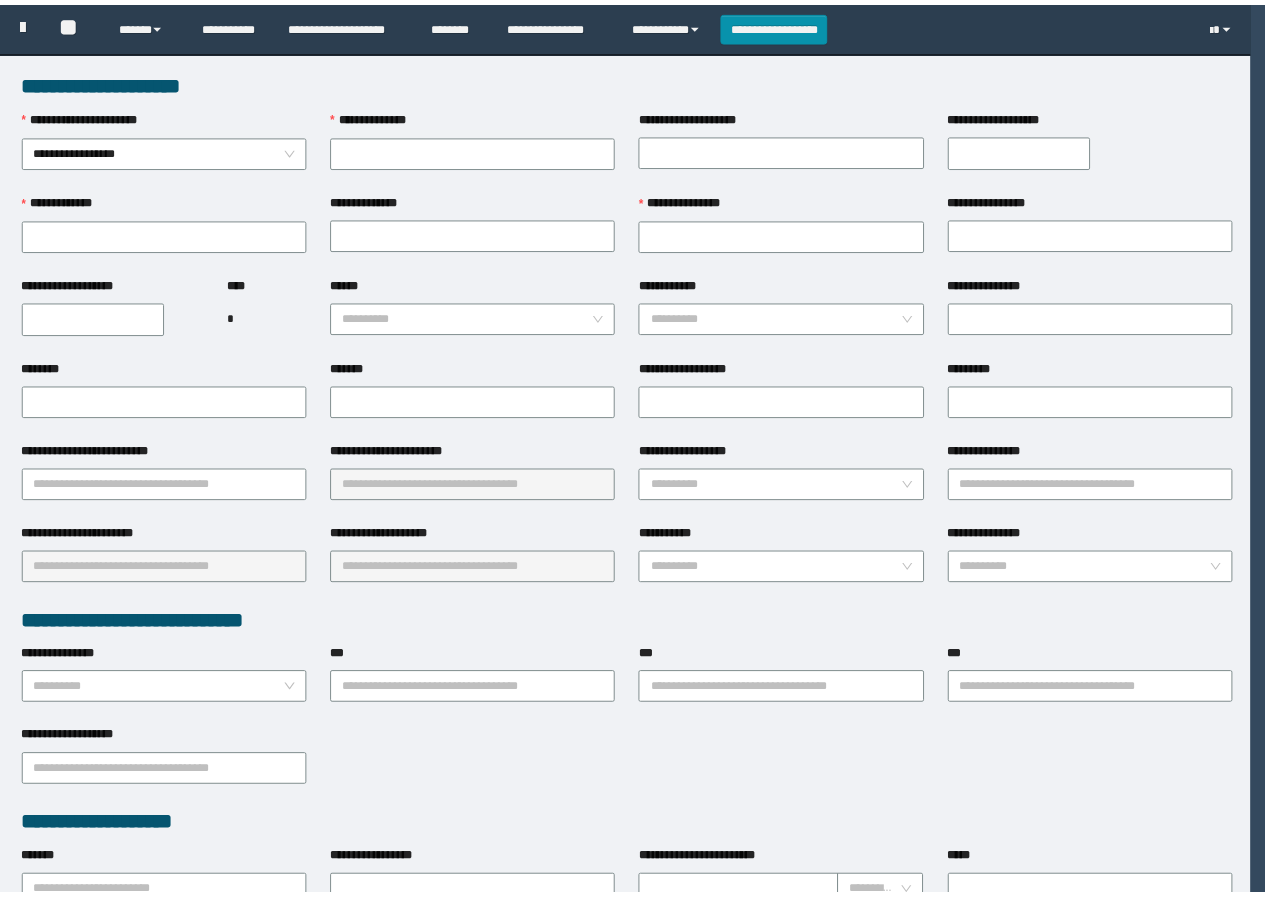 scroll, scrollTop: 0, scrollLeft: 0, axis: both 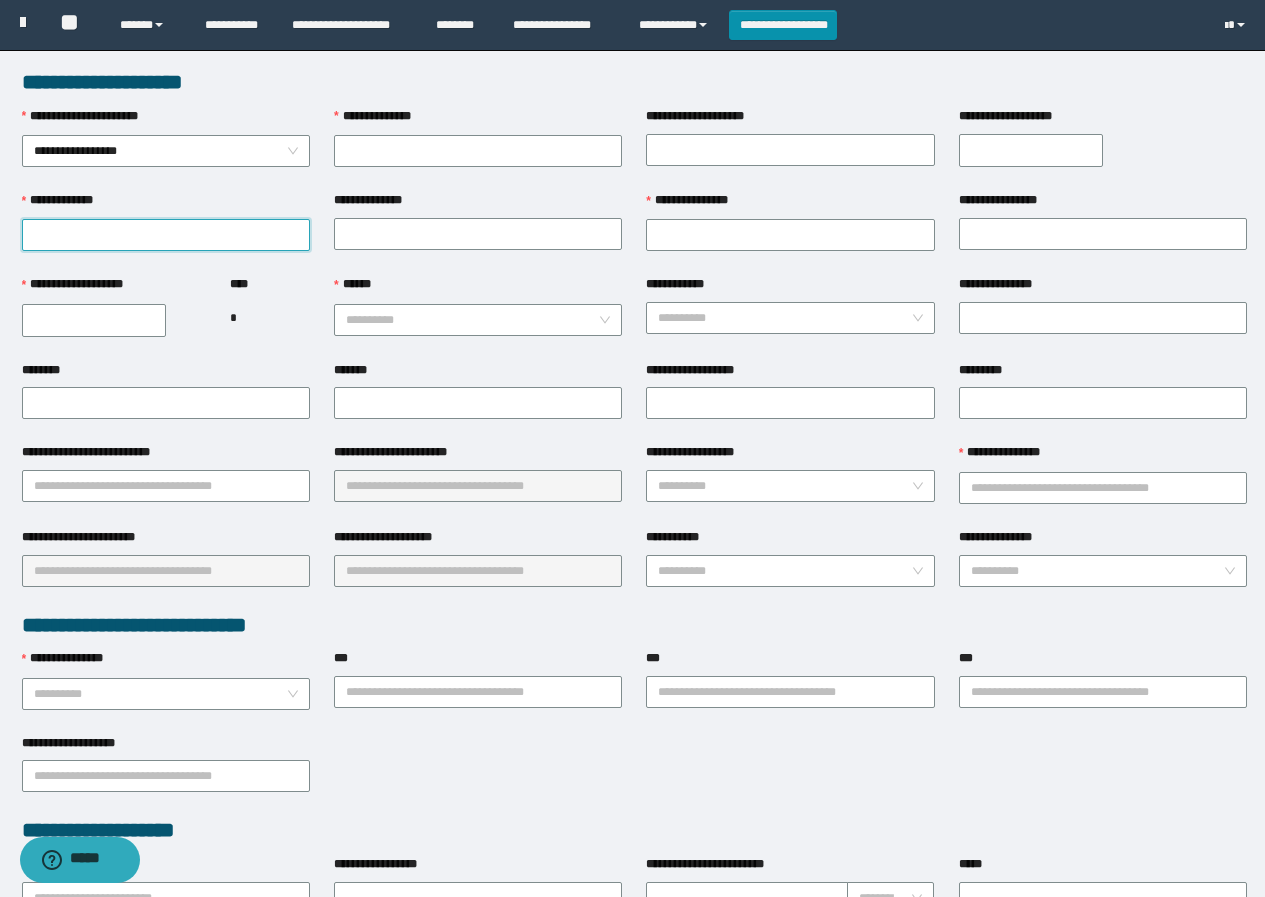 click on "**********" at bounding box center (166, 235) 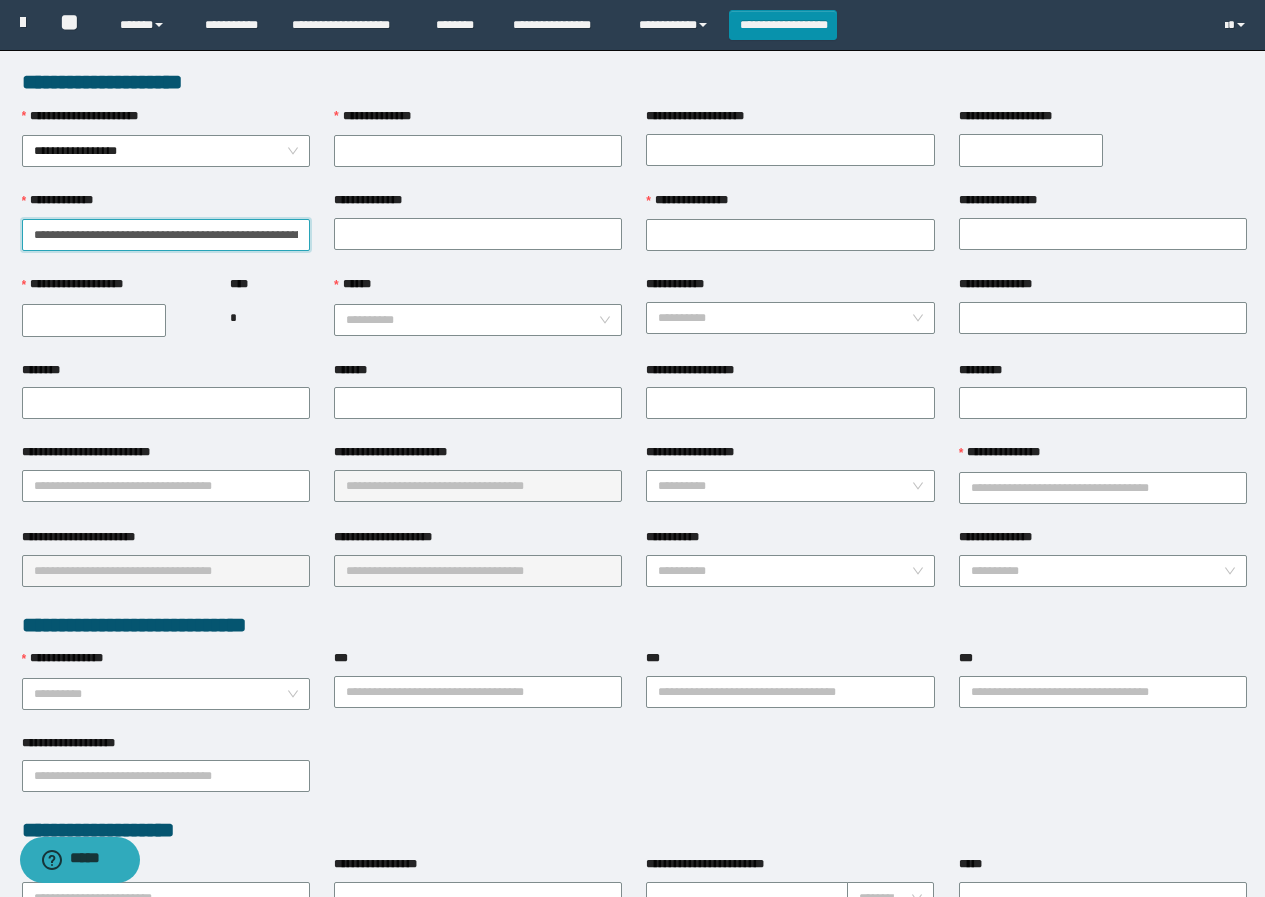 scroll, scrollTop: 0, scrollLeft: 136, axis: horizontal 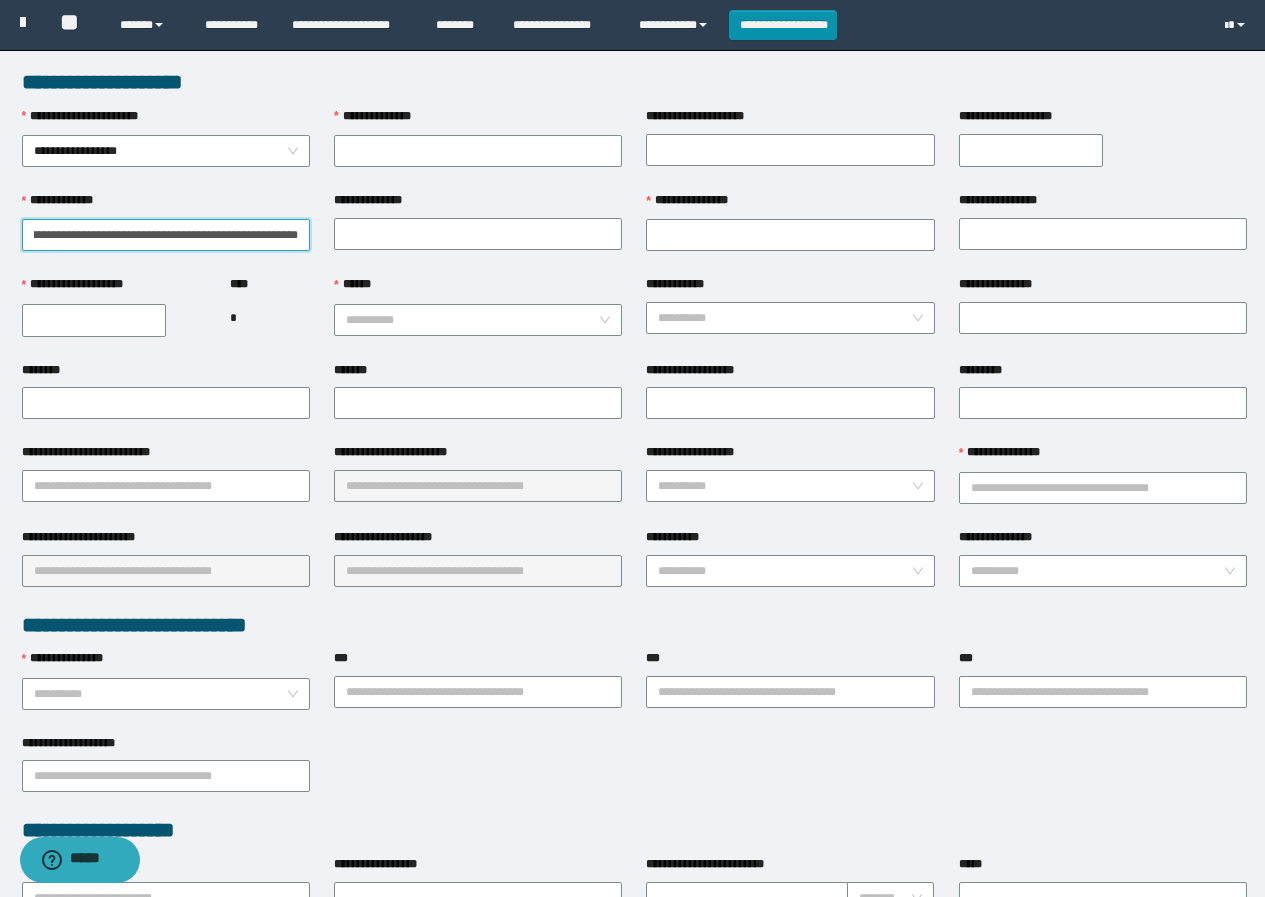 drag, startPoint x: 236, startPoint y: 230, endPoint x: 298, endPoint y: 241, distance: 62.968246 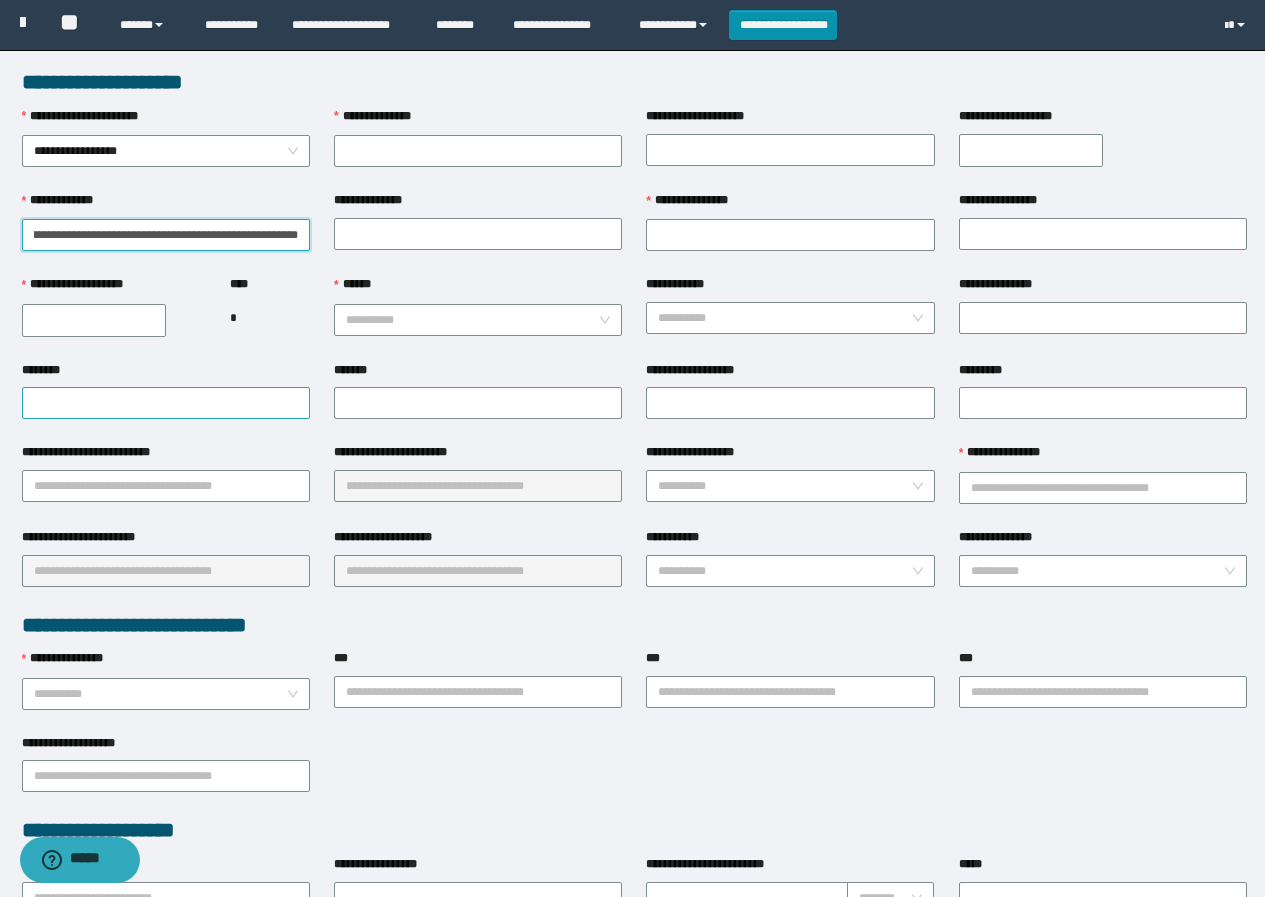 type on "**********" 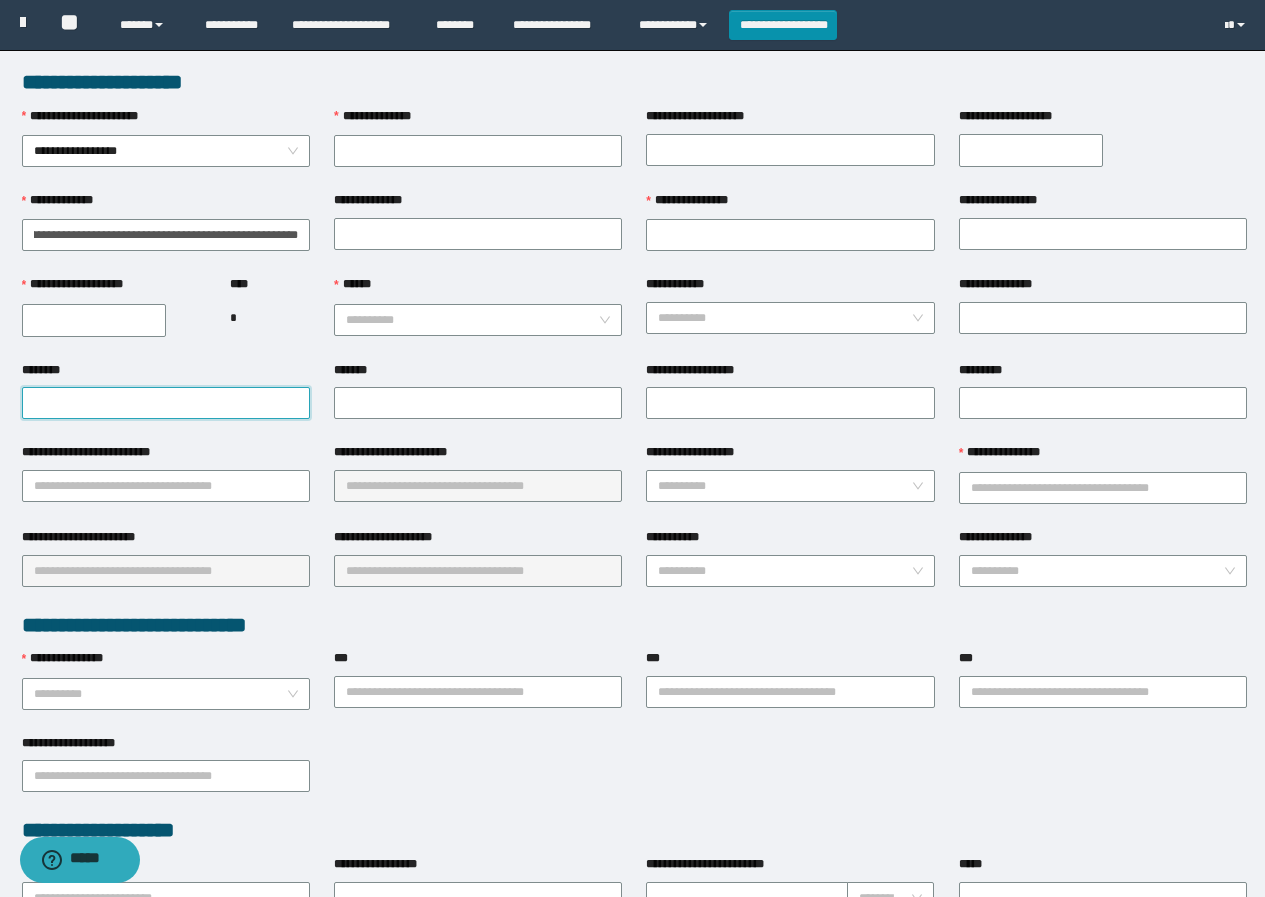scroll, scrollTop: 0, scrollLeft: 0, axis: both 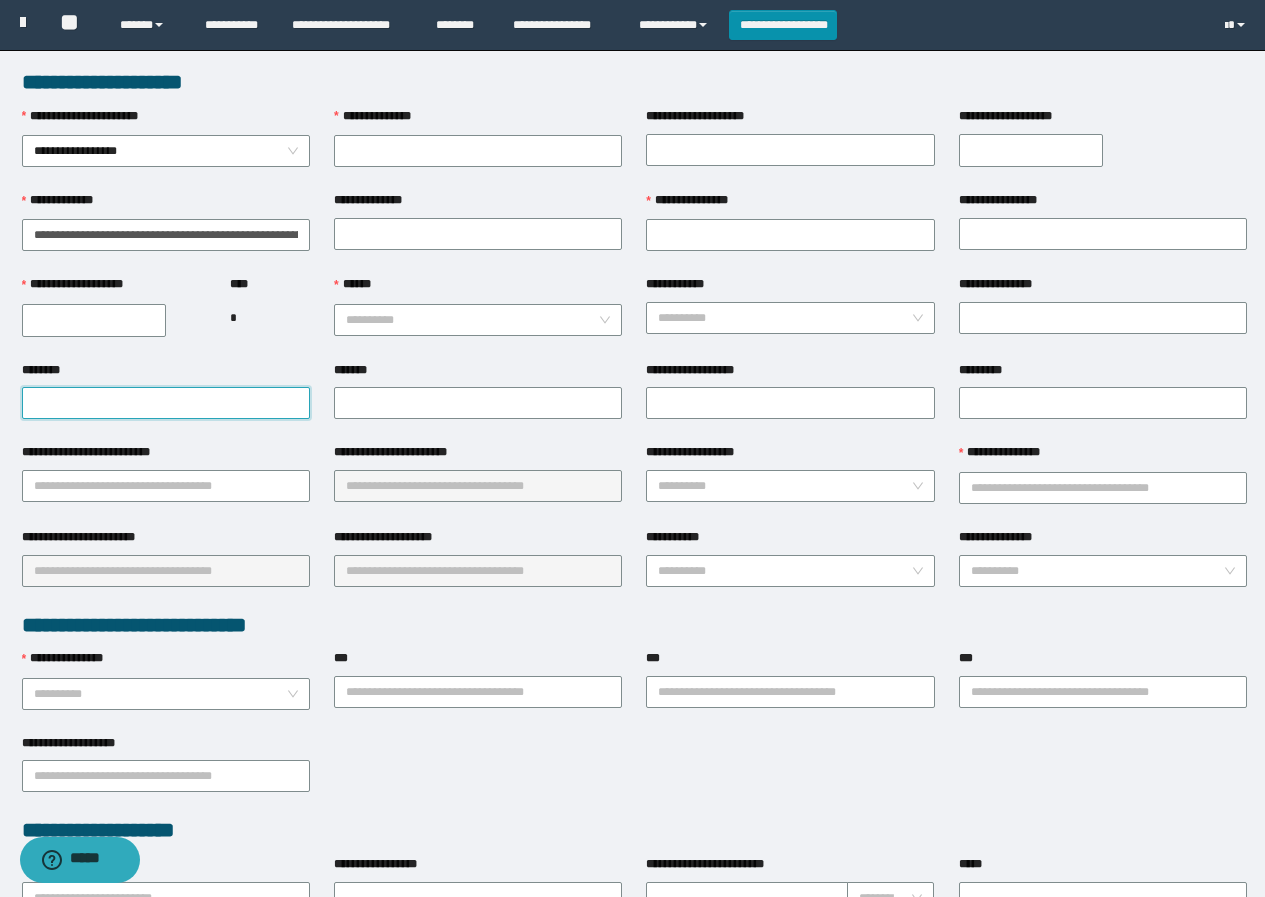 click on "********" at bounding box center [166, 403] 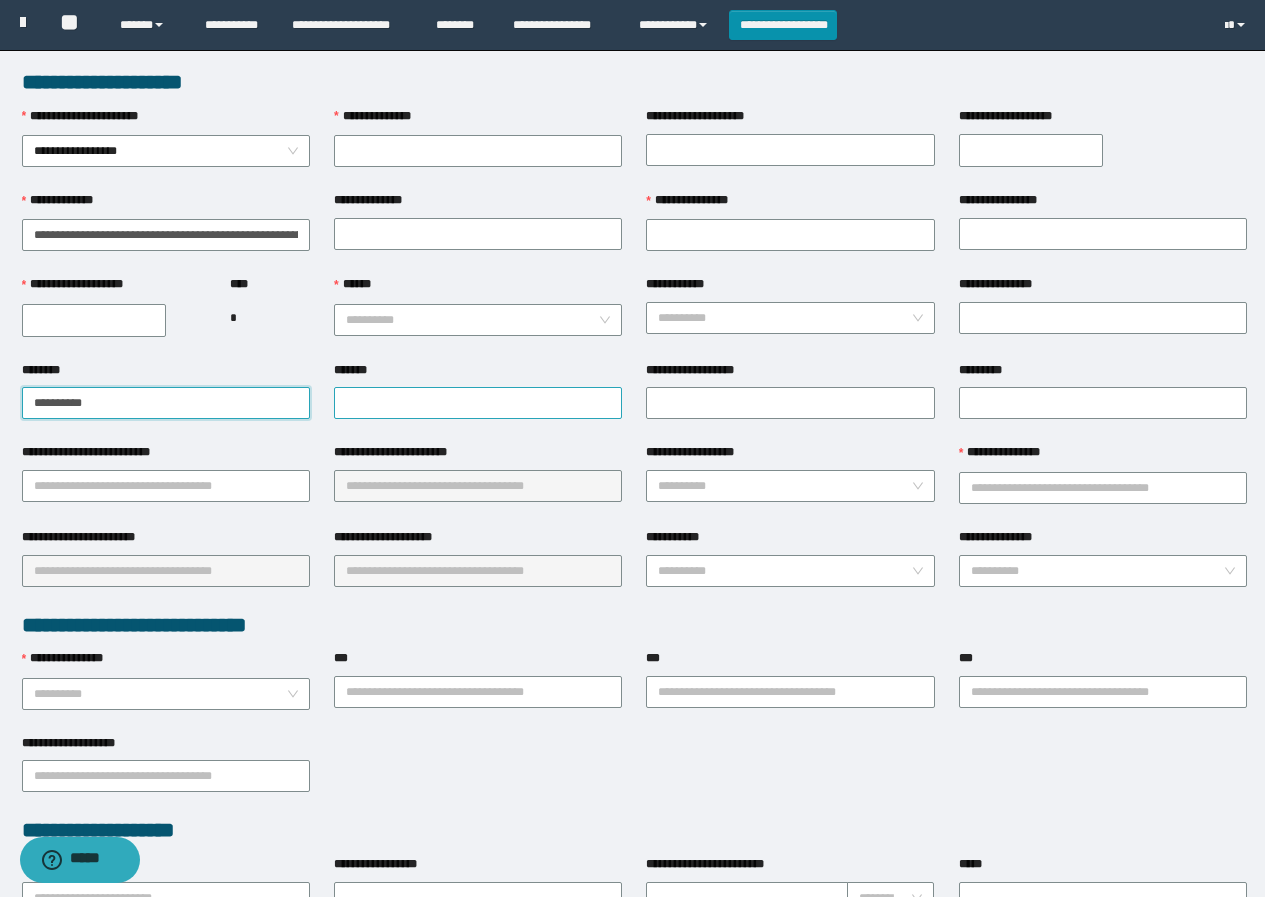 type on "**********" 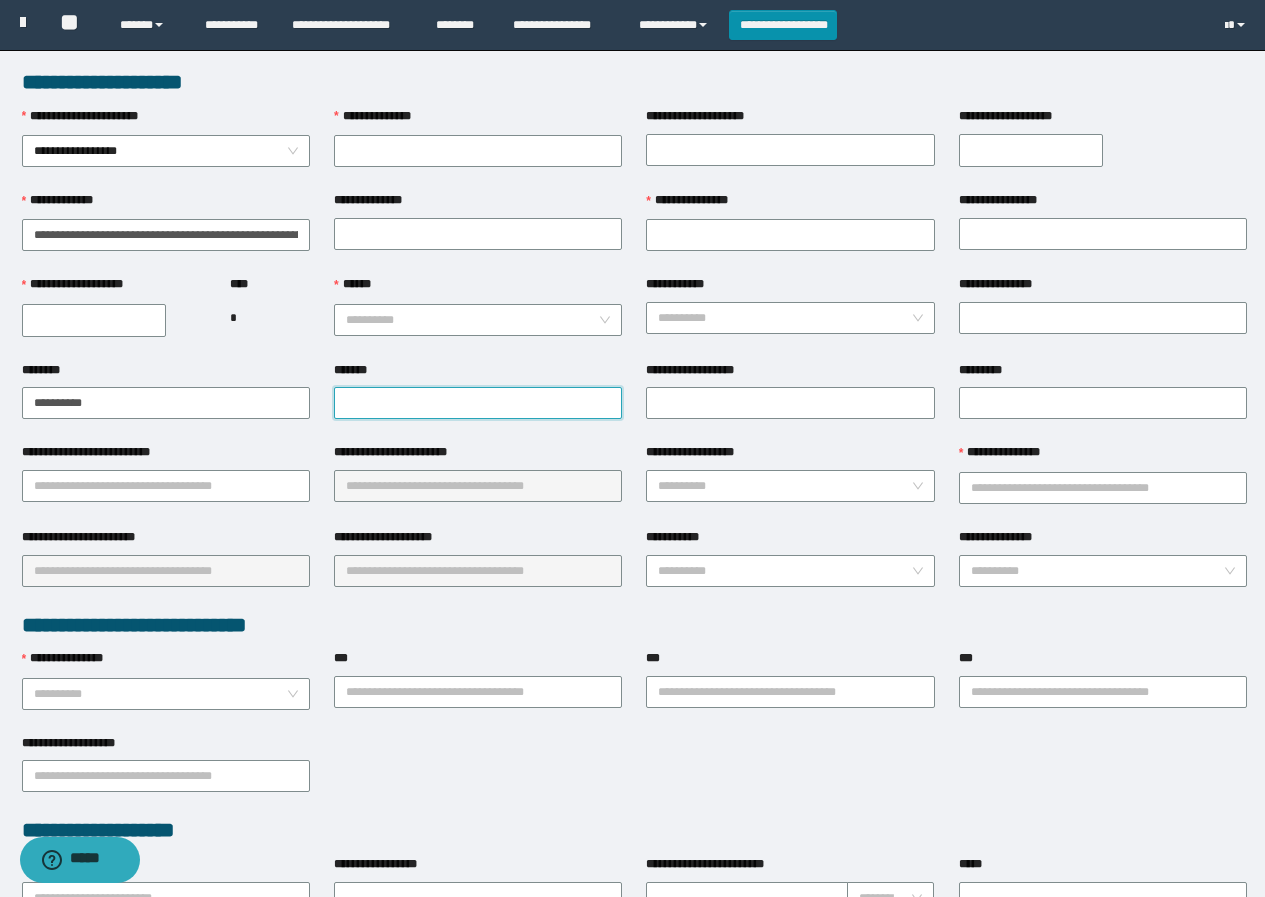 click on "*******" at bounding box center [478, 403] 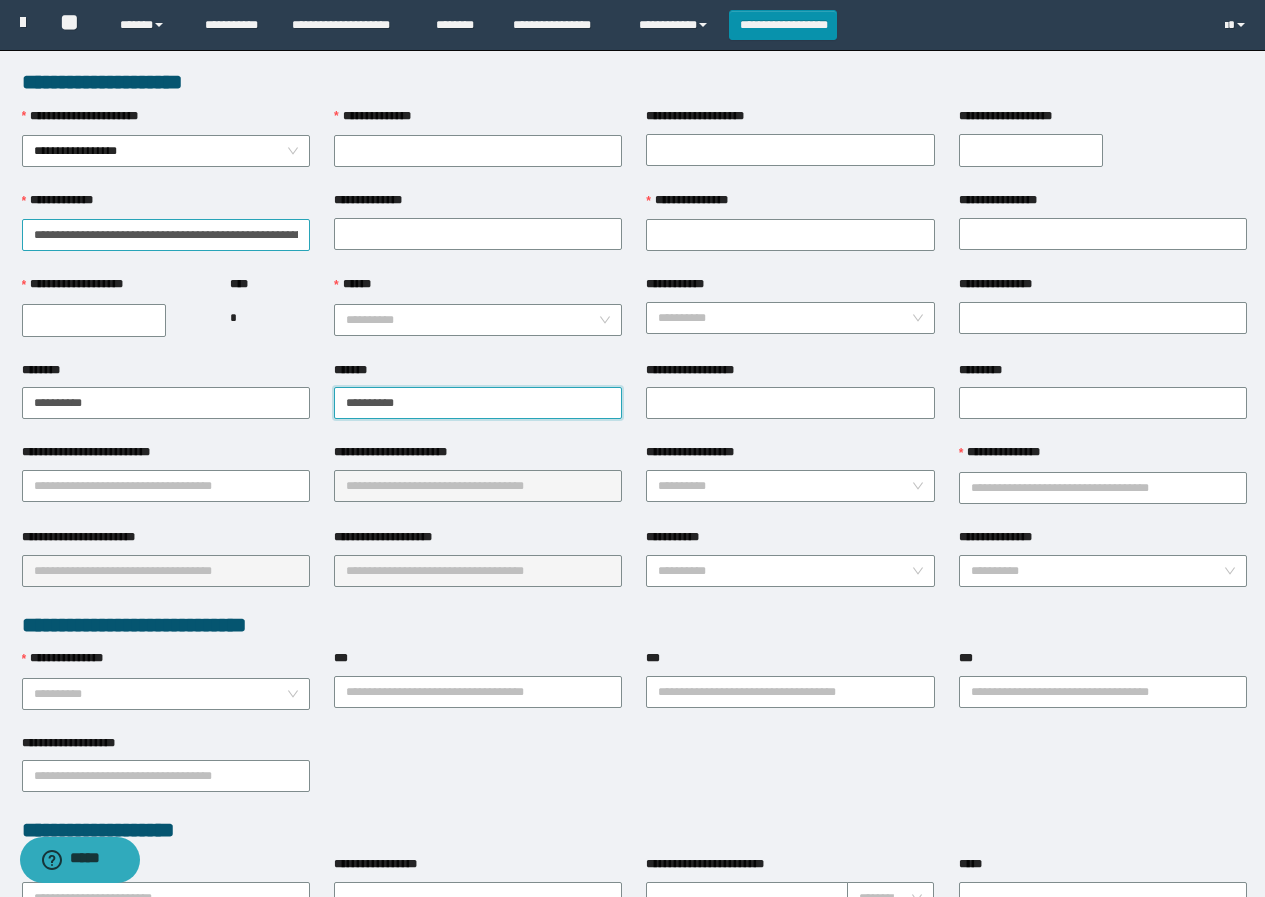 type on "**********" 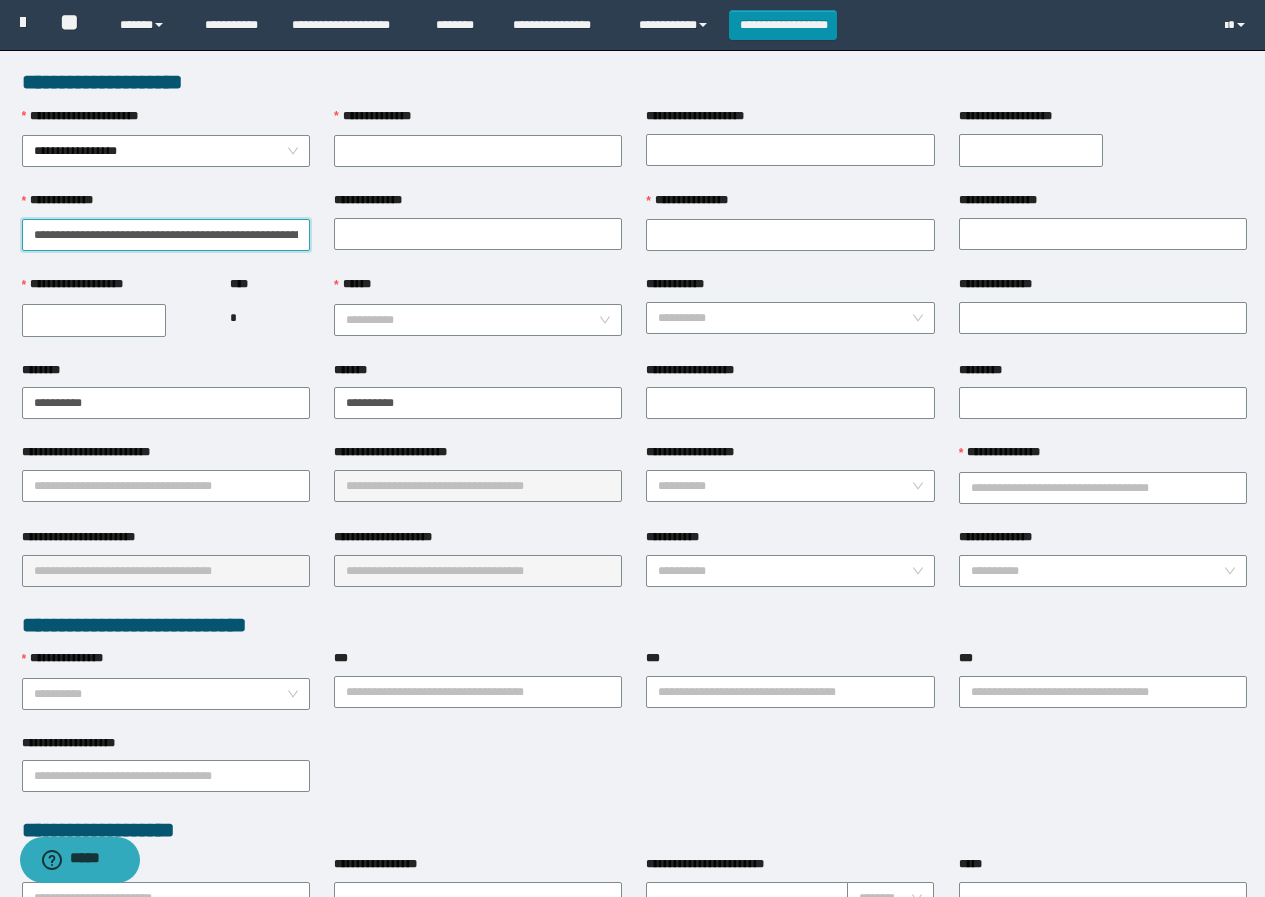 click on "**********" at bounding box center [166, 235] 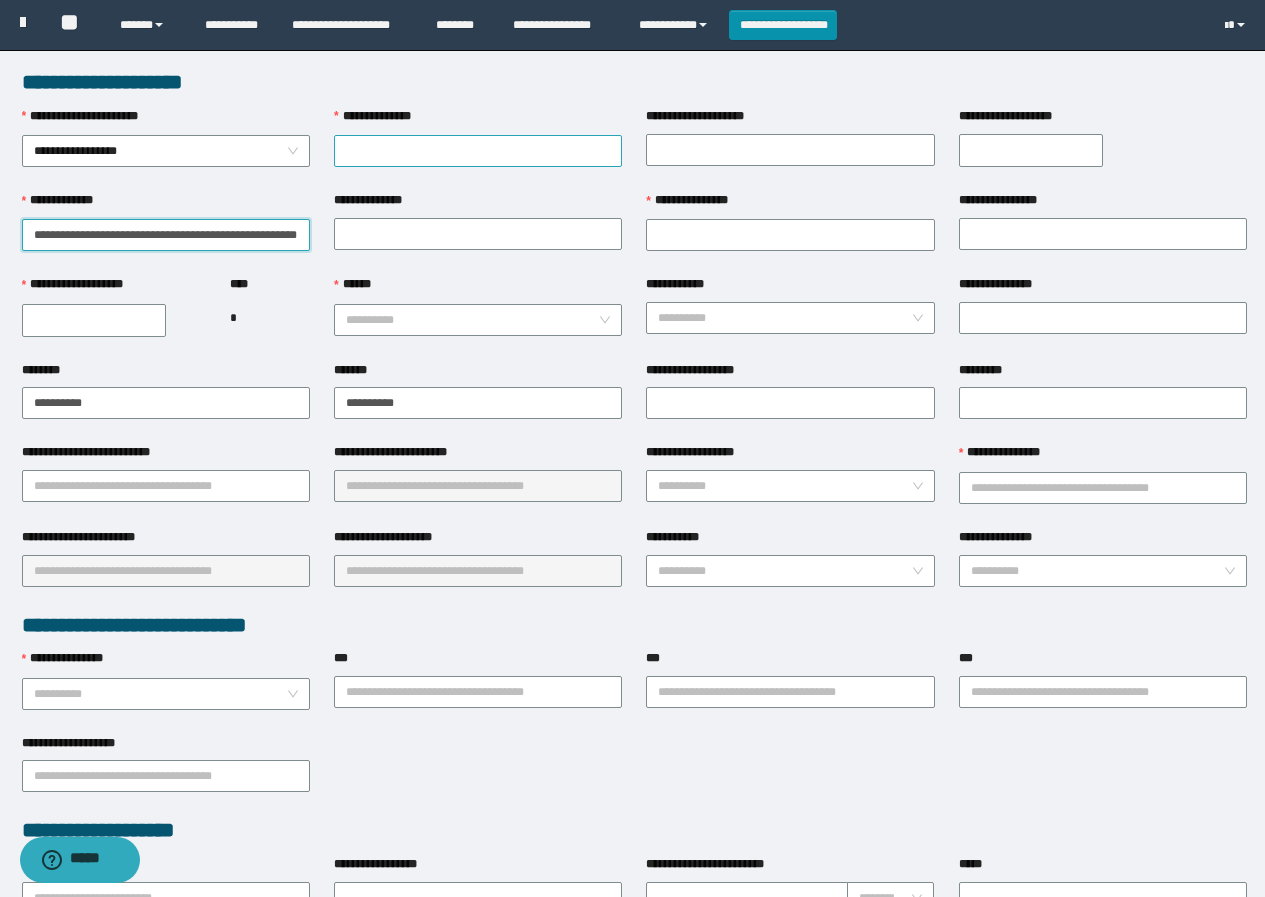 type on "**********" 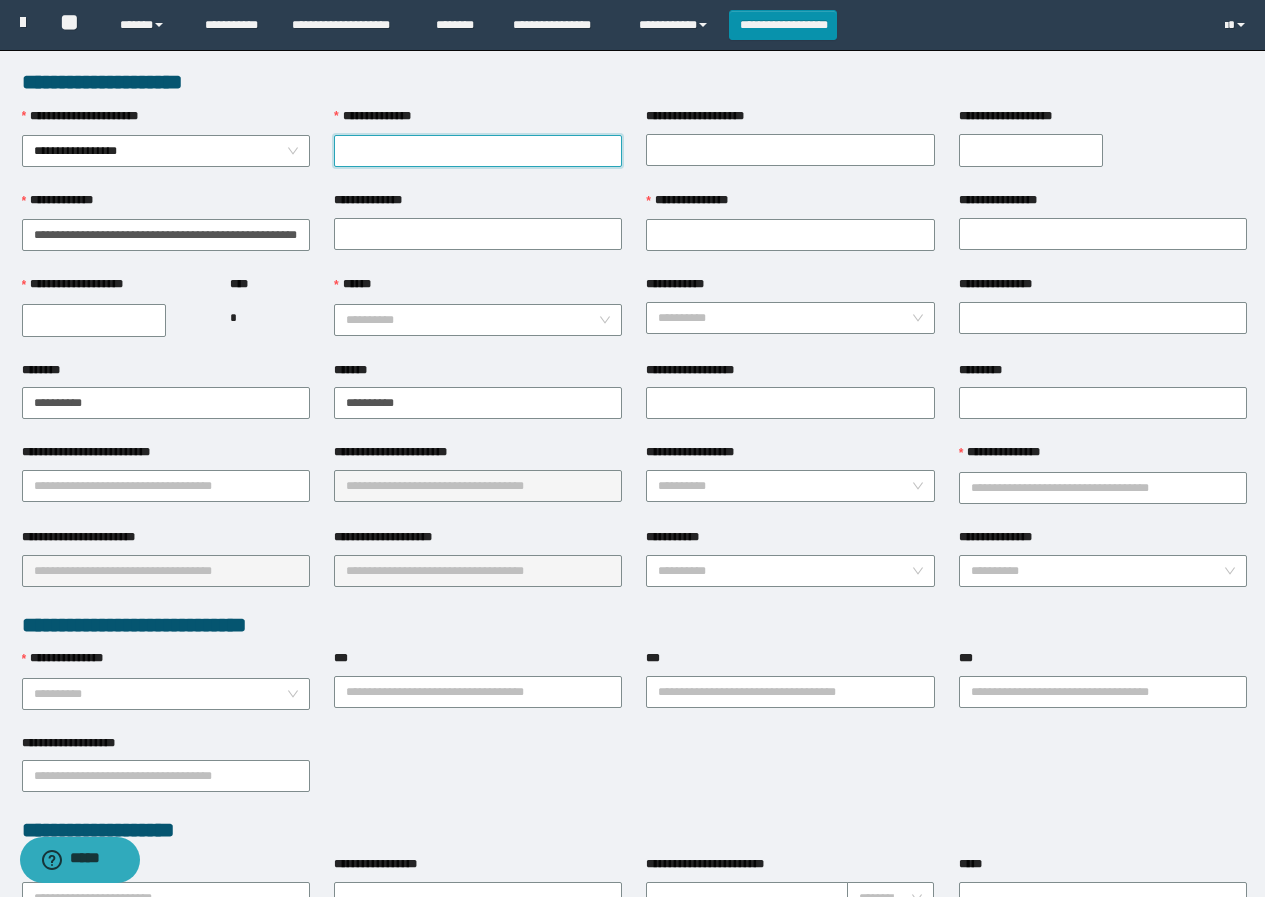 click on "**********" at bounding box center [478, 151] 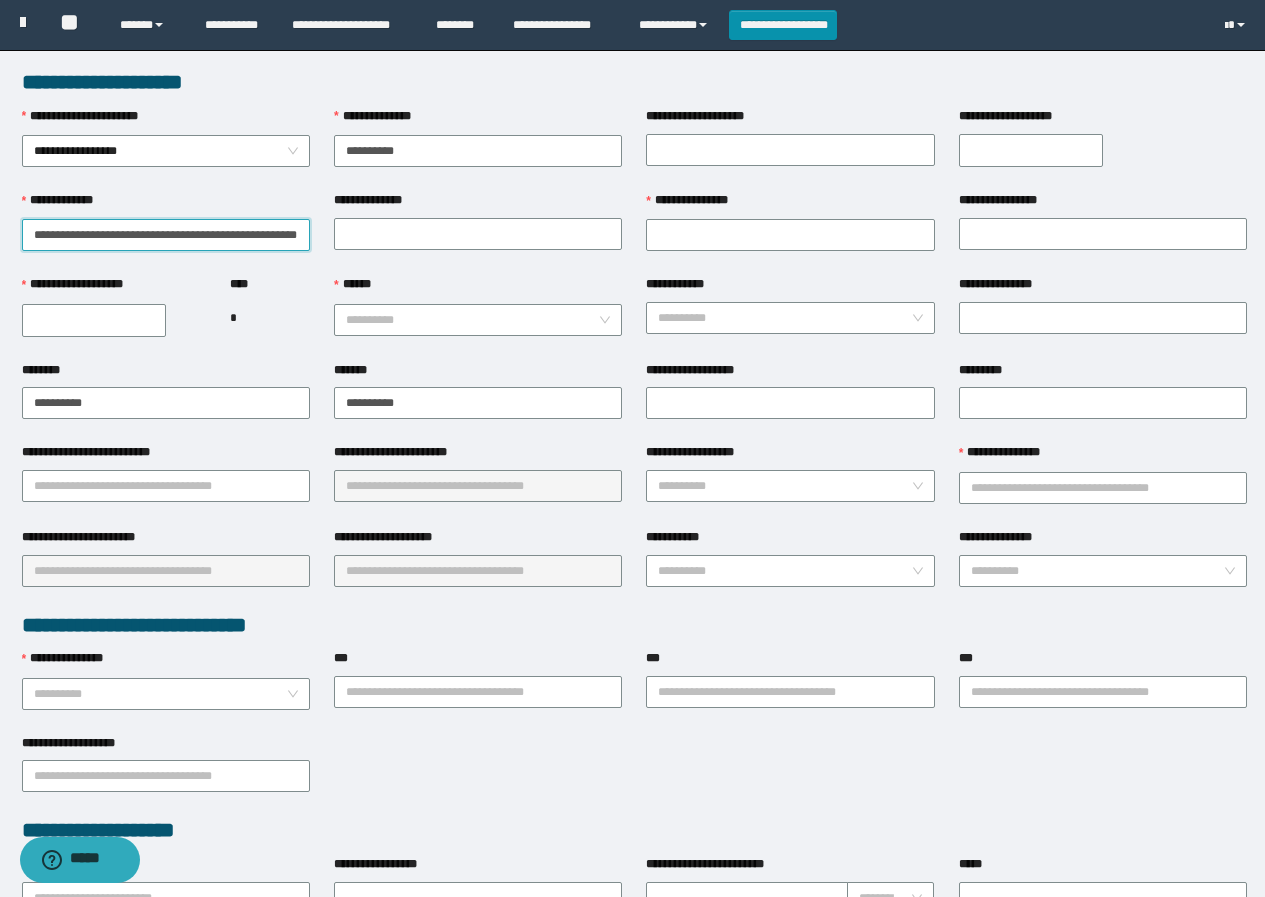 scroll, scrollTop: 0, scrollLeft: 16, axis: horizontal 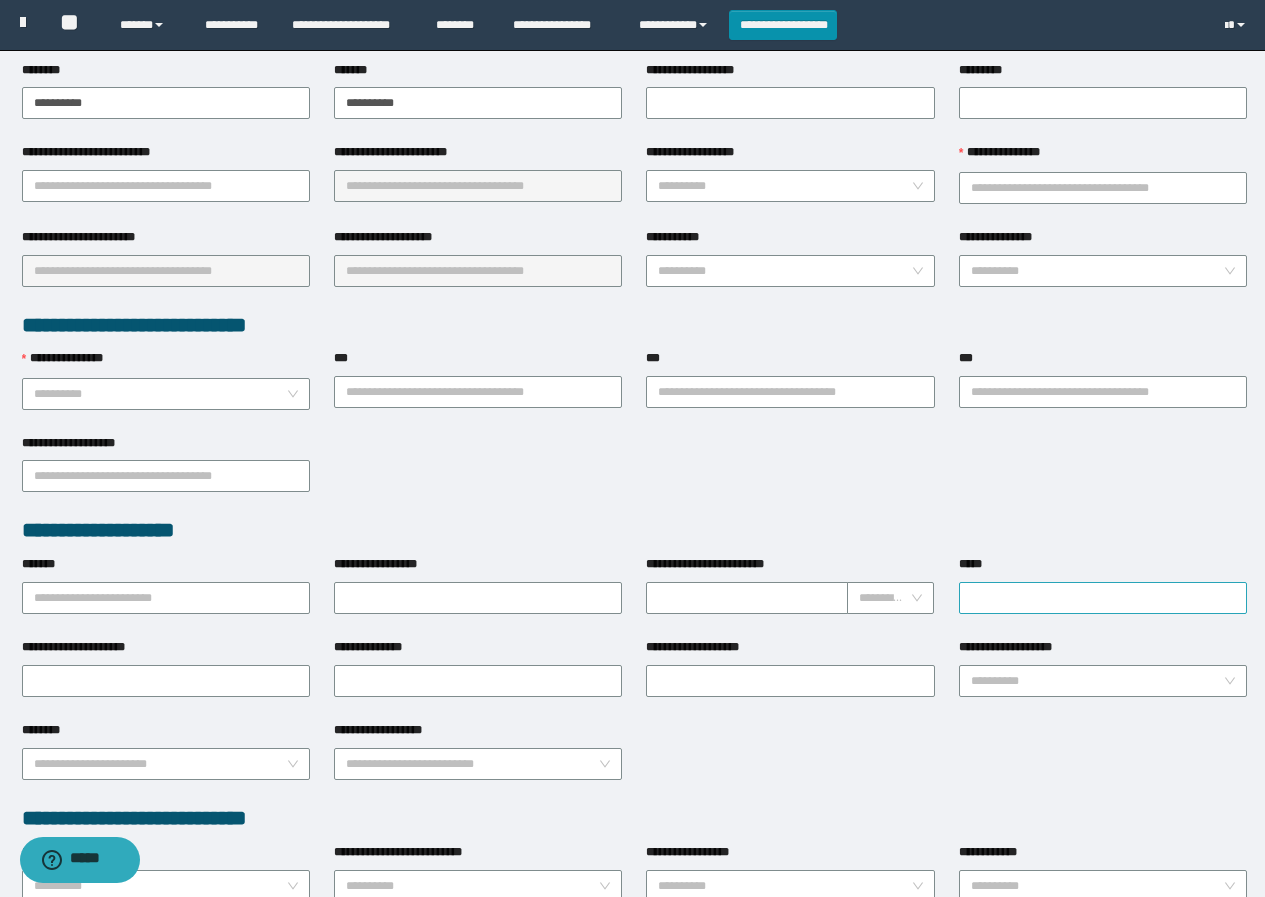 type on "**********" 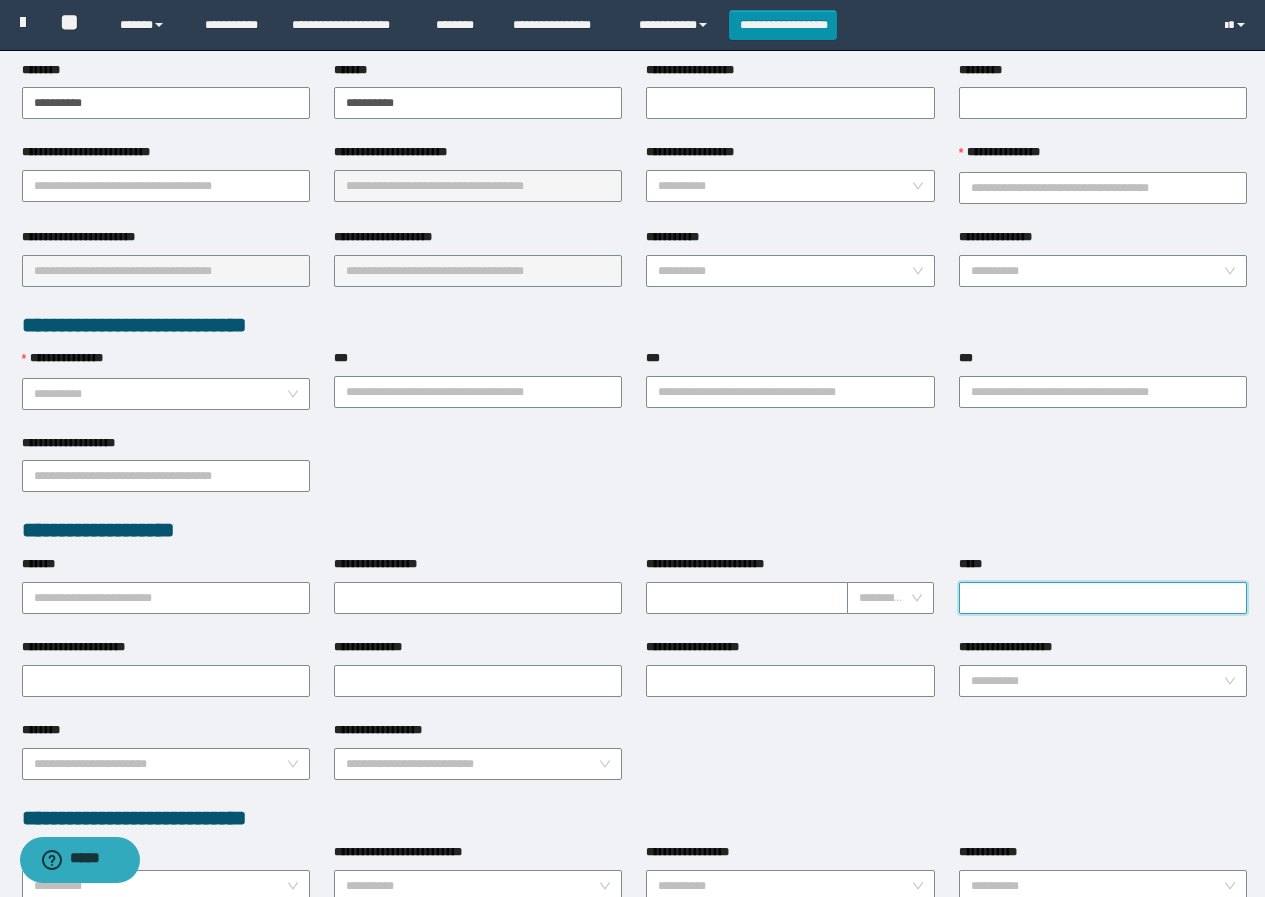 click on "*****" at bounding box center (1103, 598) 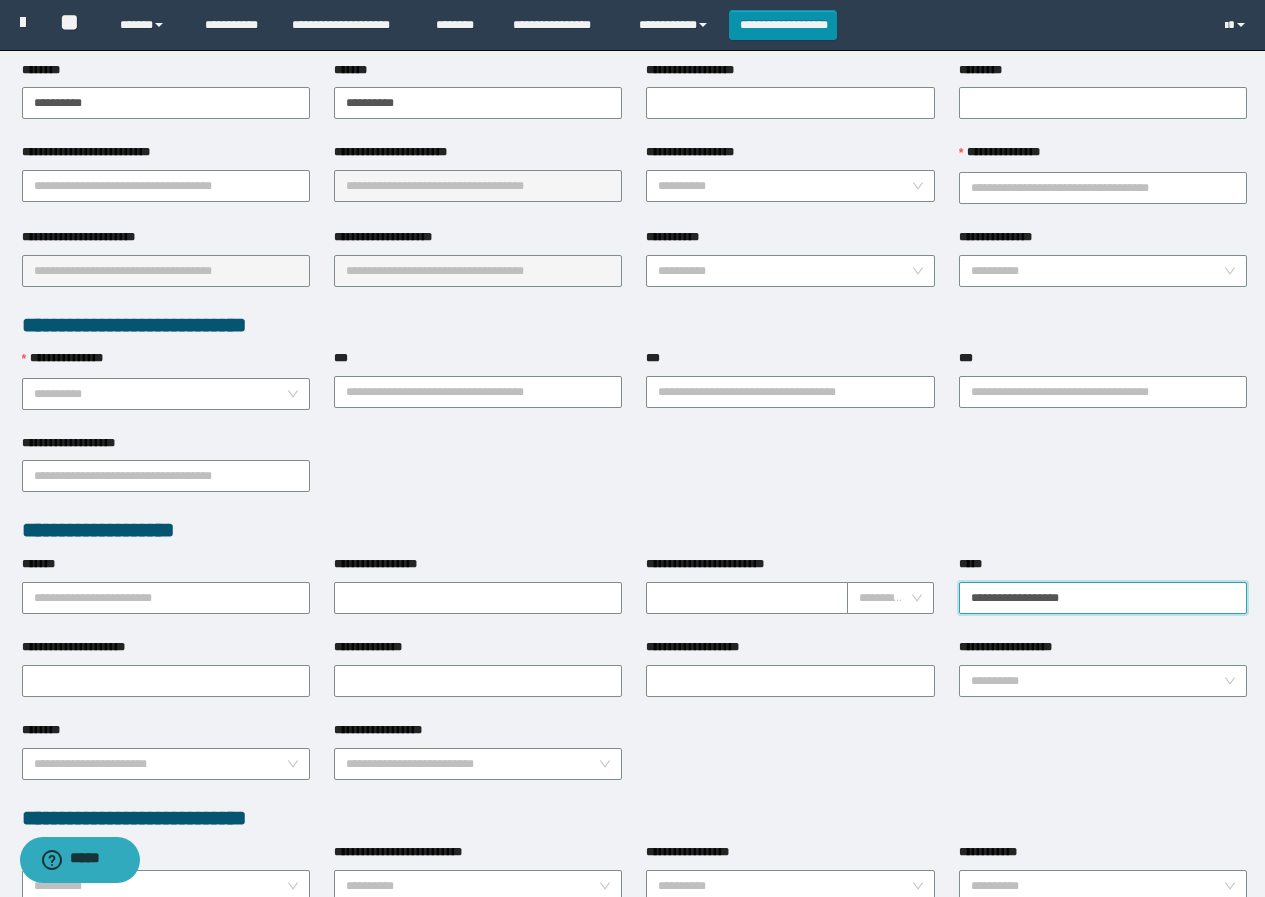 type on "**********" 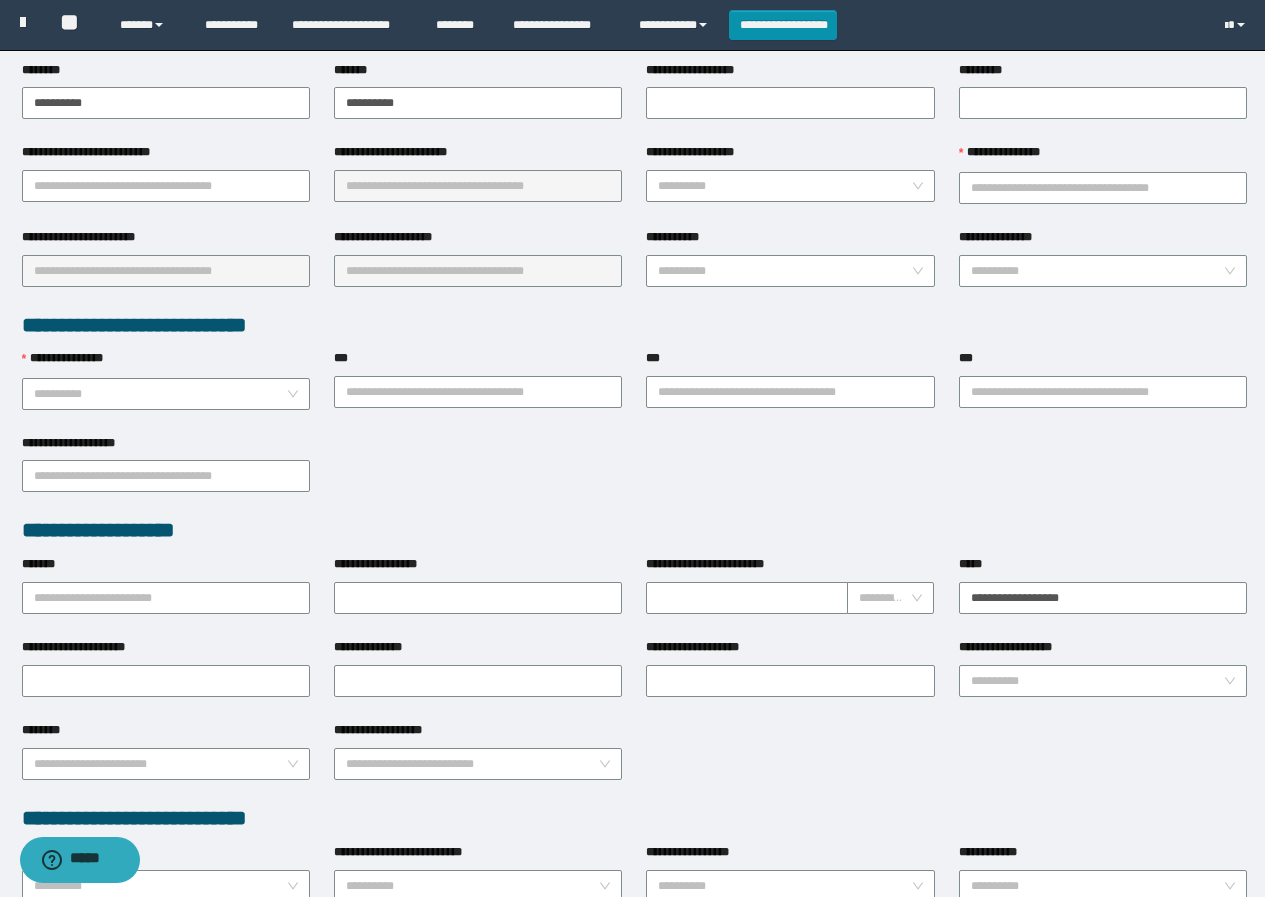 click on "**********" at bounding box center [166, 651] 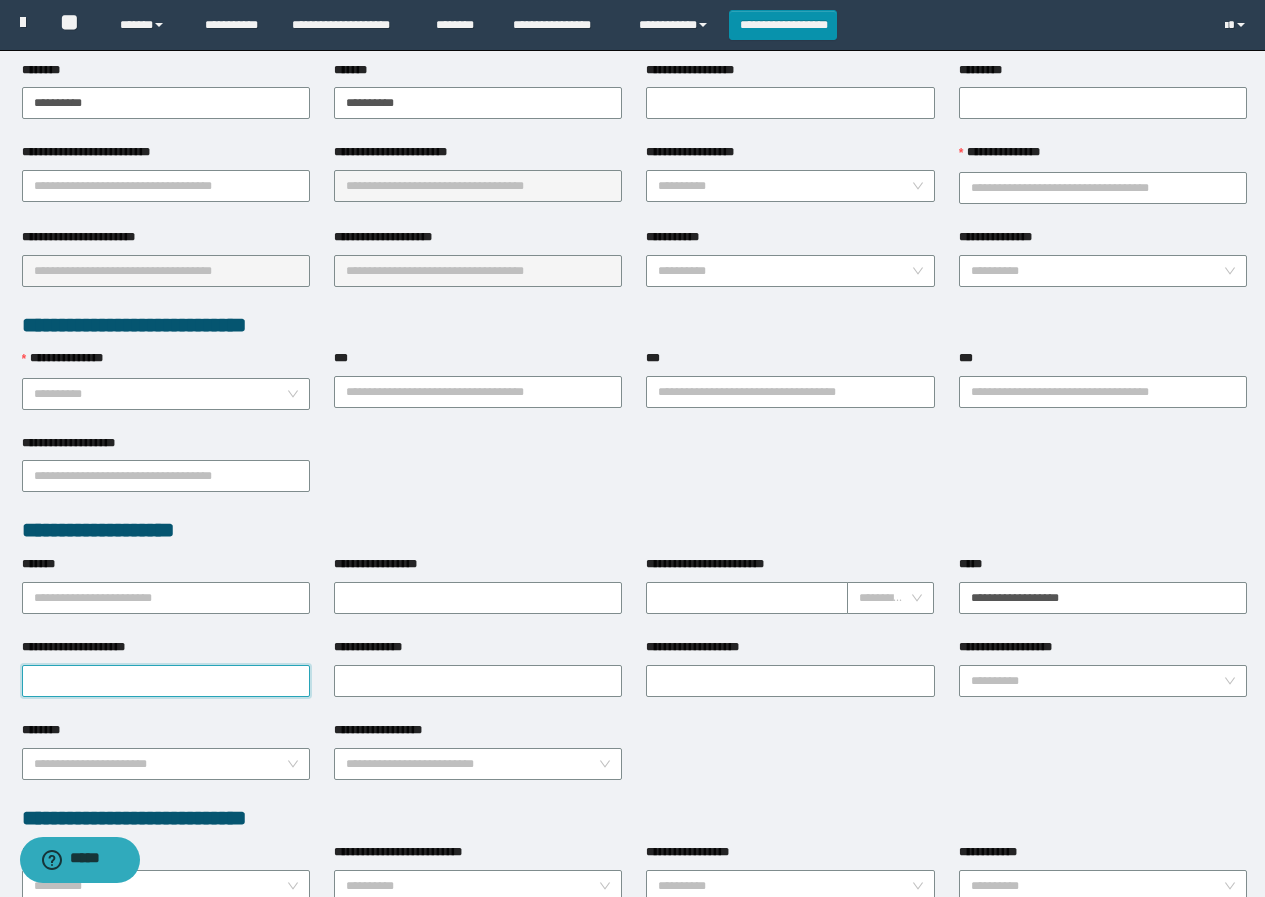 click on "**********" at bounding box center (166, 681) 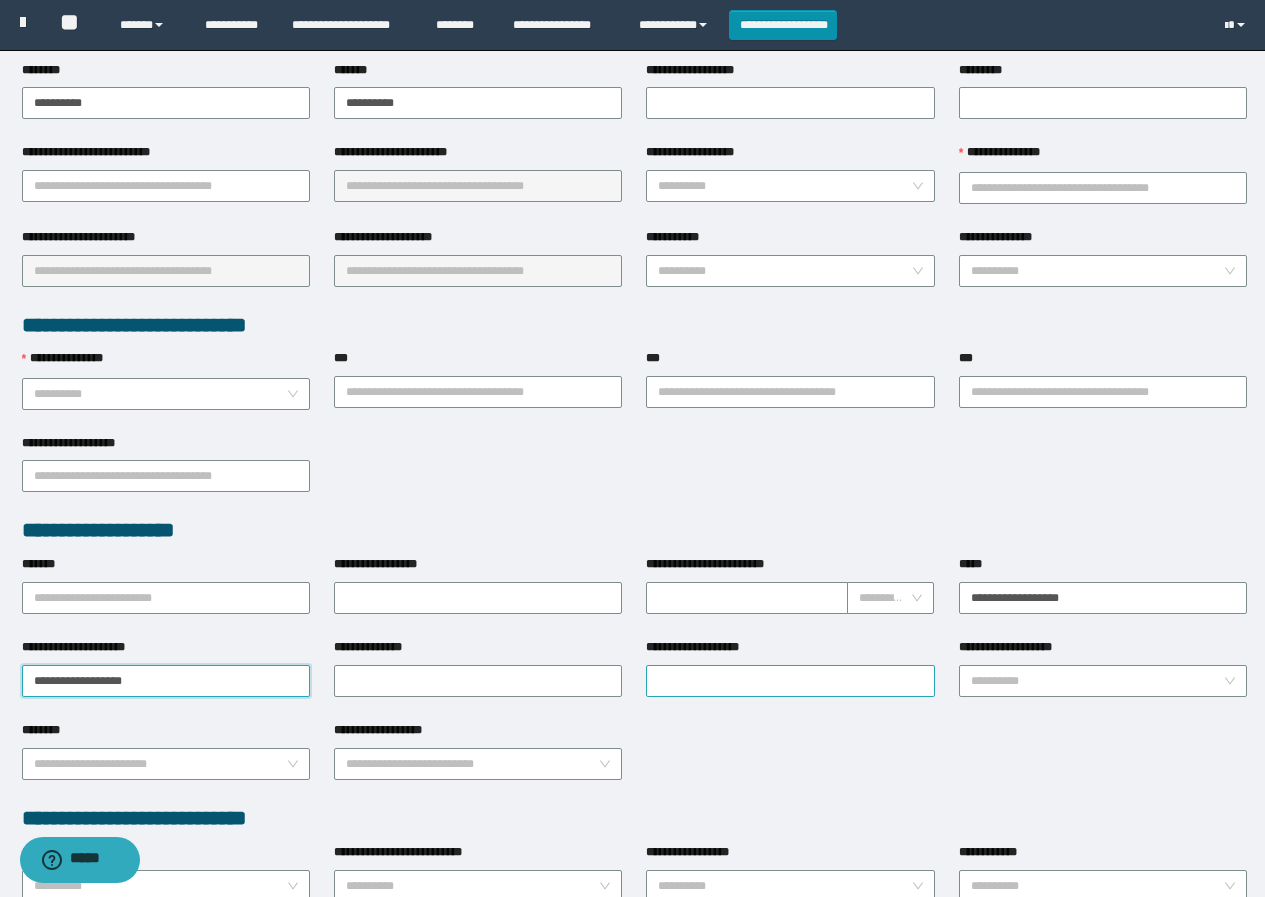 type on "**********" 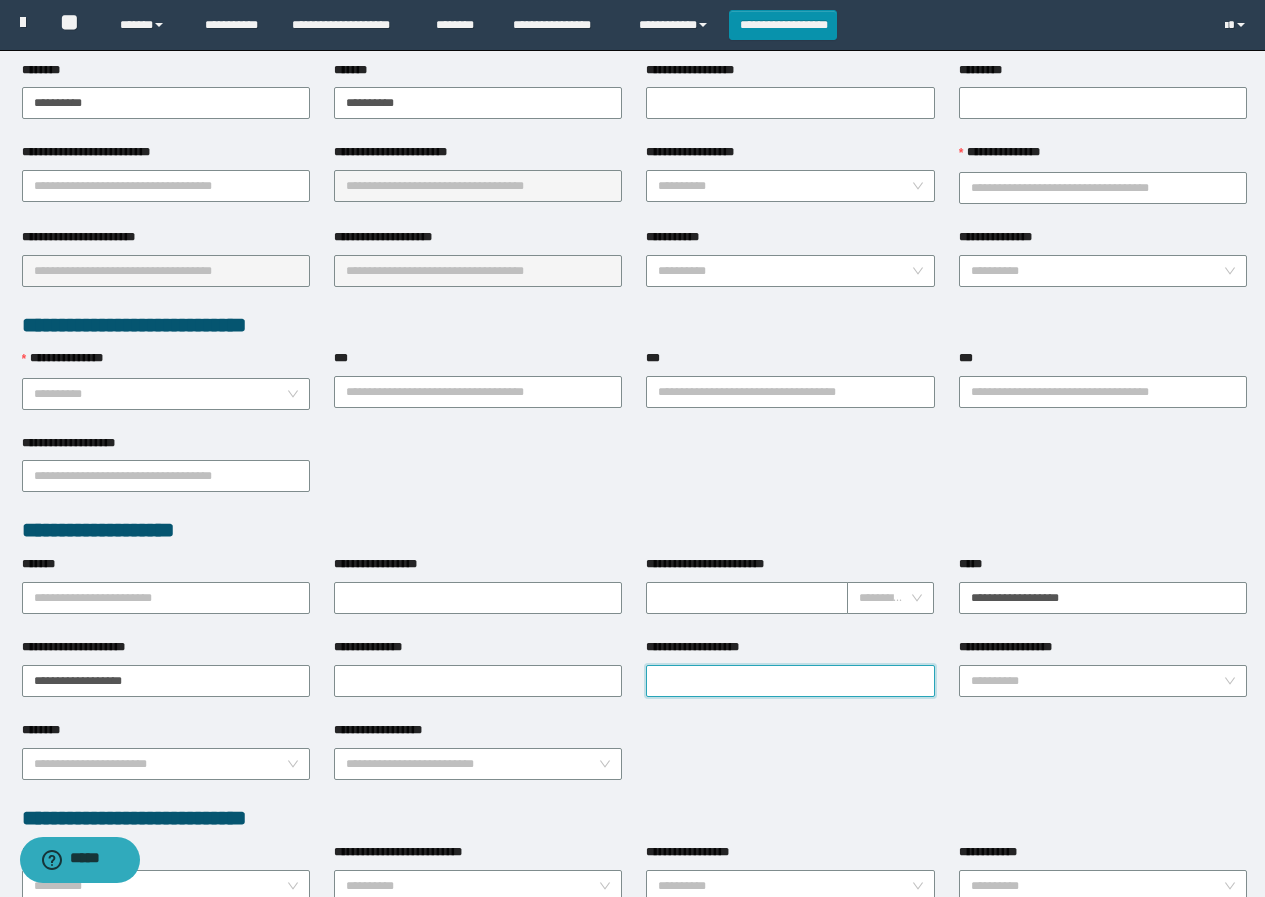 click on "**********" at bounding box center [790, 681] 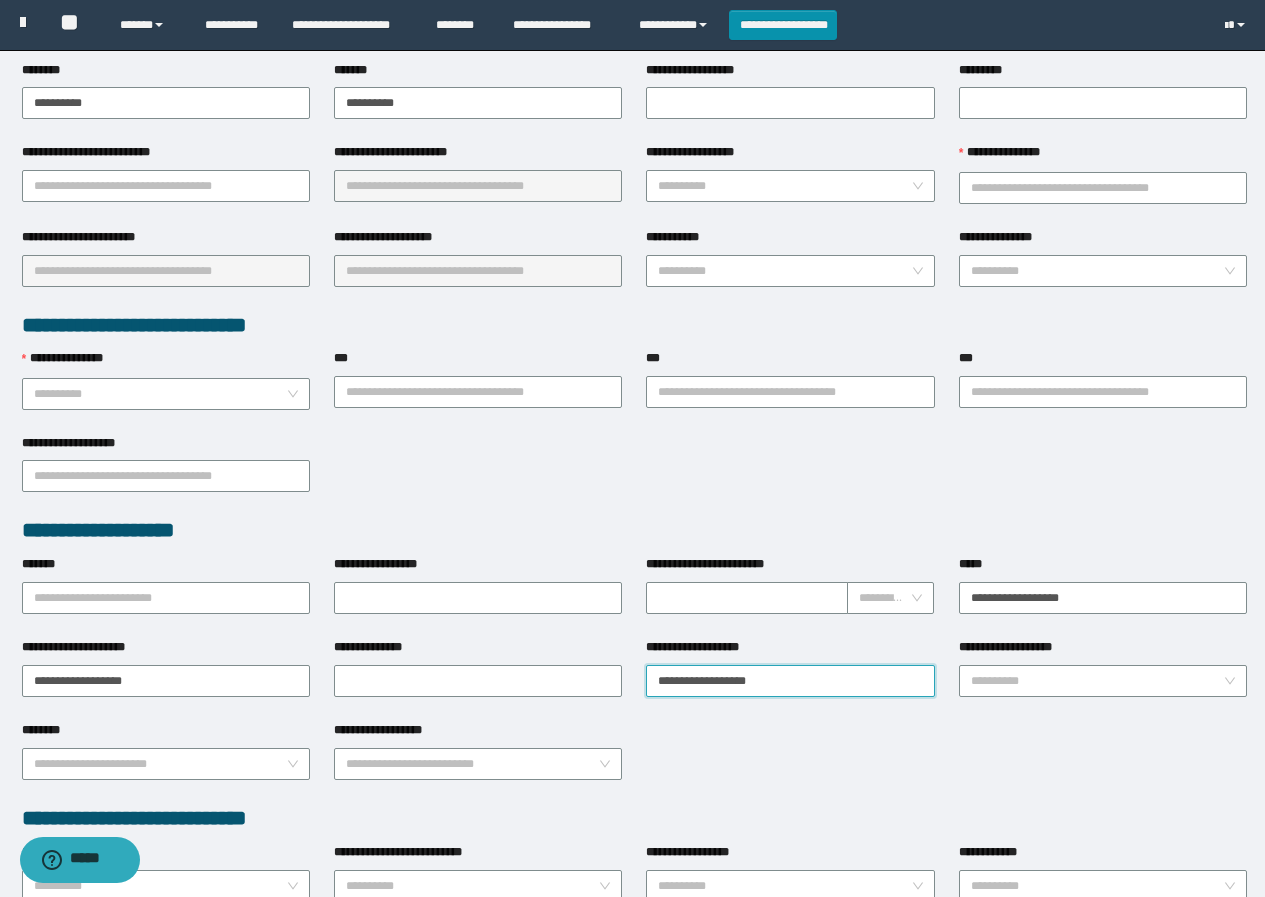 scroll, scrollTop: 0, scrollLeft: 0, axis: both 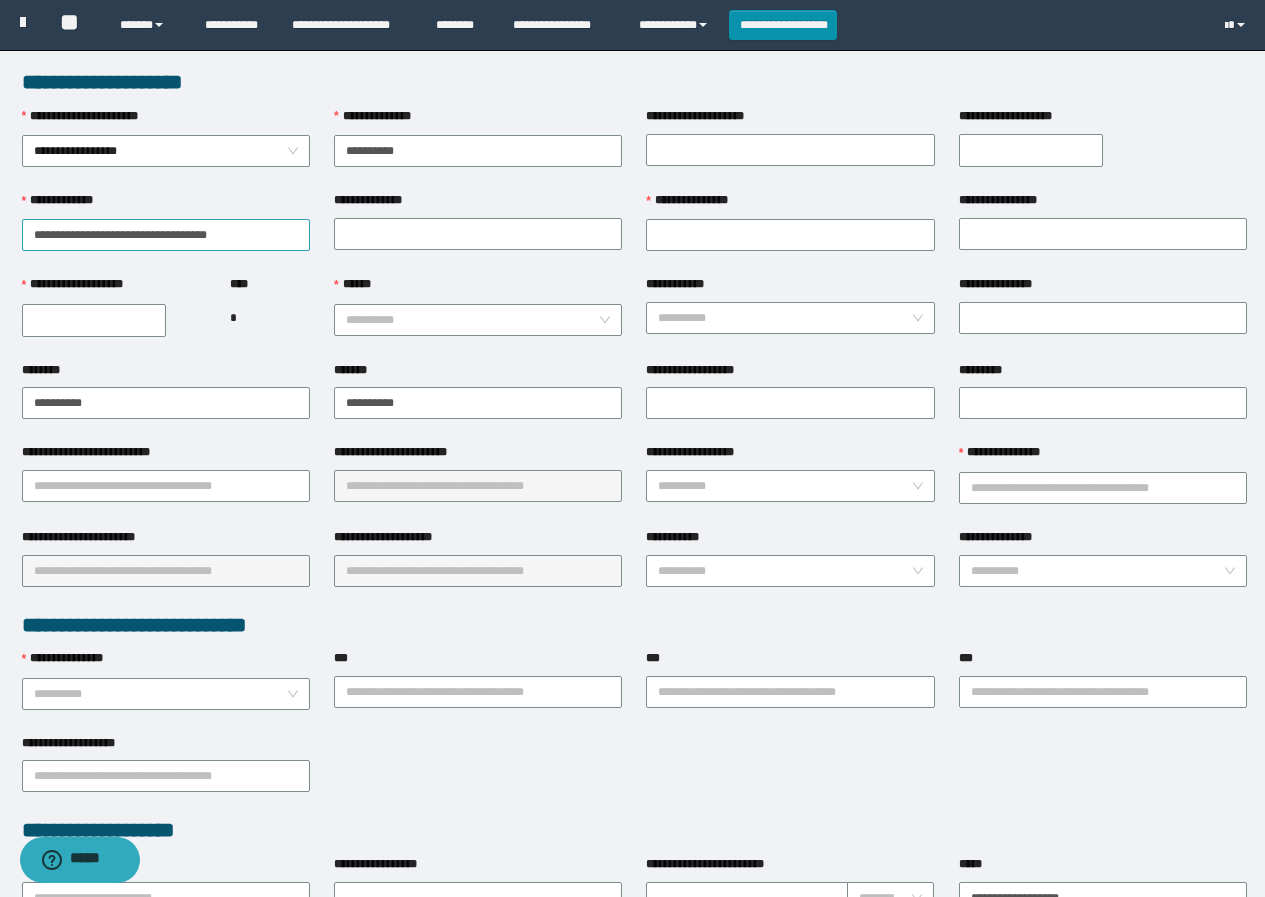 type on "**********" 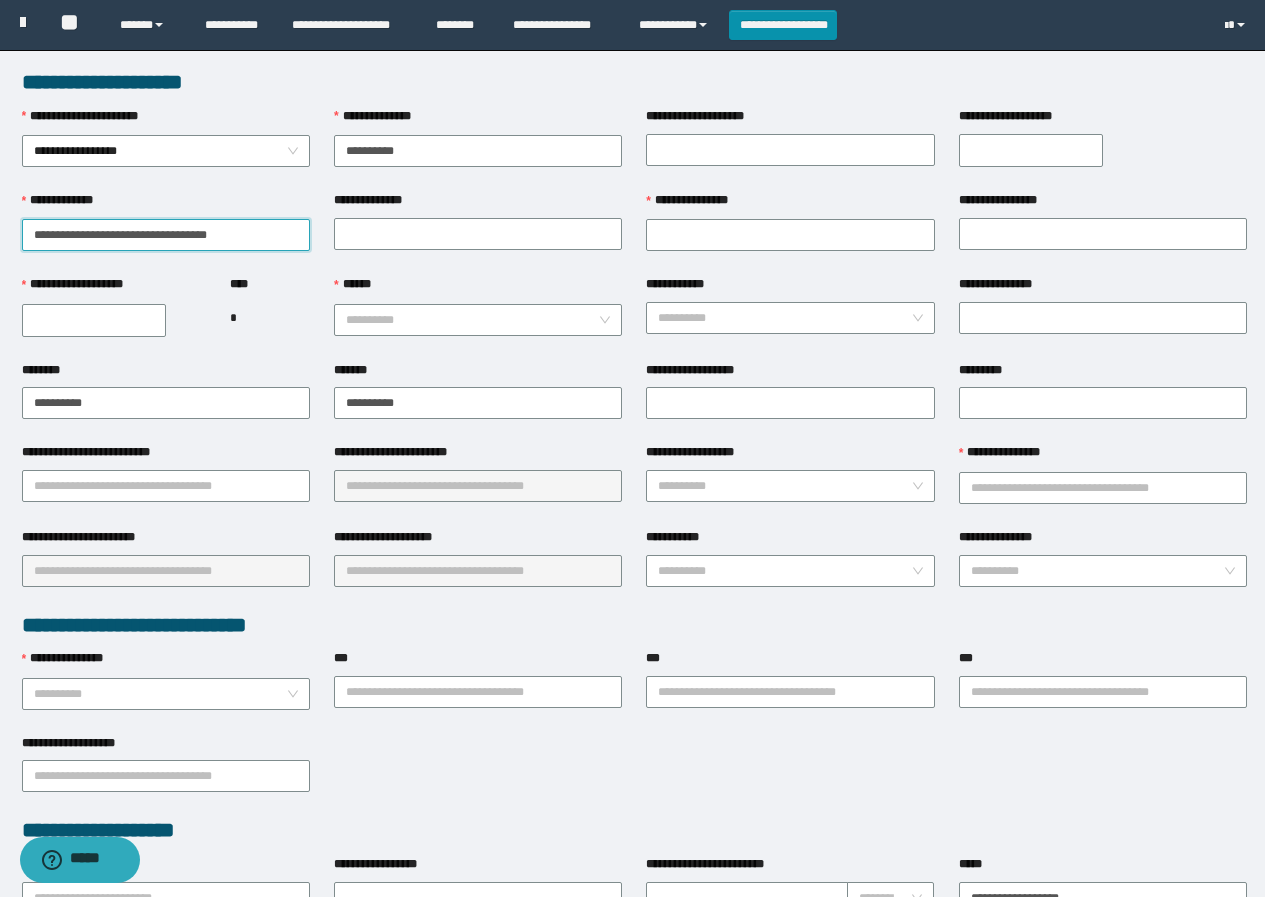 drag, startPoint x: 174, startPoint y: 229, endPoint x: 291, endPoint y: 250, distance: 118.869675 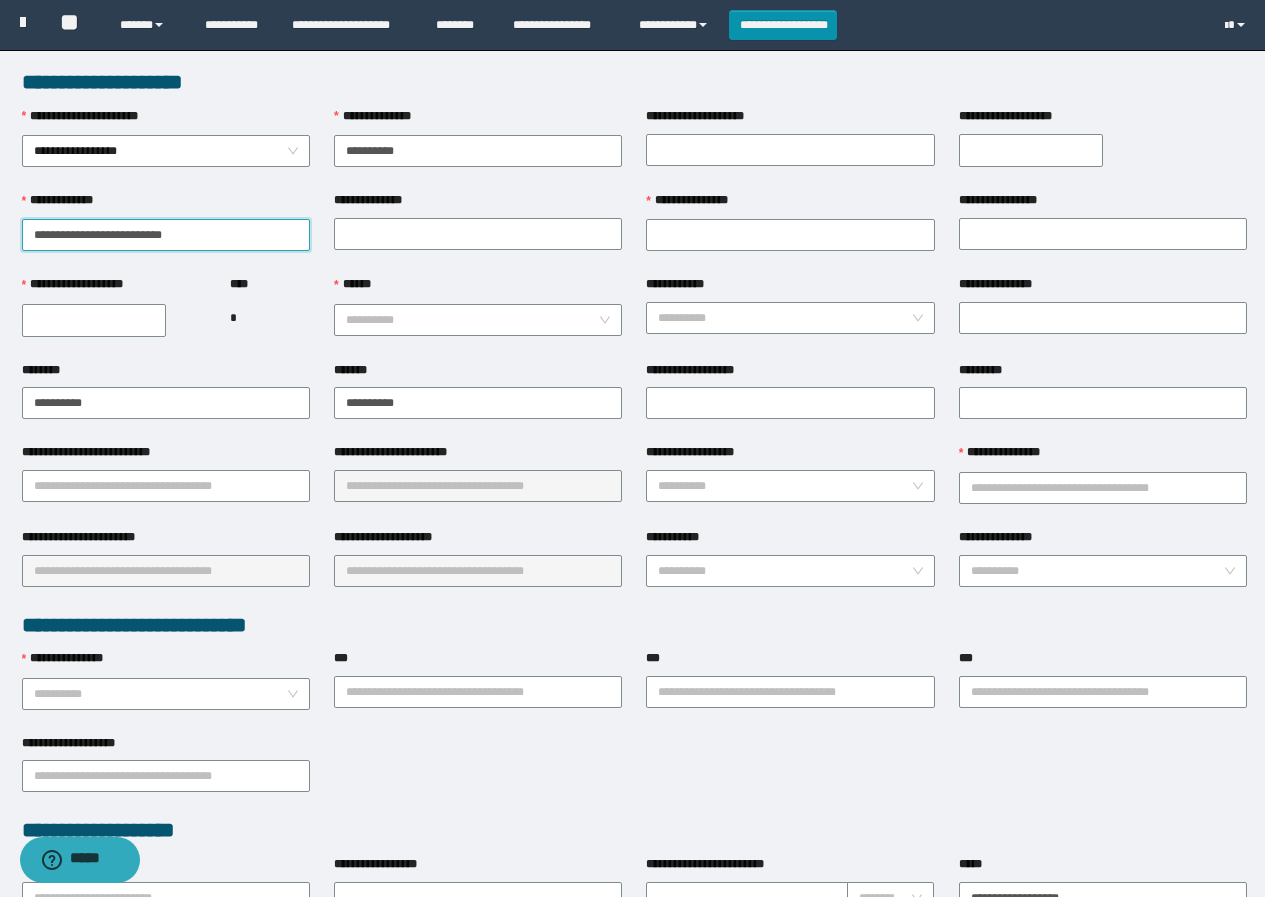 drag, startPoint x: 62, startPoint y: 229, endPoint x: 227, endPoint y: 265, distance: 168.88162 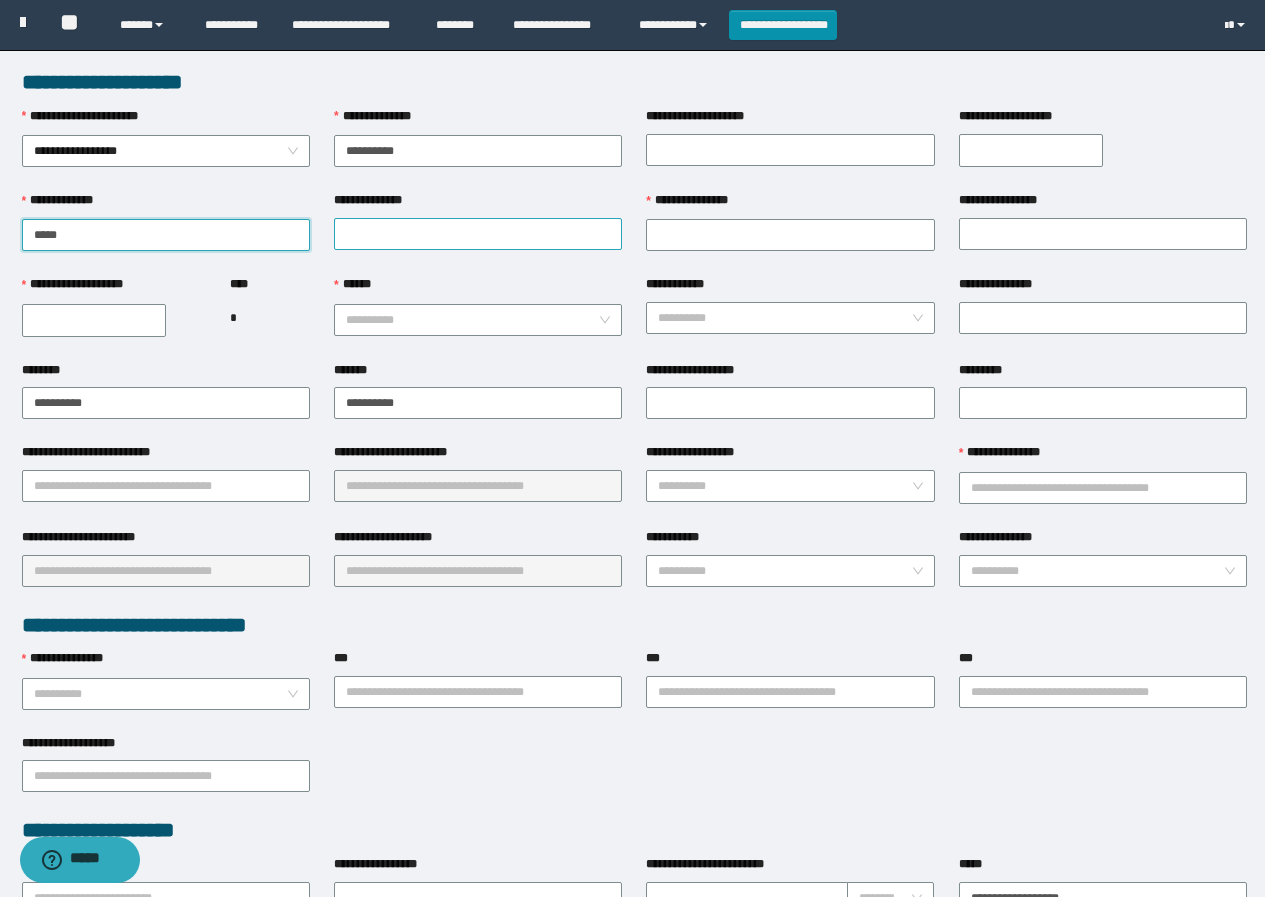 type on "****" 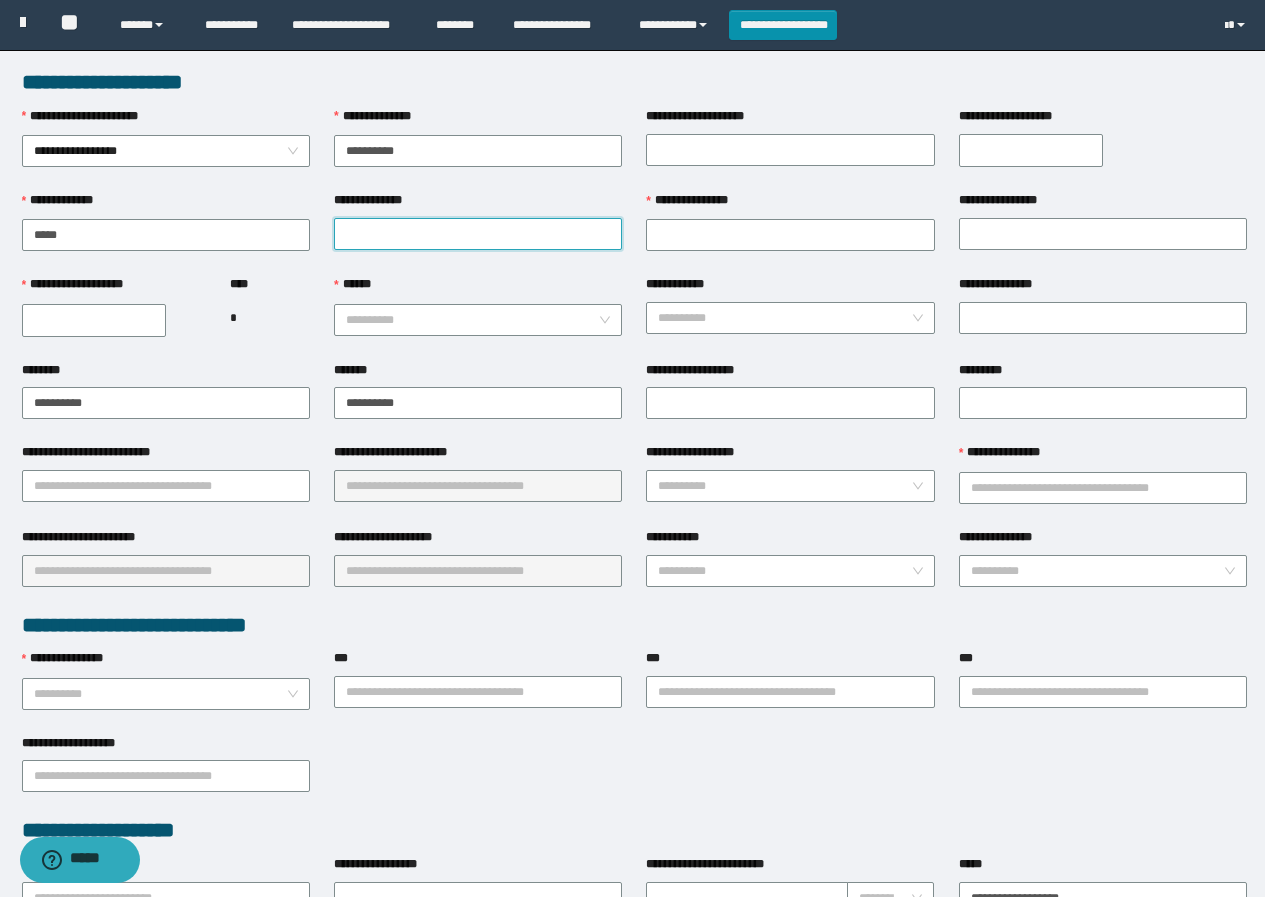 click on "**********" at bounding box center [478, 234] 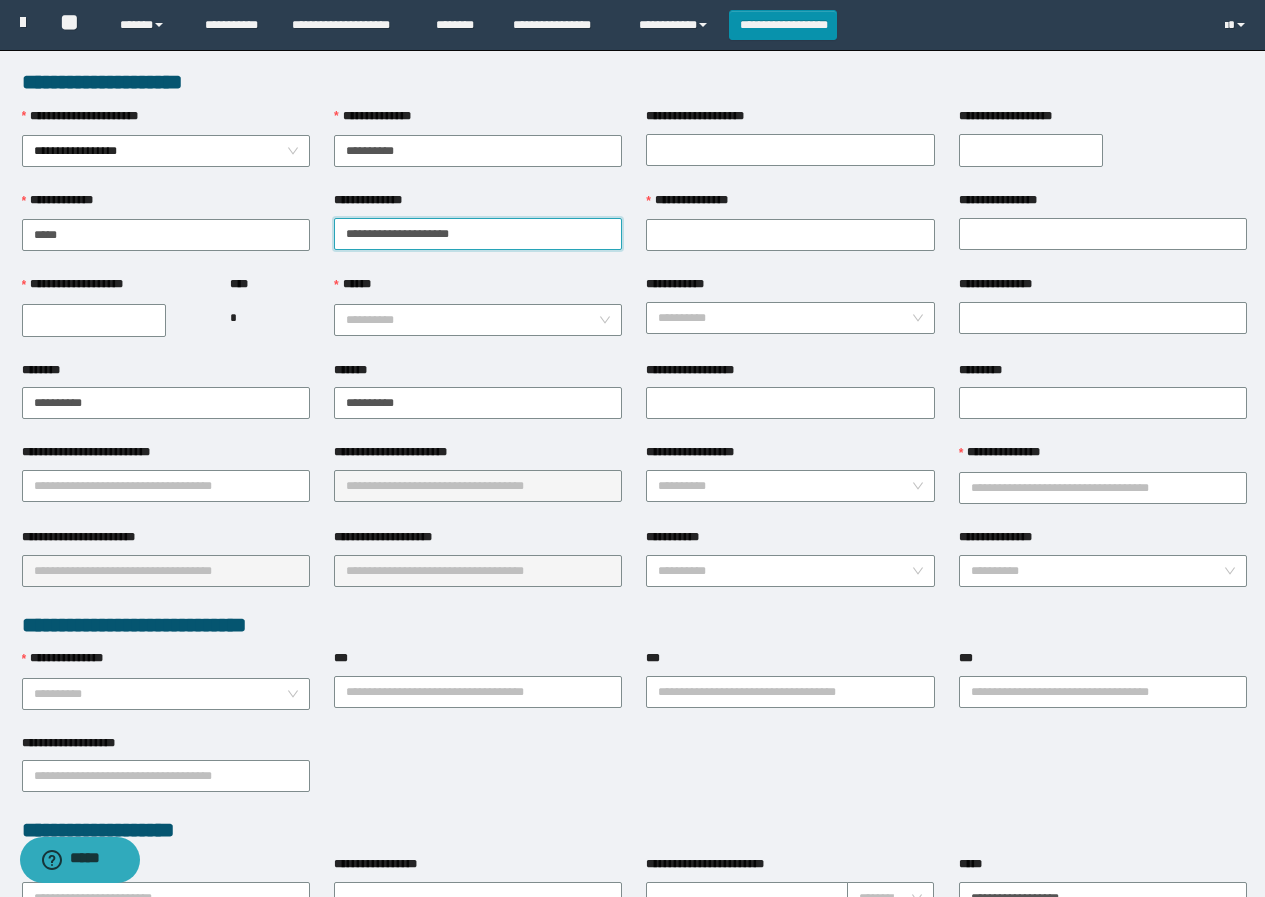 drag, startPoint x: 382, startPoint y: 229, endPoint x: 479, endPoint y: 240, distance: 97.62172 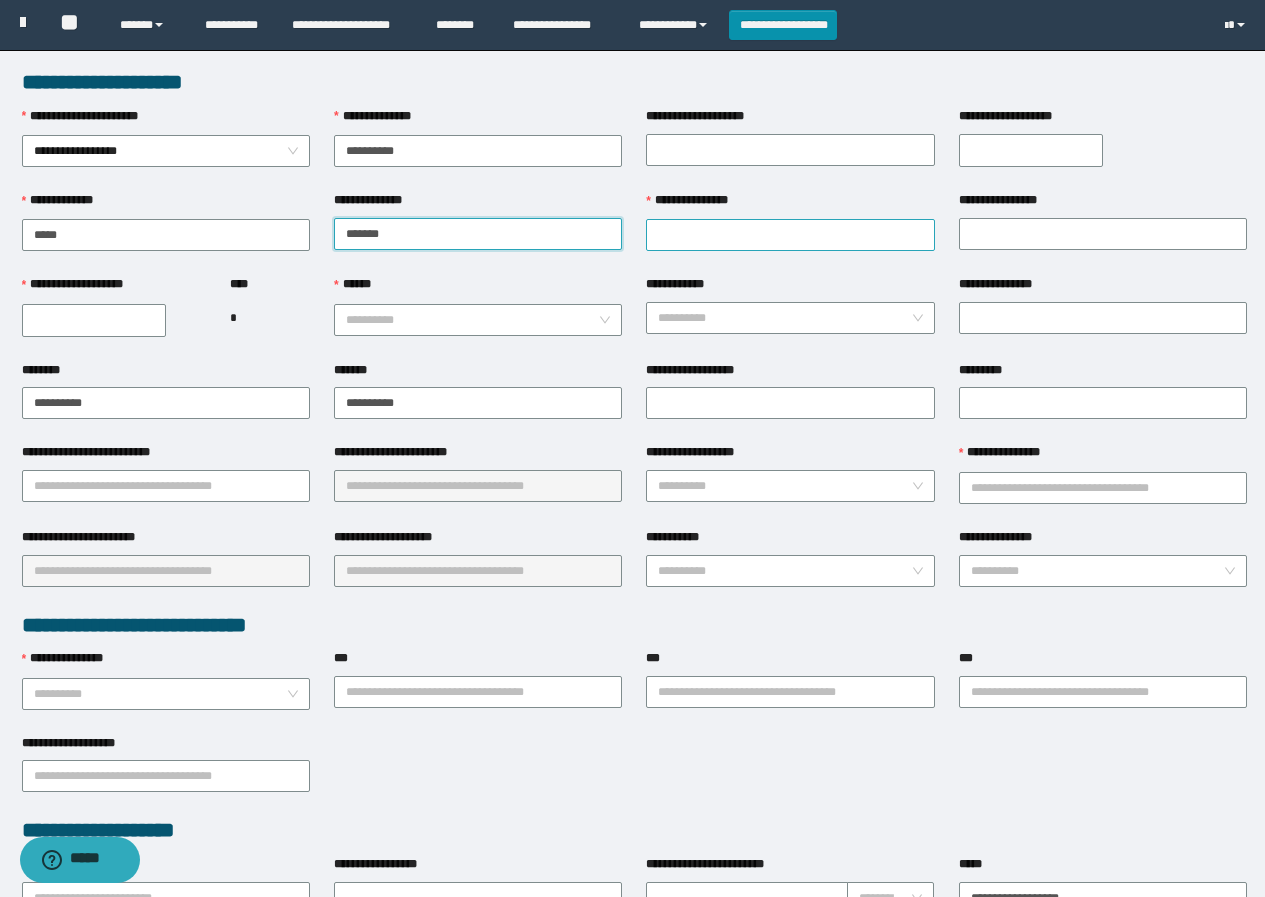 type on "******" 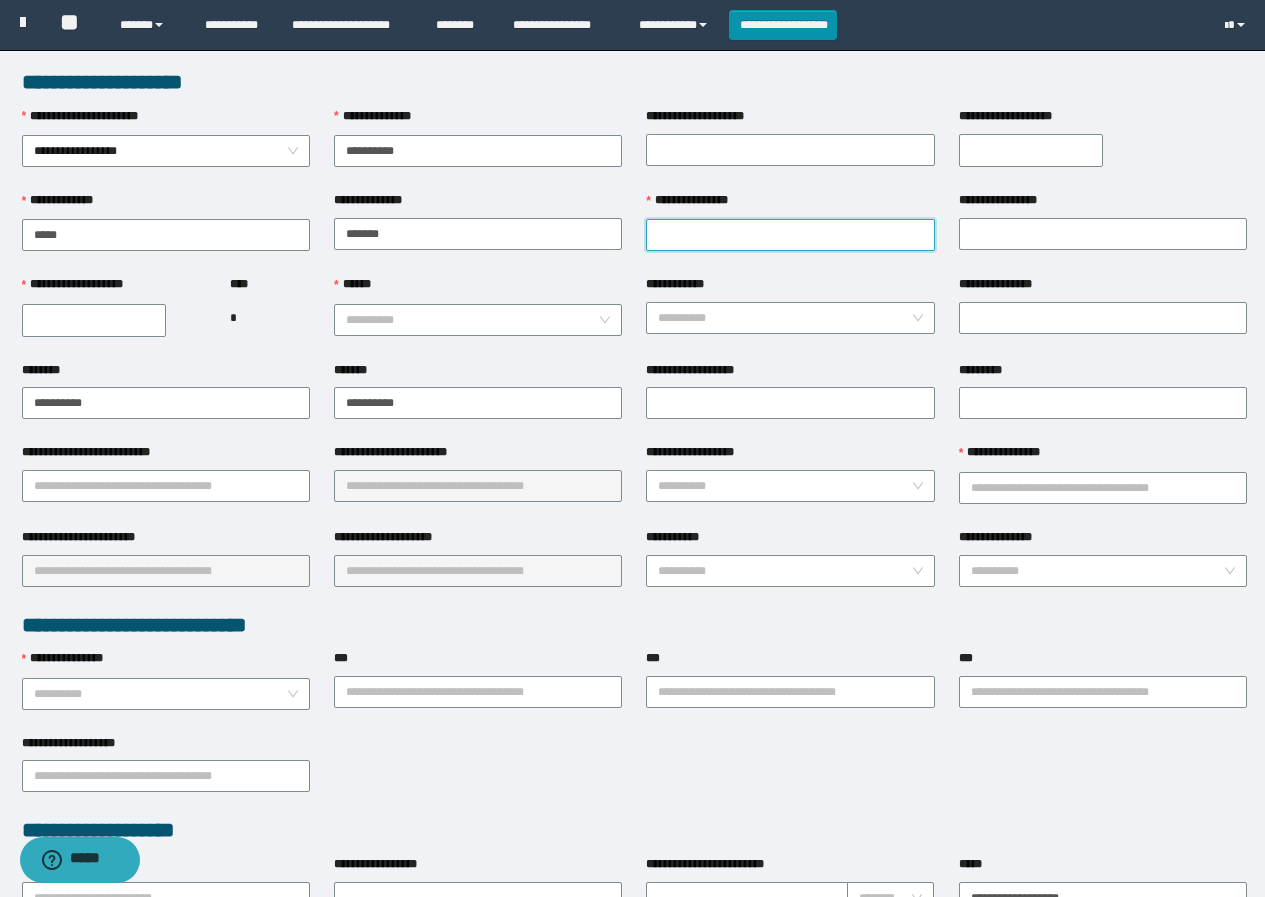 click on "**********" at bounding box center [790, 235] 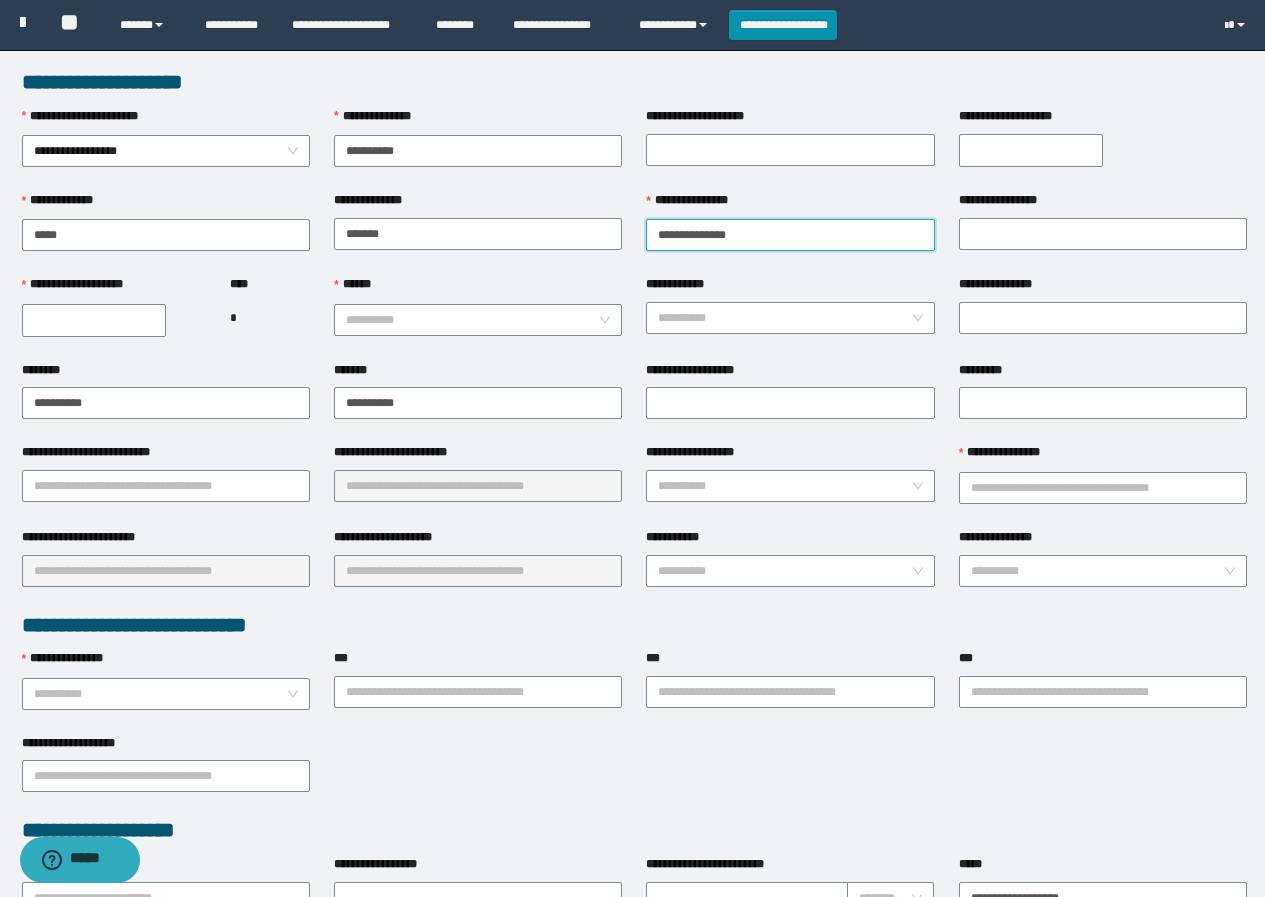 drag, startPoint x: 696, startPoint y: 225, endPoint x: 806, endPoint y: 240, distance: 111.01801 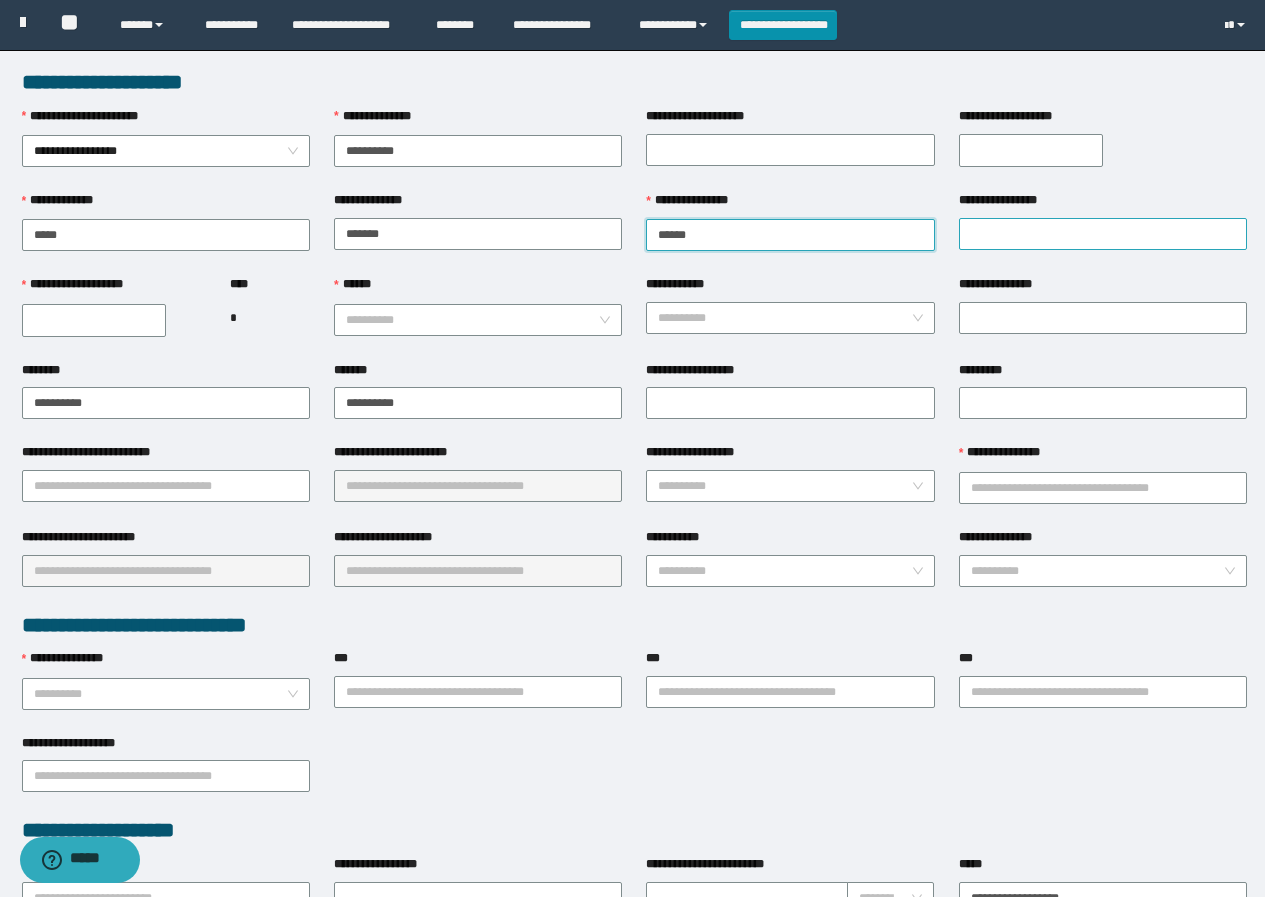 type on "*****" 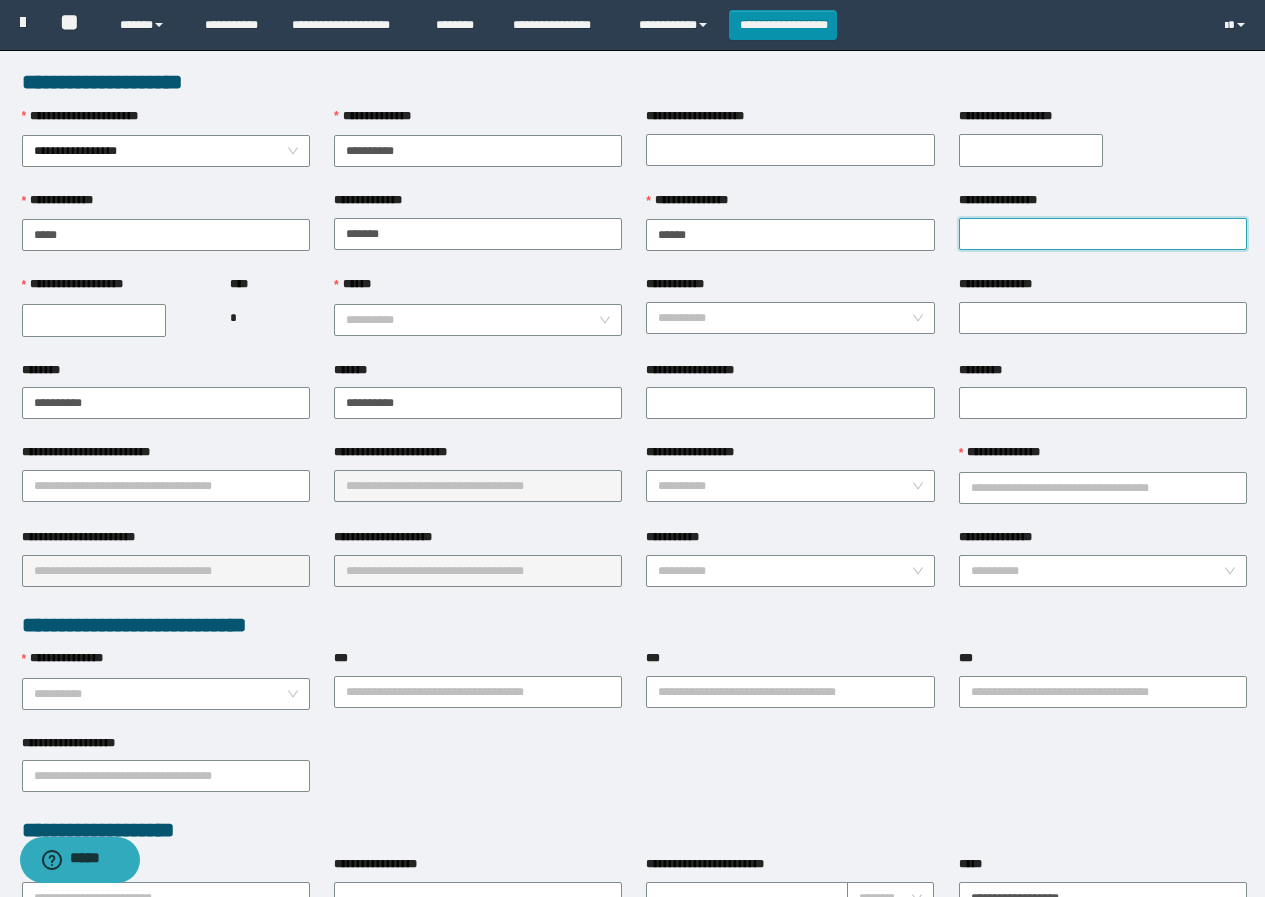 click on "**********" at bounding box center [1103, 234] 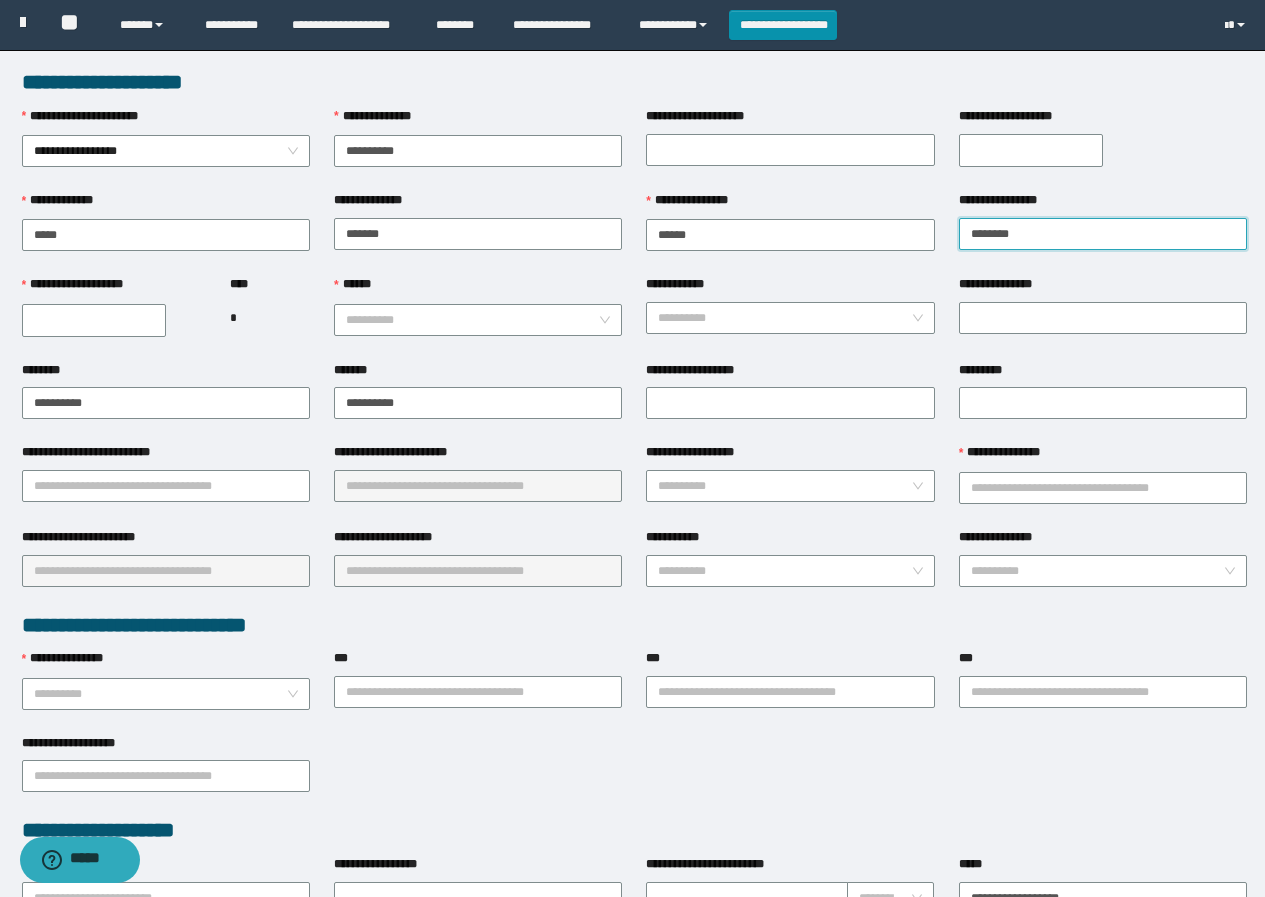 type on "*******" 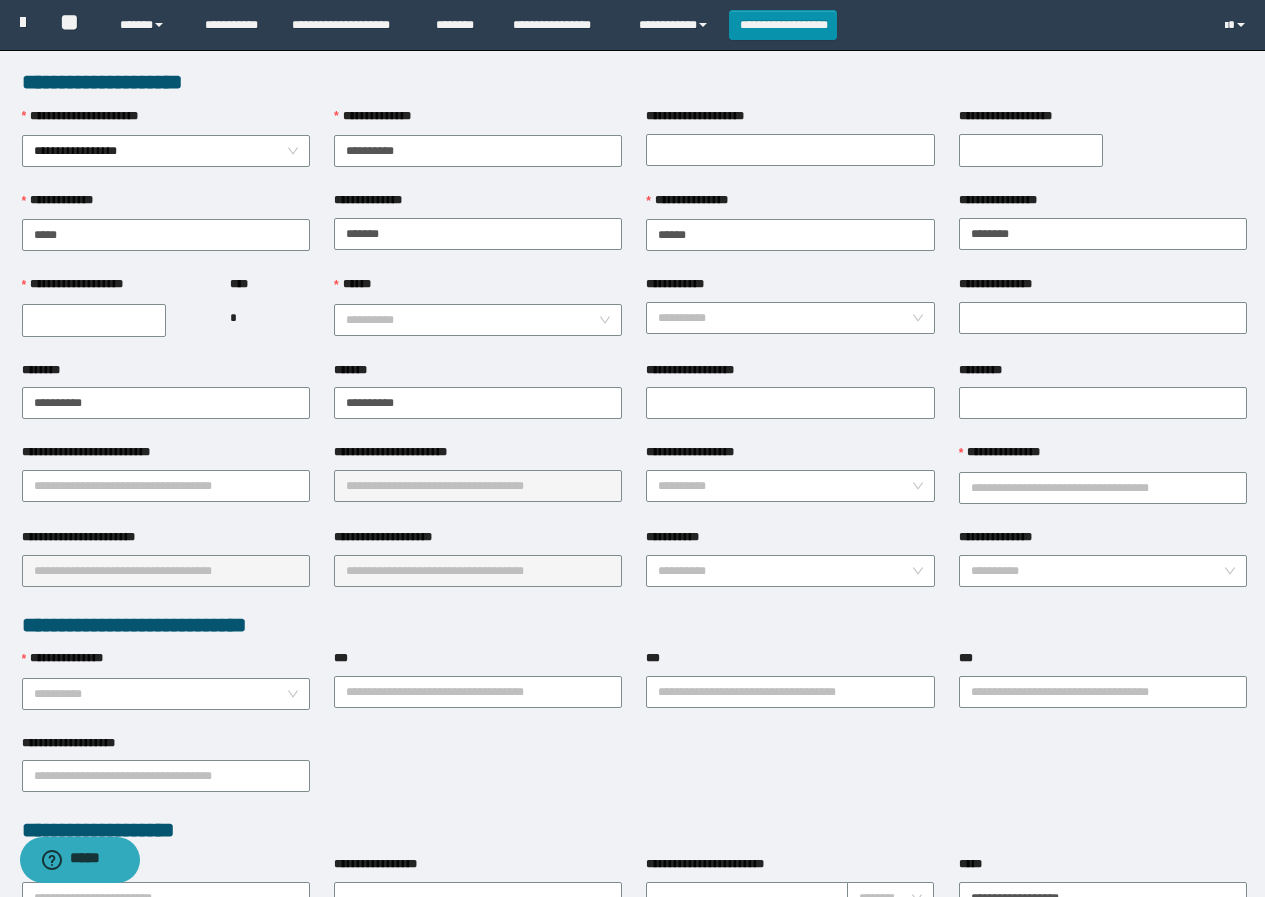 click on "**********" at bounding box center (1103, 204) 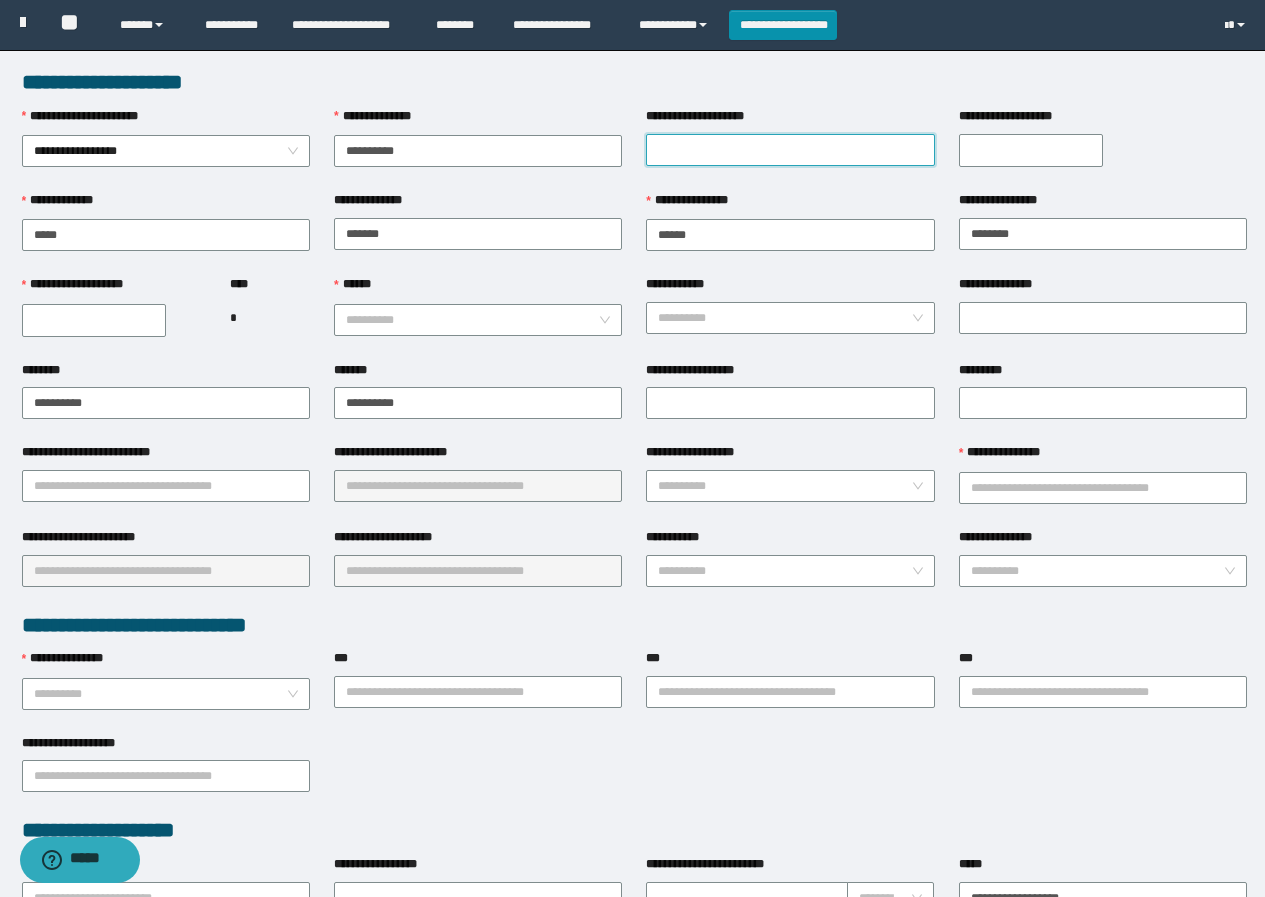 click on "**********" at bounding box center [790, 150] 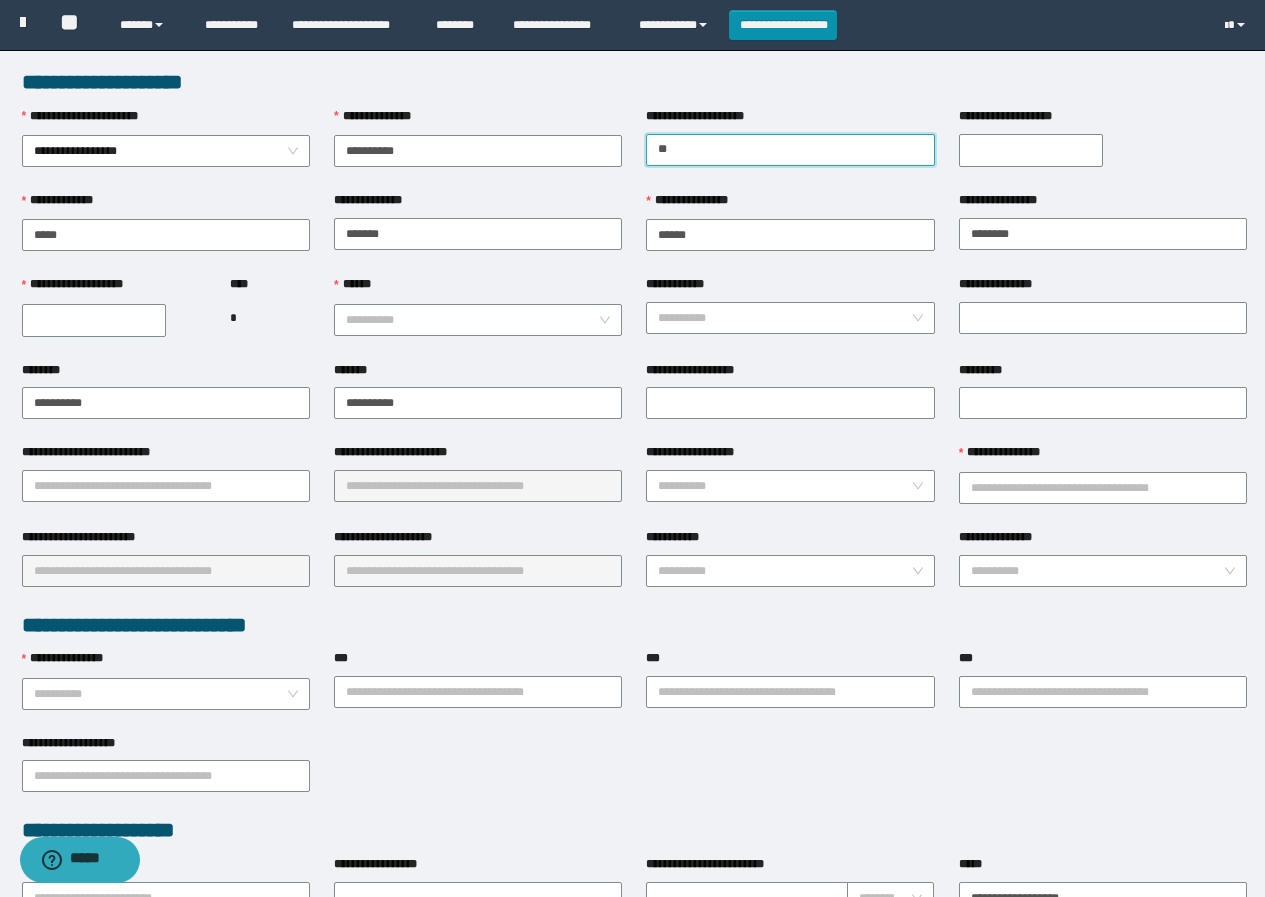 type on "********" 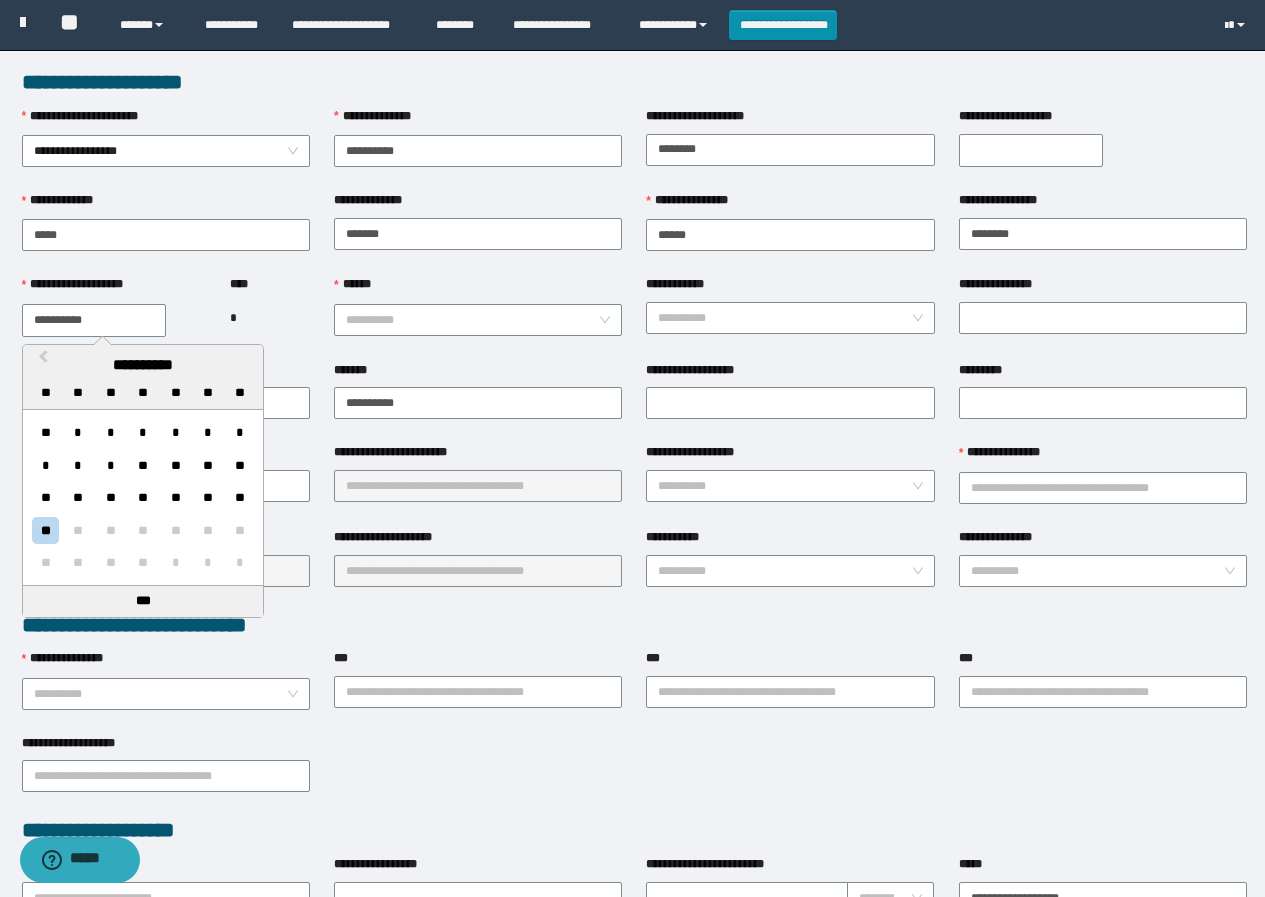 click on "**********" at bounding box center [94, 320] 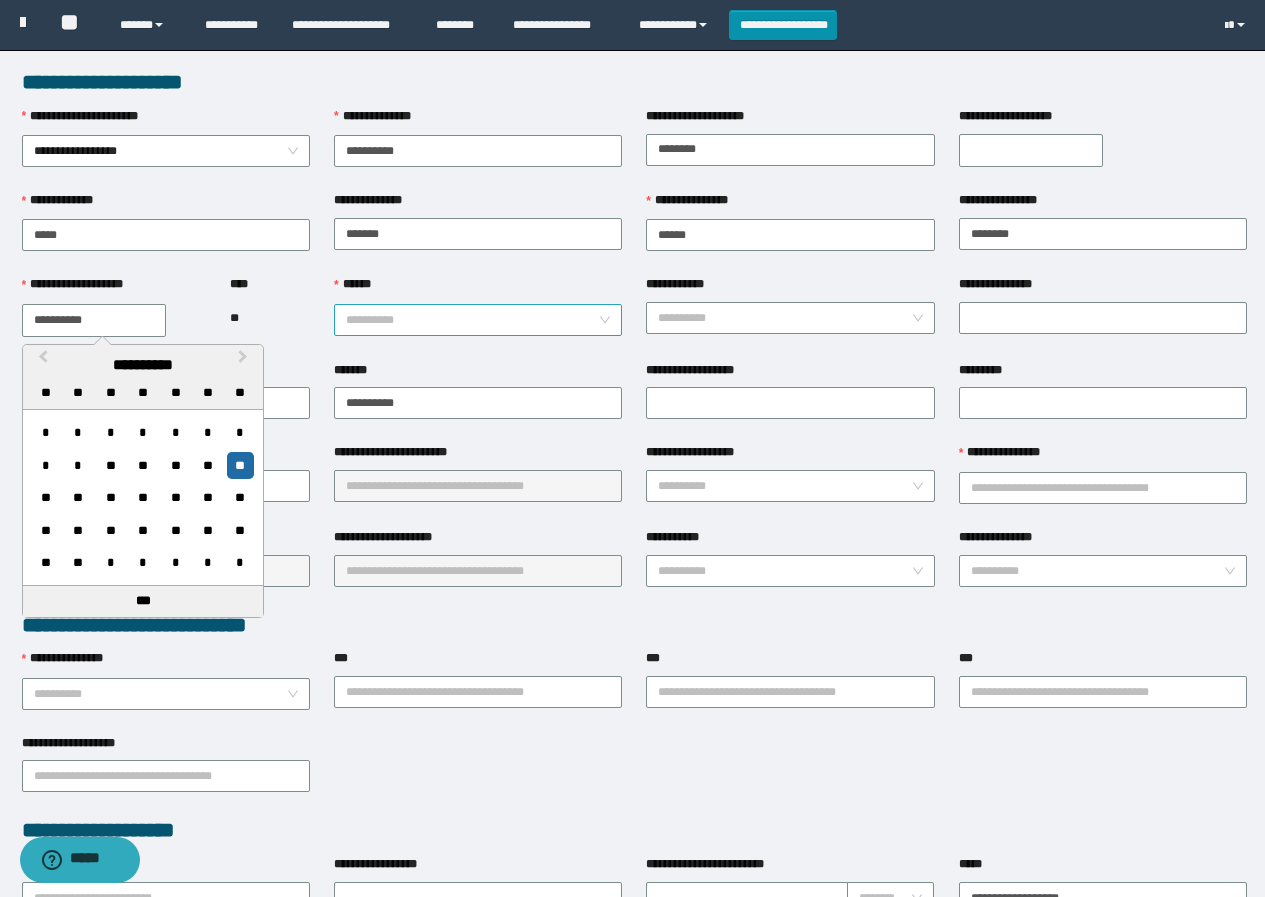 type on "**********" 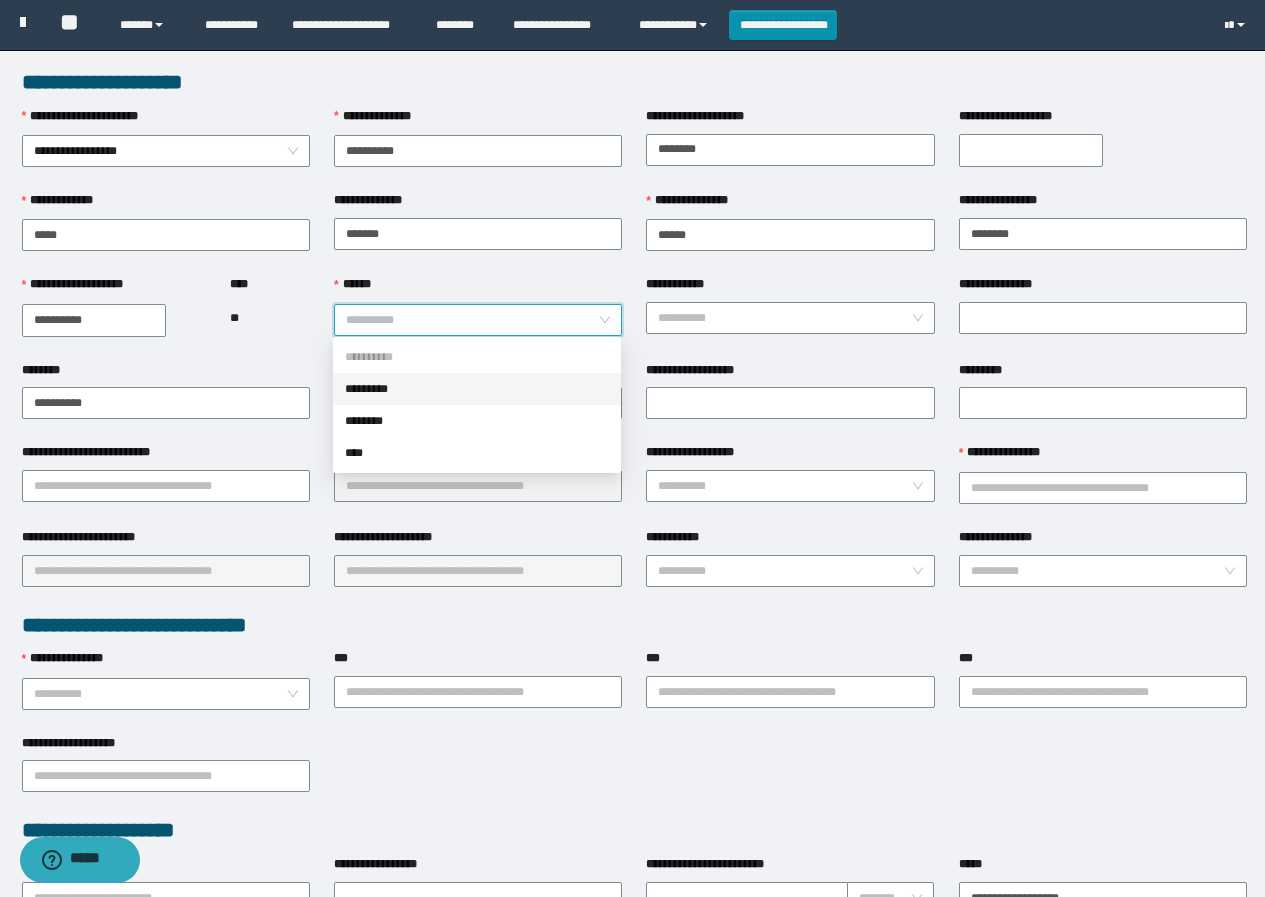 click on "******" at bounding box center [472, 320] 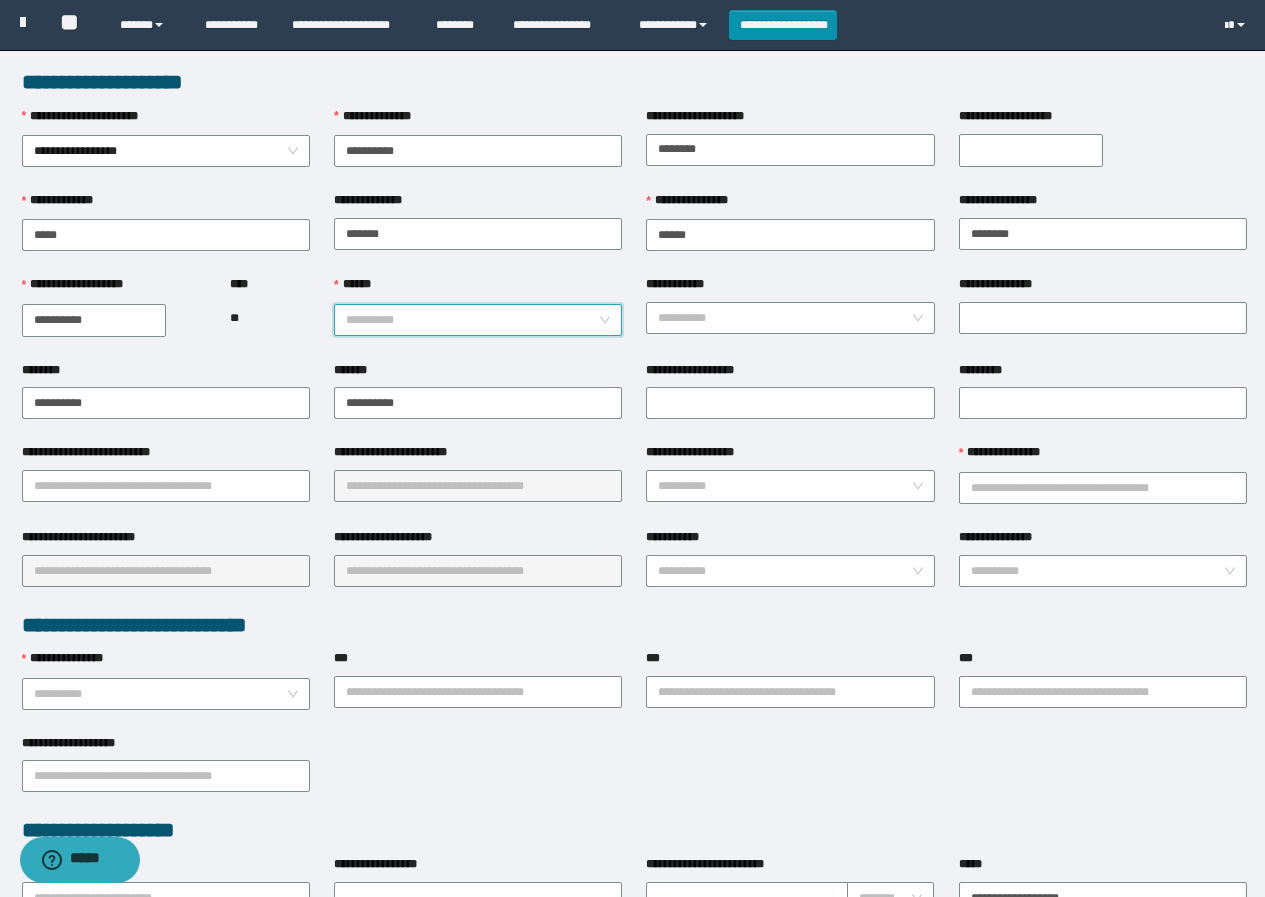 click on "******" at bounding box center (472, 320) 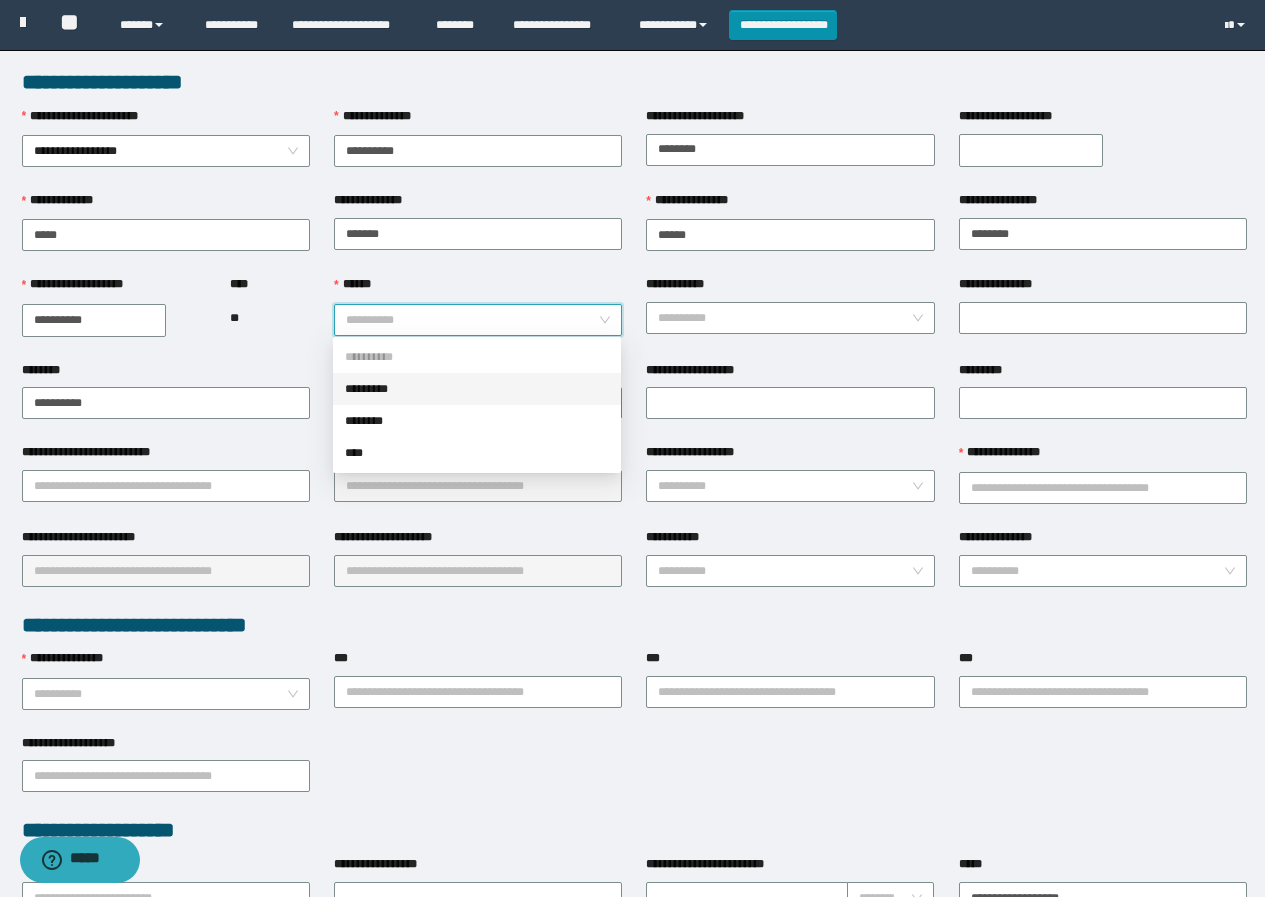 click on "*********" at bounding box center (477, 389) 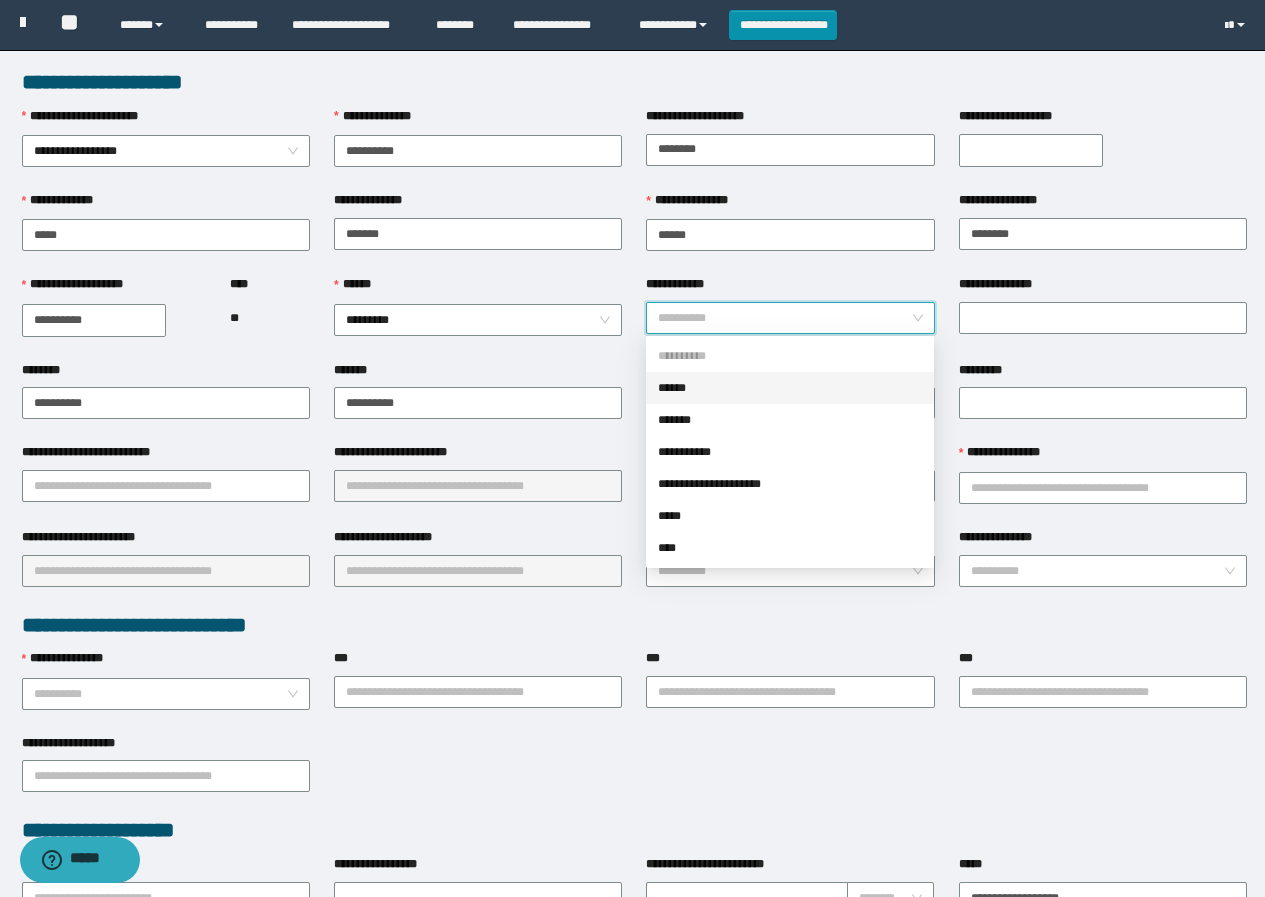 click on "**********" at bounding box center (784, 318) 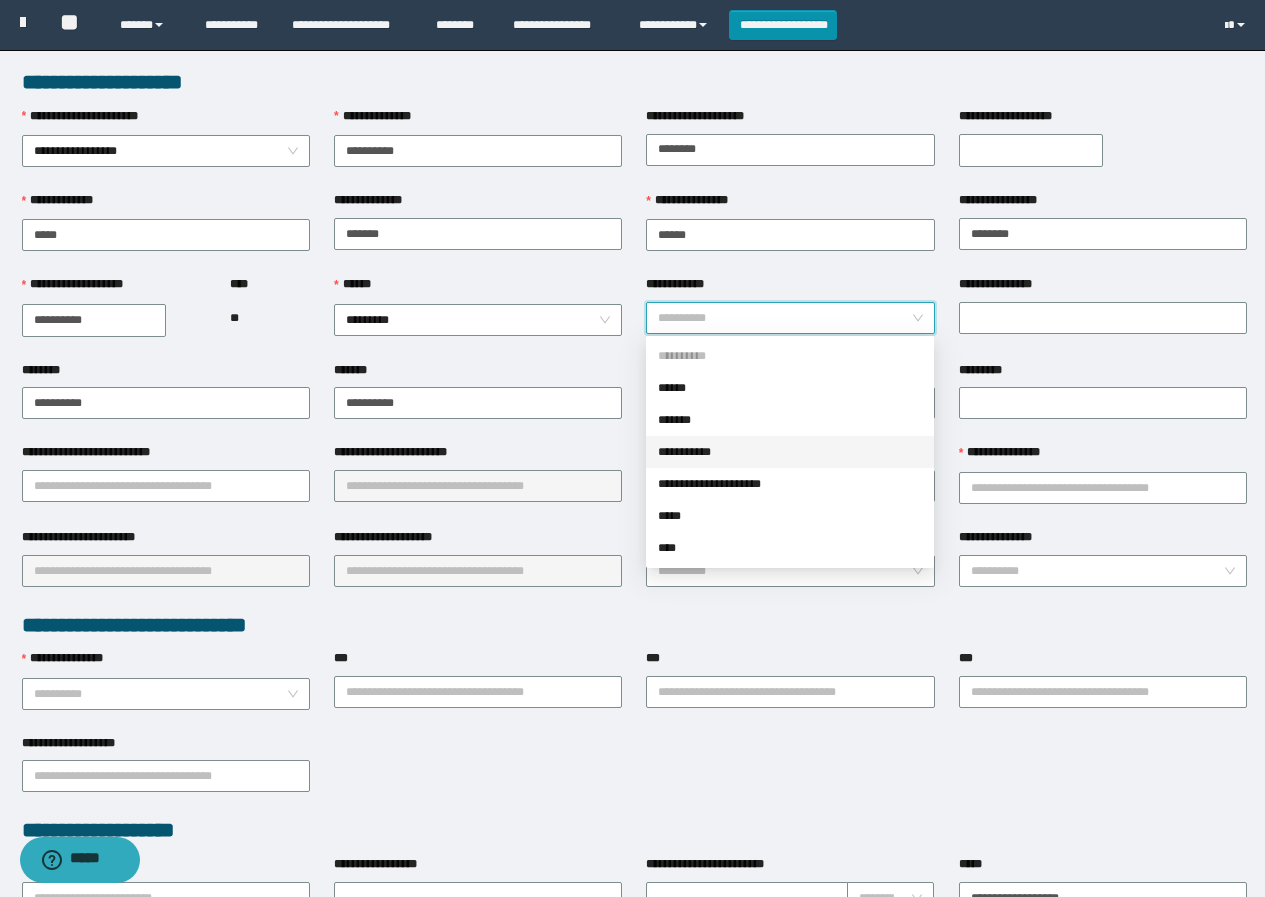 click on "**********" at bounding box center (790, 452) 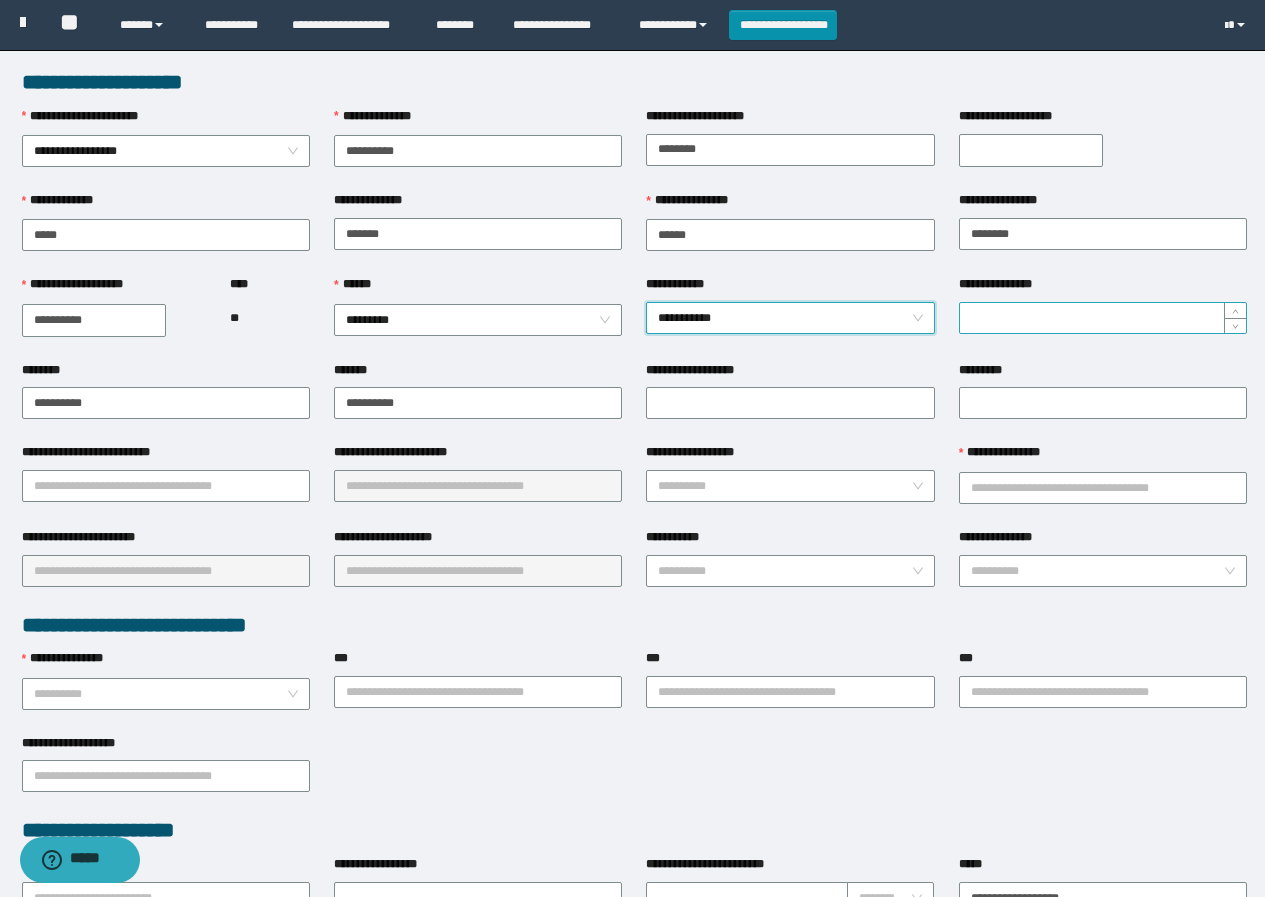 click on "**********" at bounding box center [1103, 318] 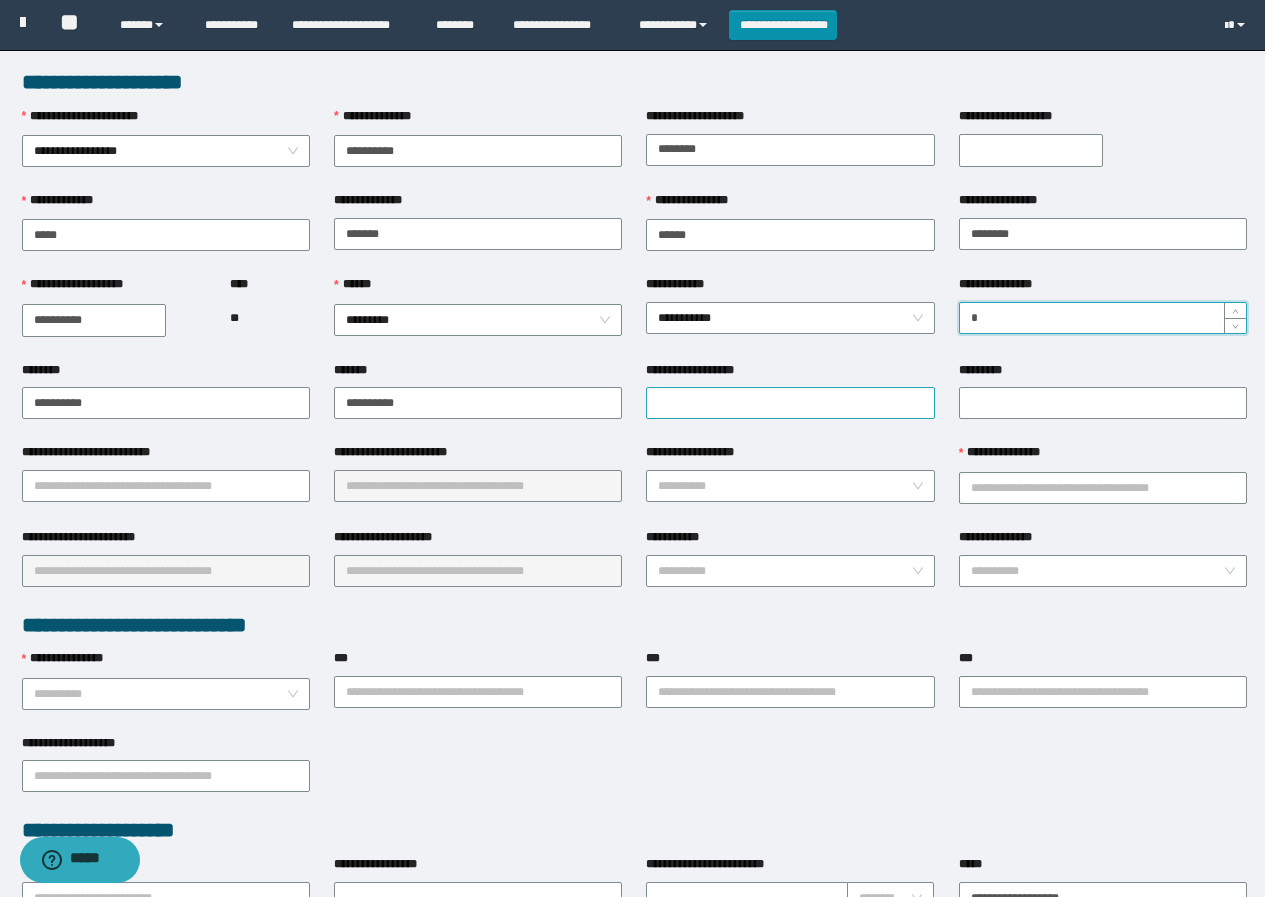 type on "*" 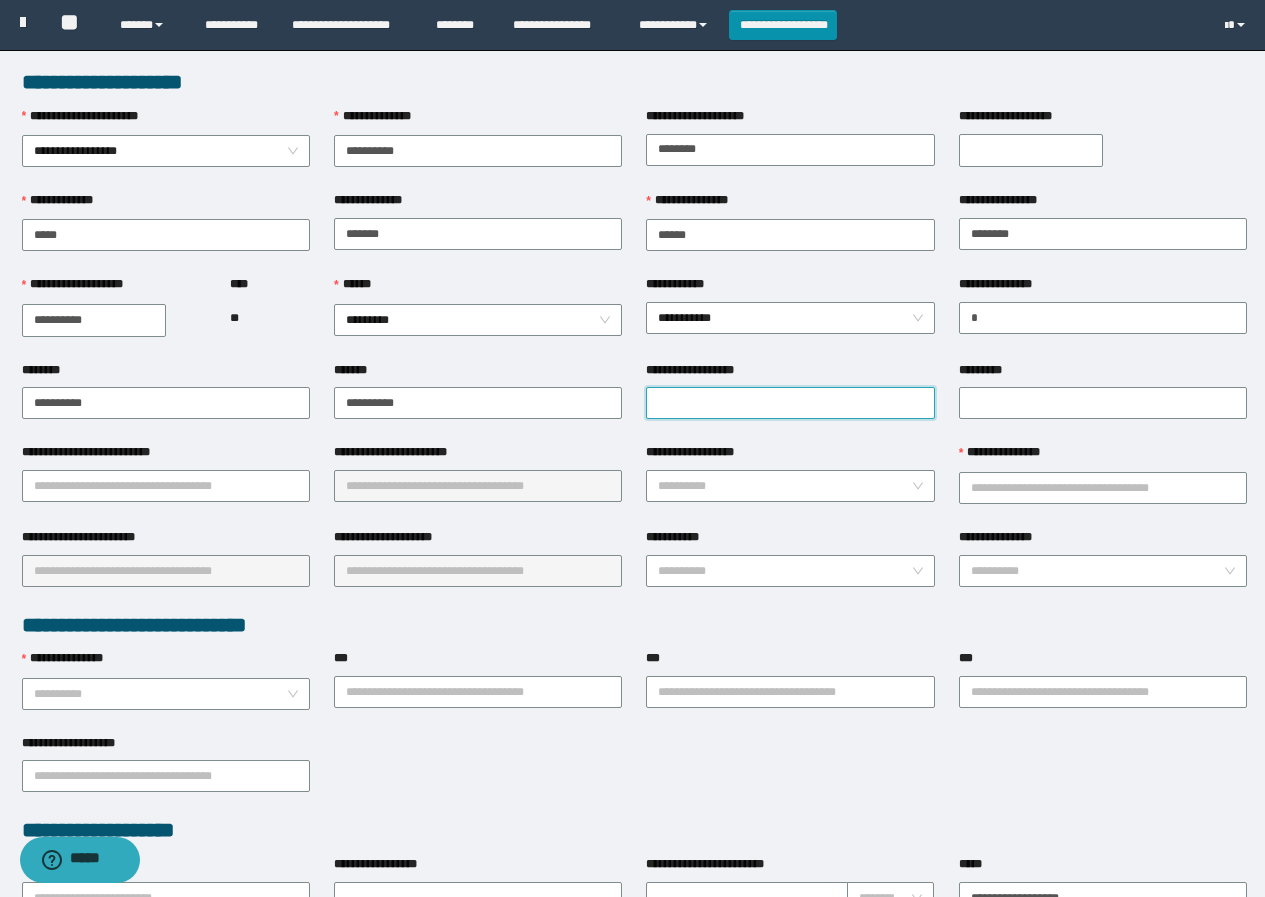 click on "**********" at bounding box center (790, 403) 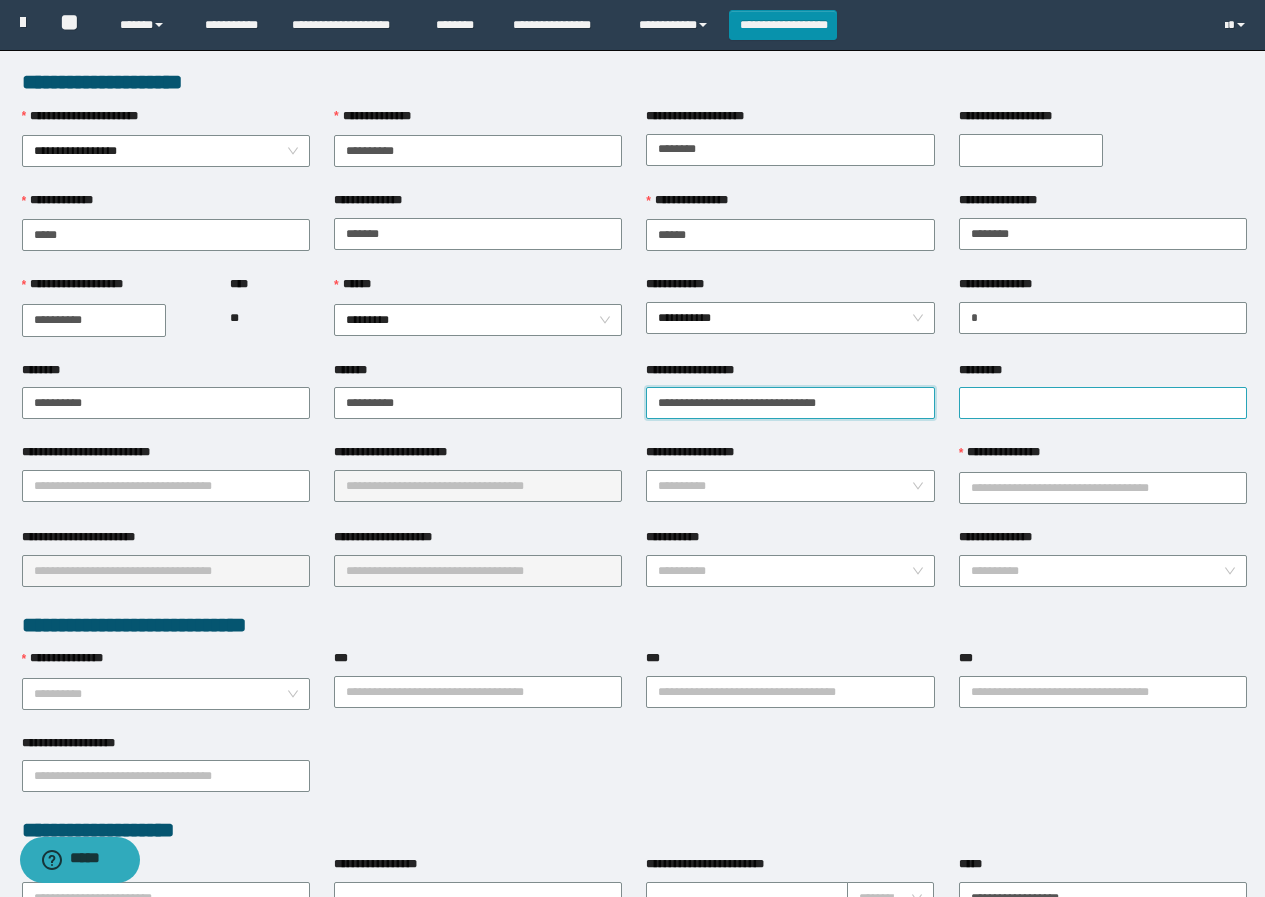 type on "**********" 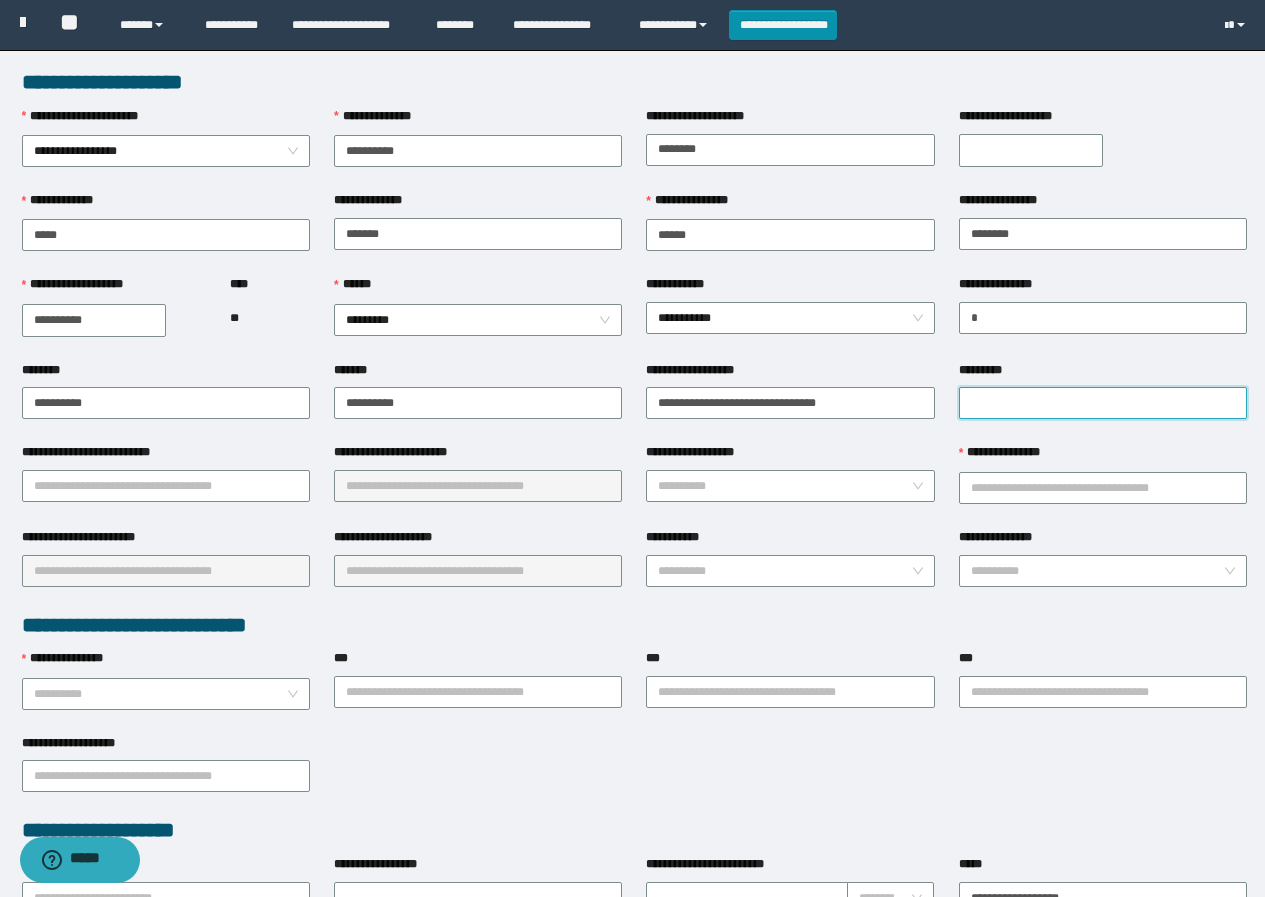 click on "*********" at bounding box center (1103, 403) 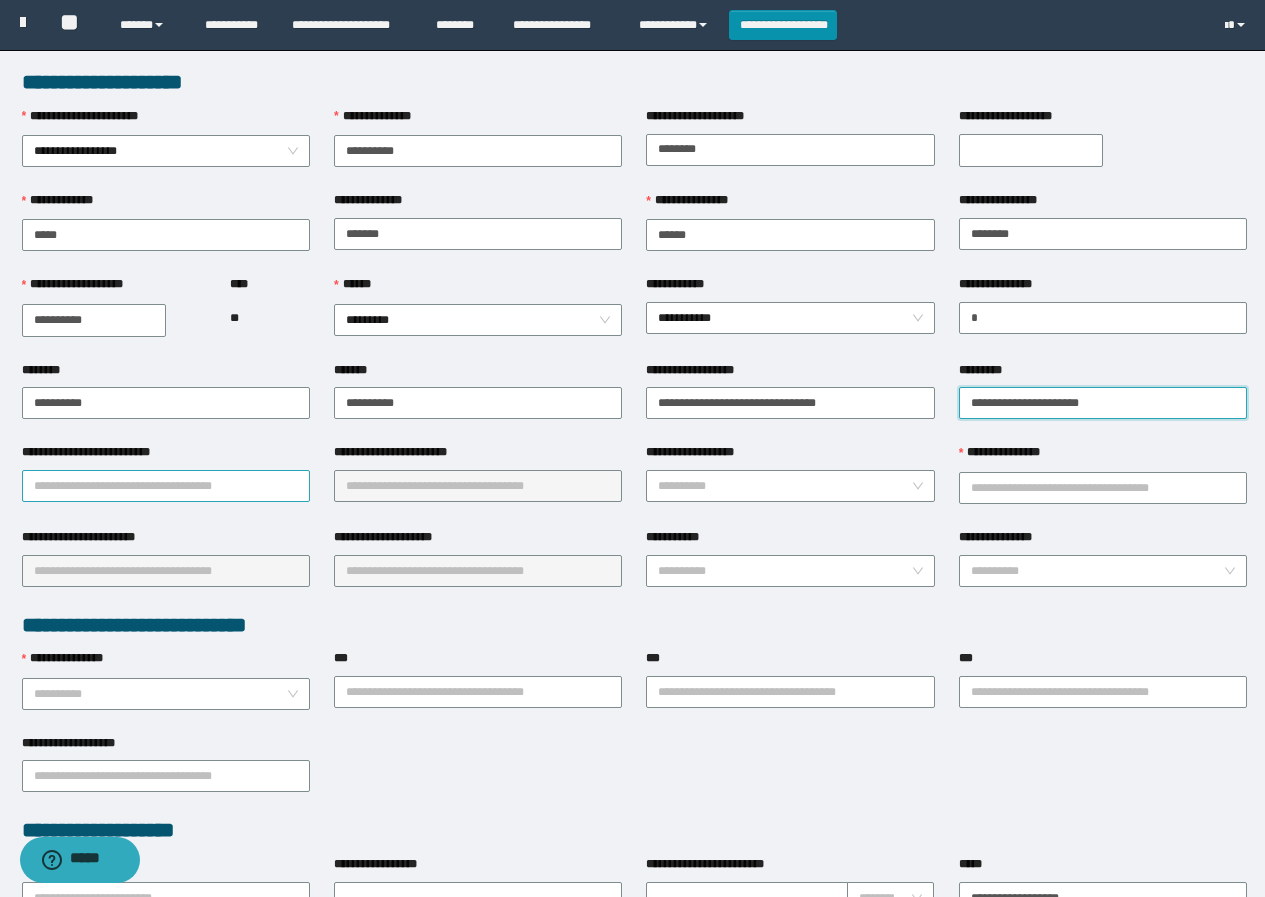 type on "**********" 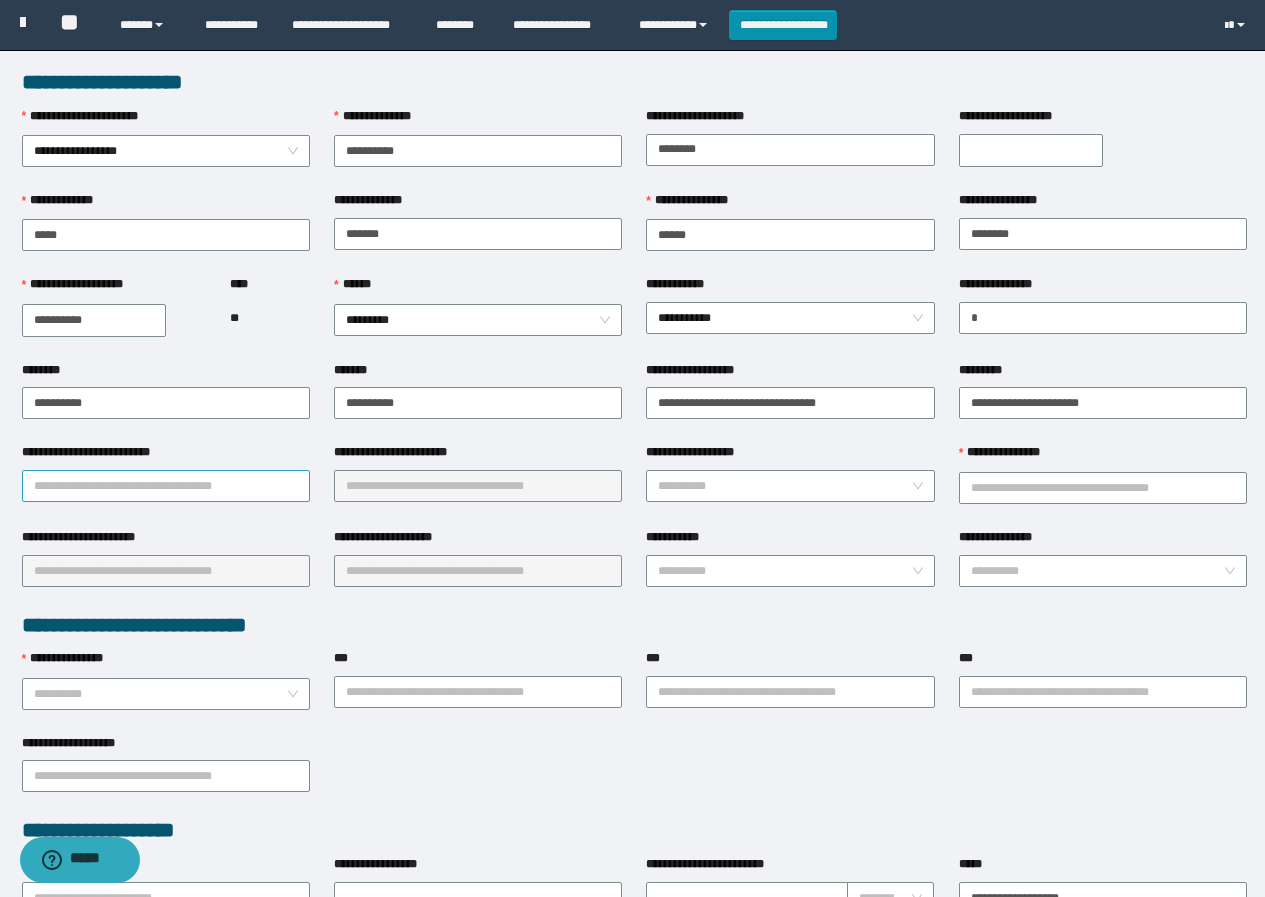click on "**********" at bounding box center (166, 486) 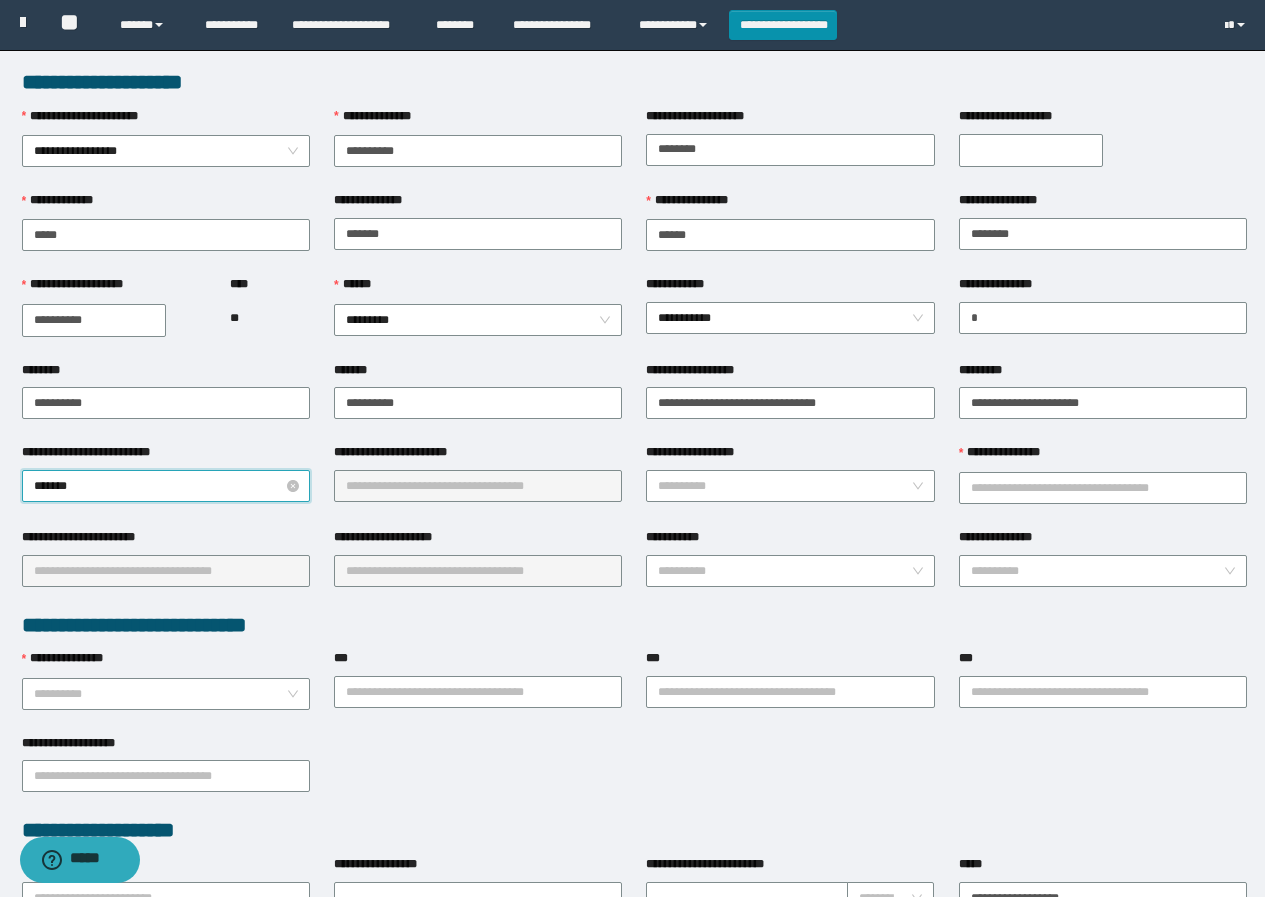 type on "********" 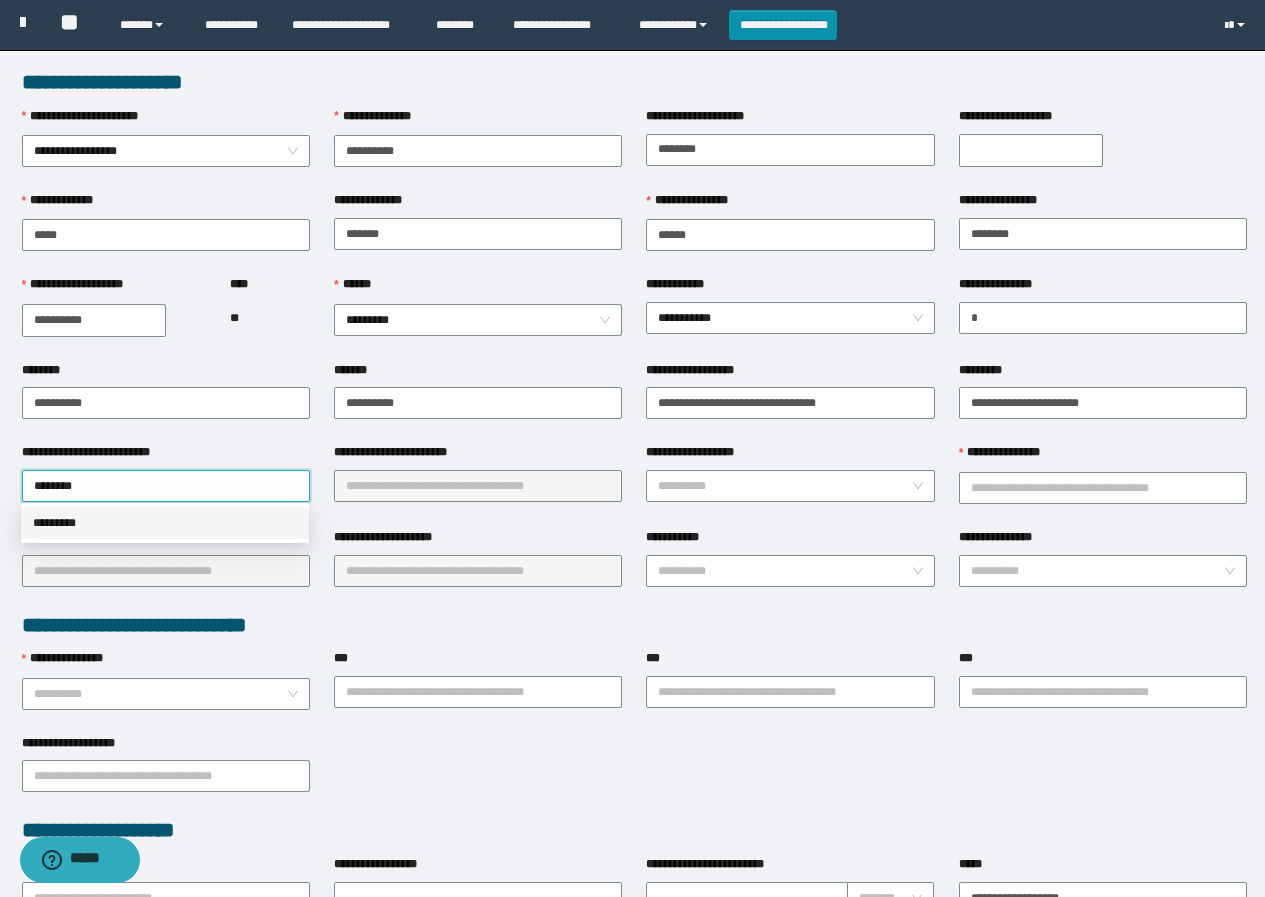 click on "*********" at bounding box center [165, 523] 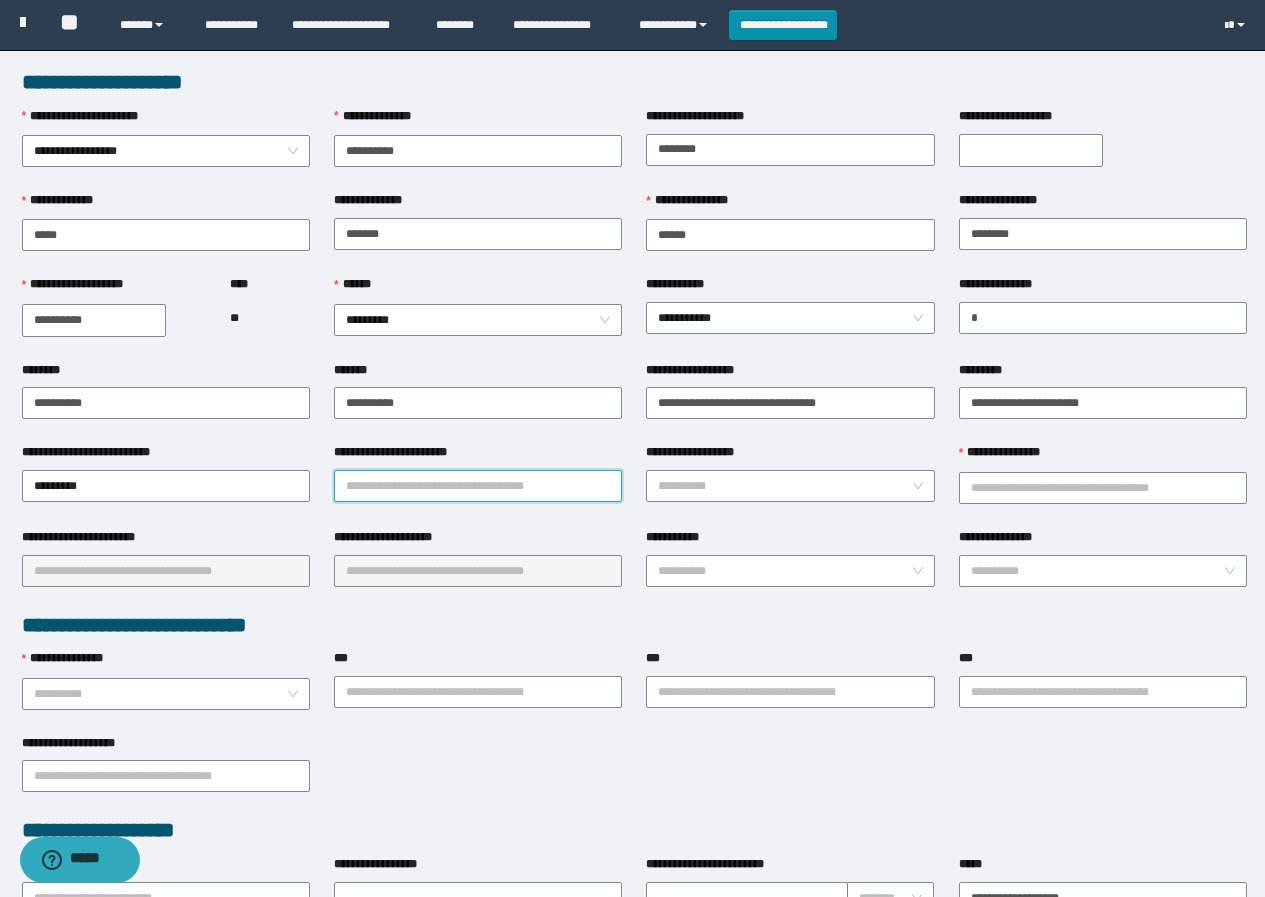 click on "**********" at bounding box center [478, 486] 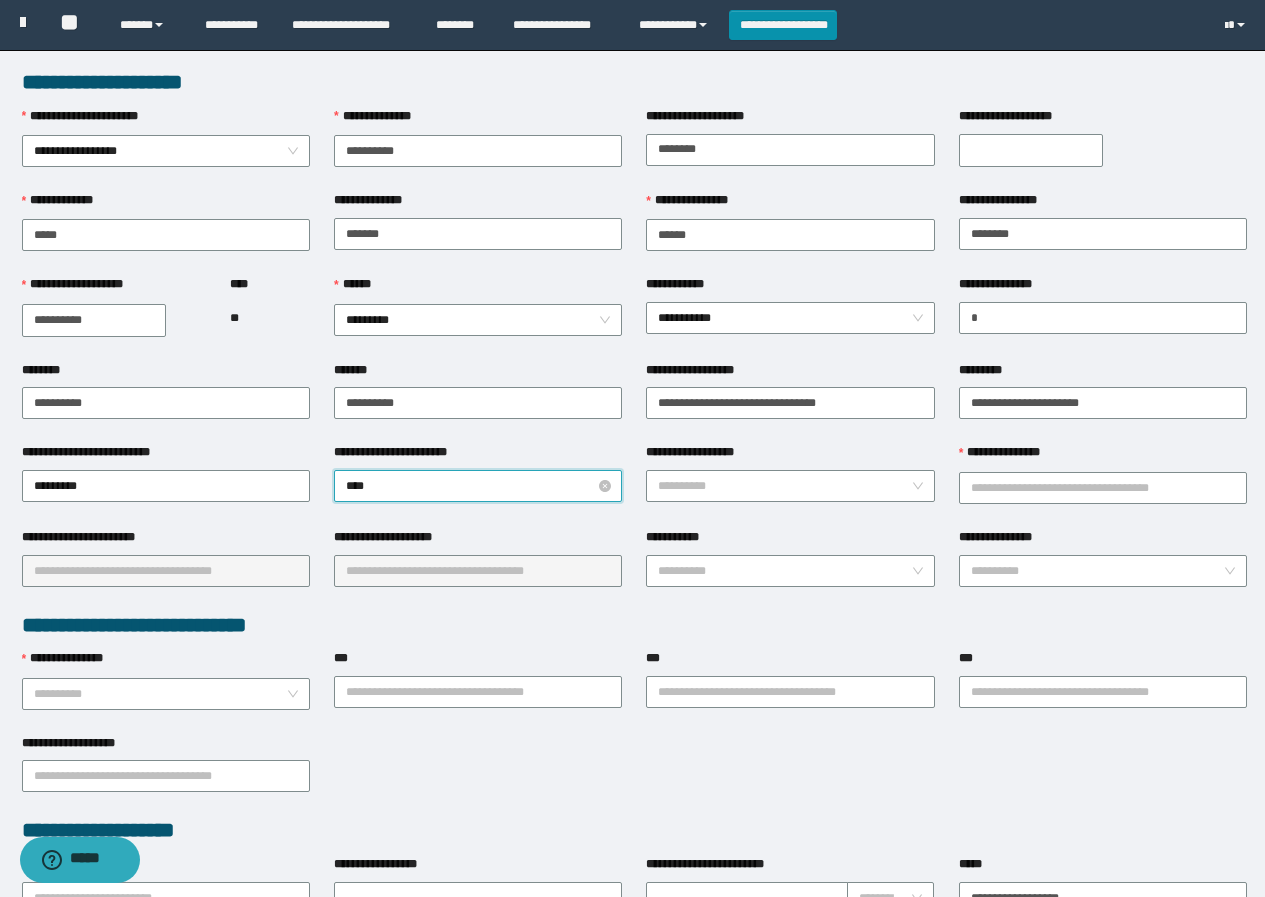type on "*****" 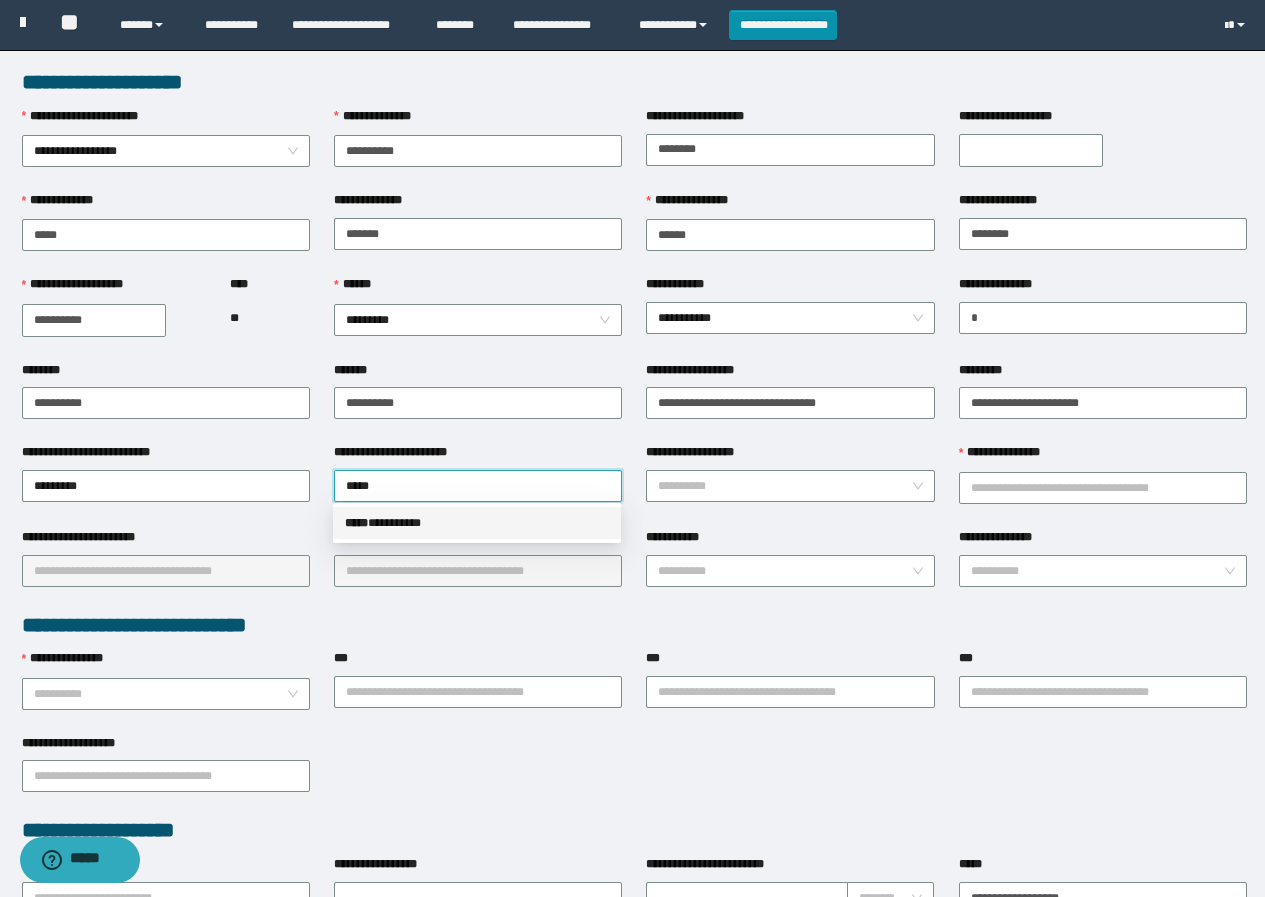 drag, startPoint x: 450, startPoint y: 530, endPoint x: 417, endPoint y: 528, distance: 33.06055 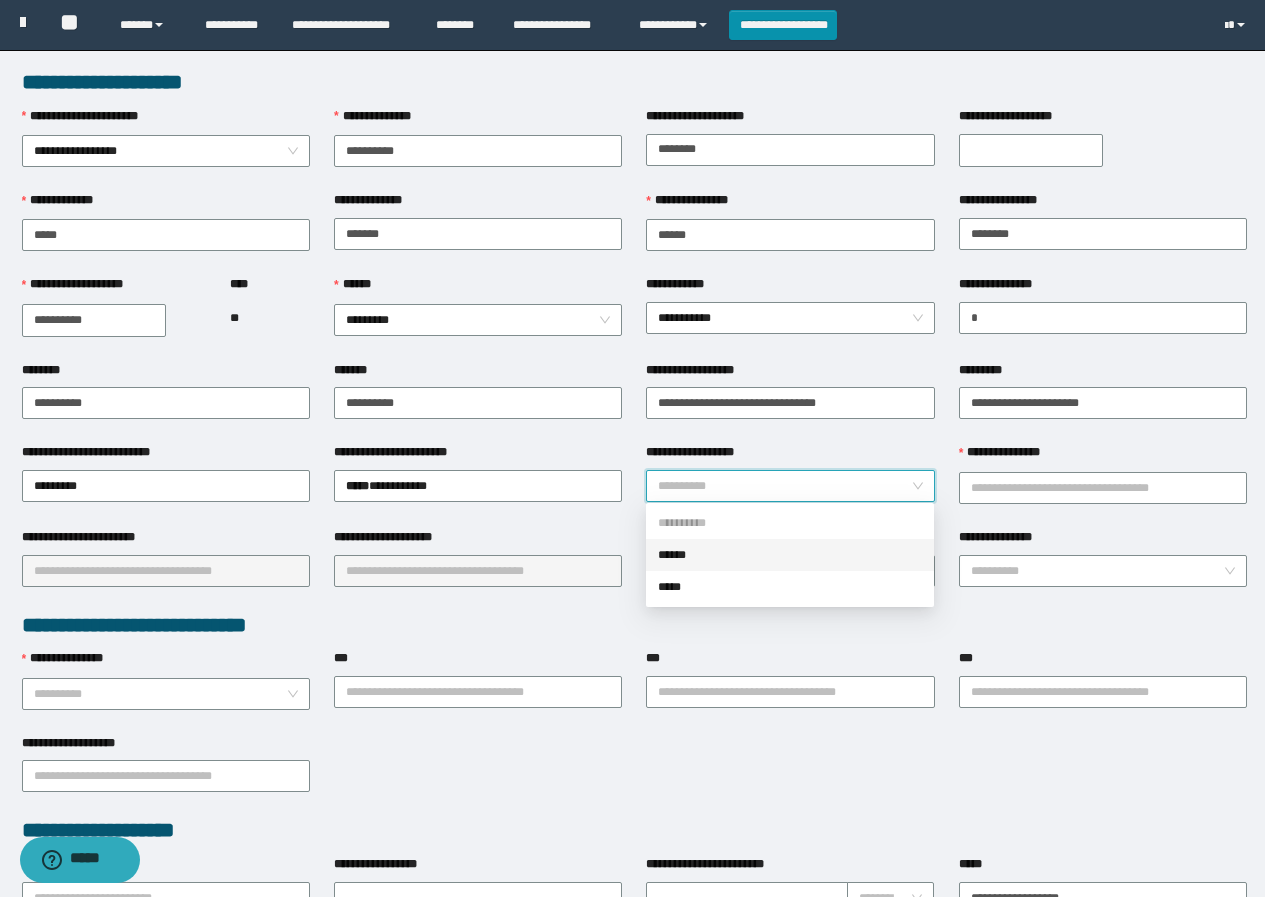 click on "**********" at bounding box center [784, 486] 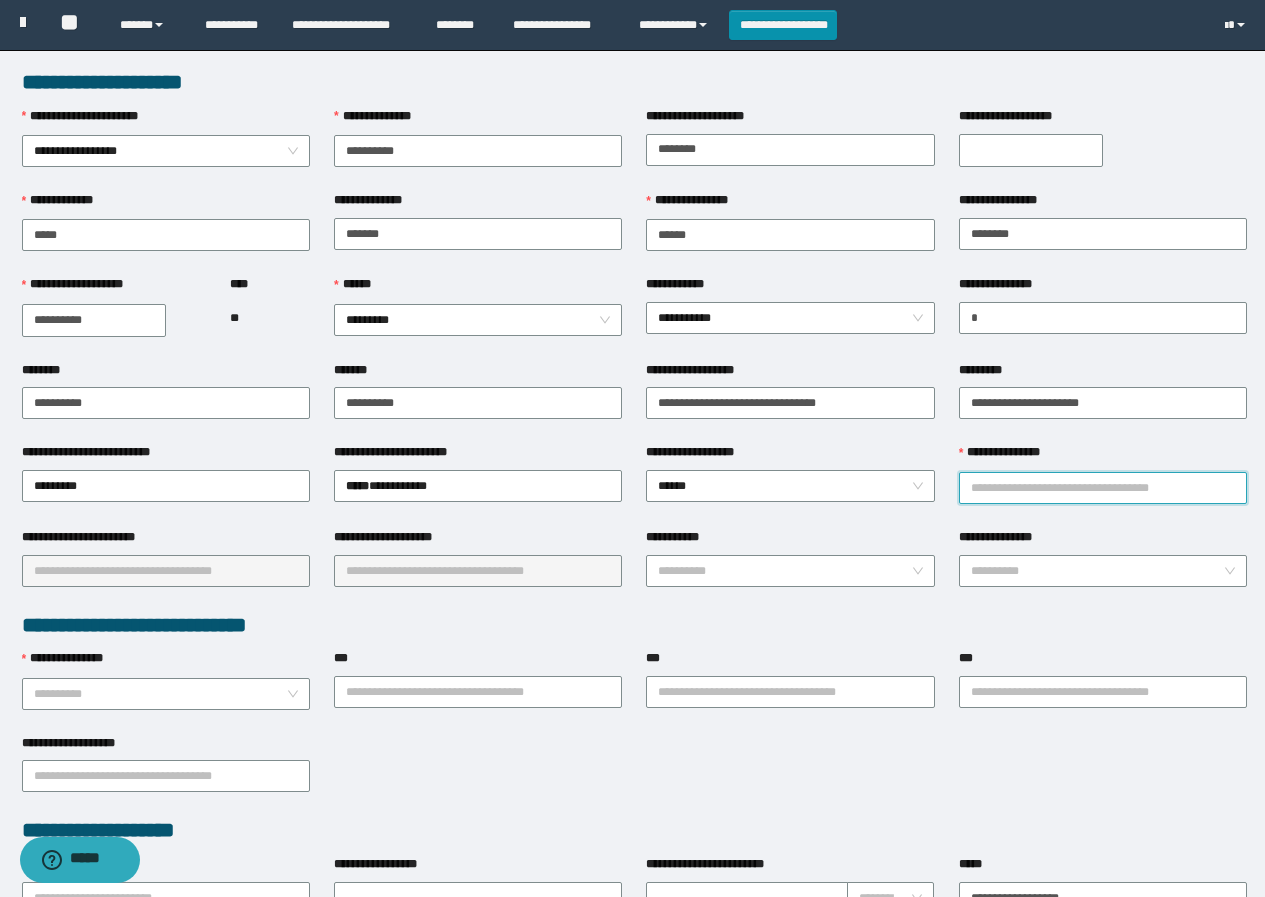 click on "**********" at bounding box center (1103, 488) 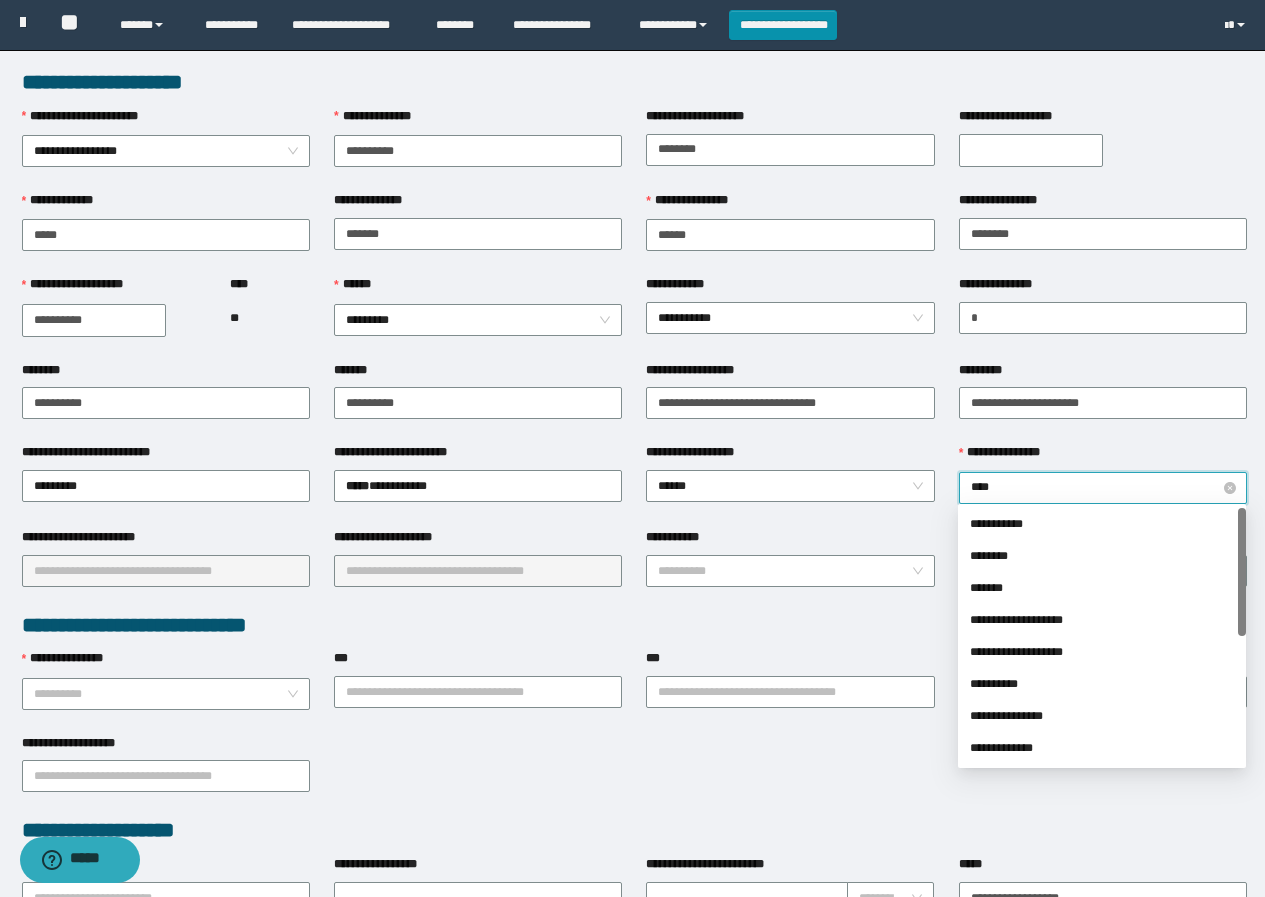 type on "*****" 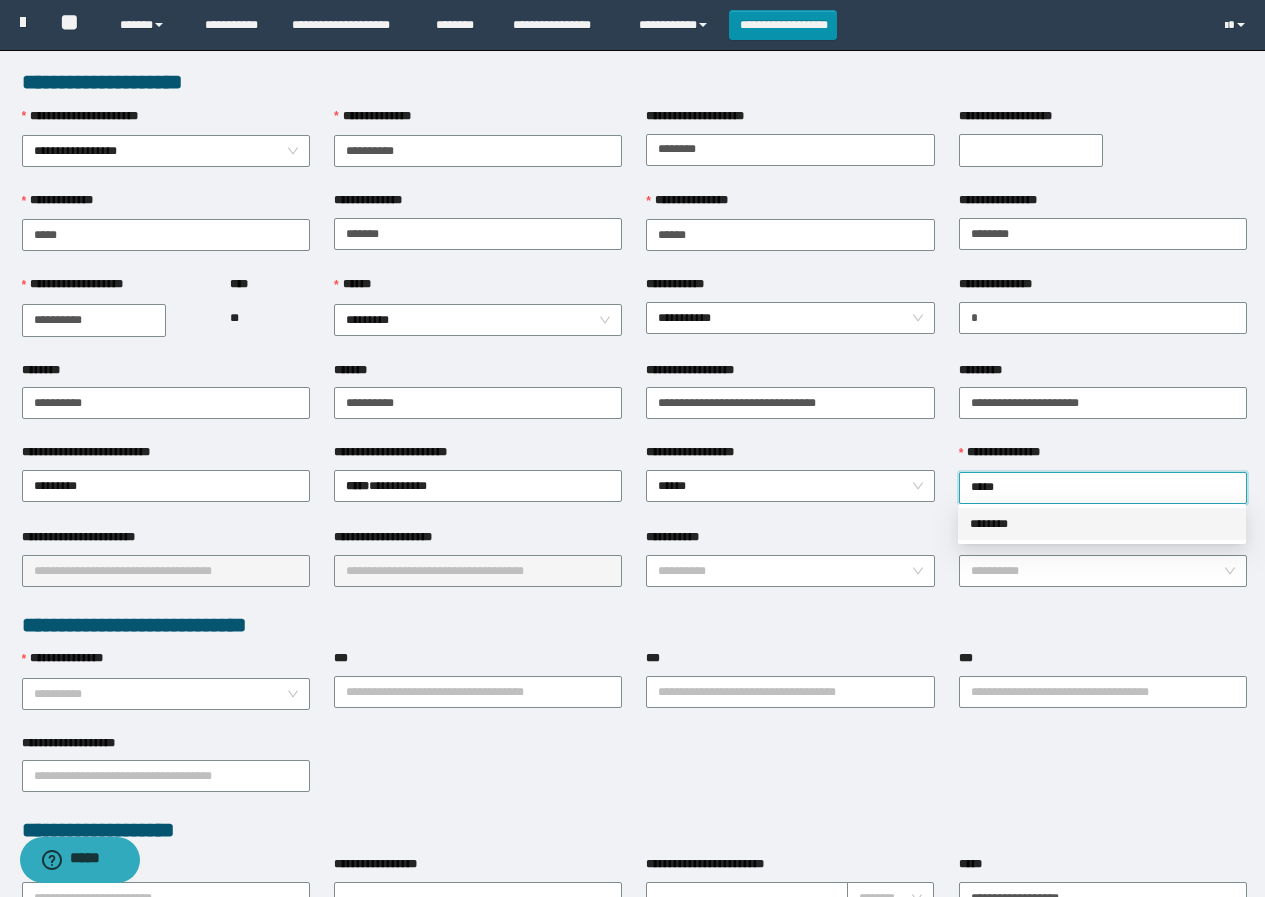 click on "********" at bounding box center [1102, 524] 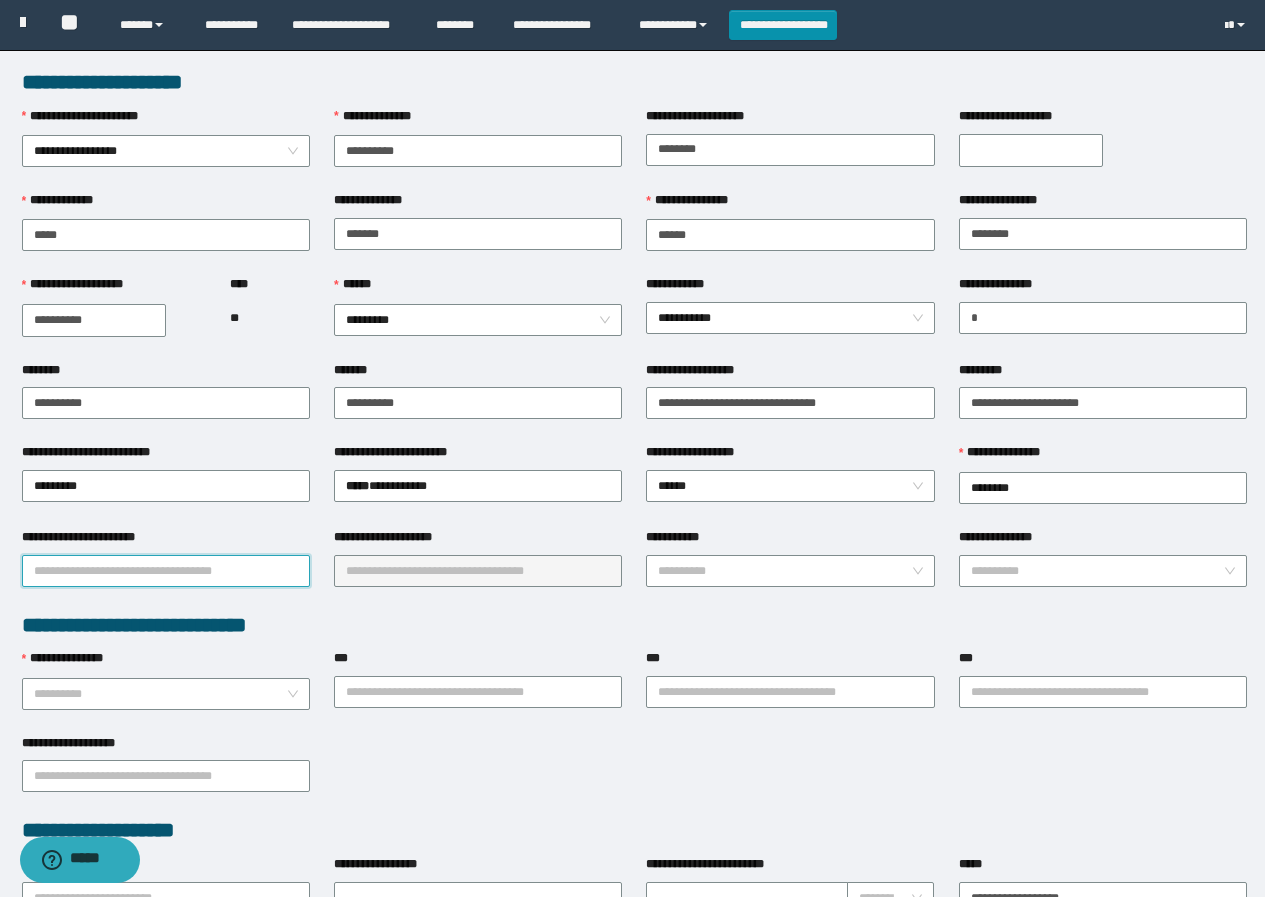 click on "**********" at bounding box center (166, 571) 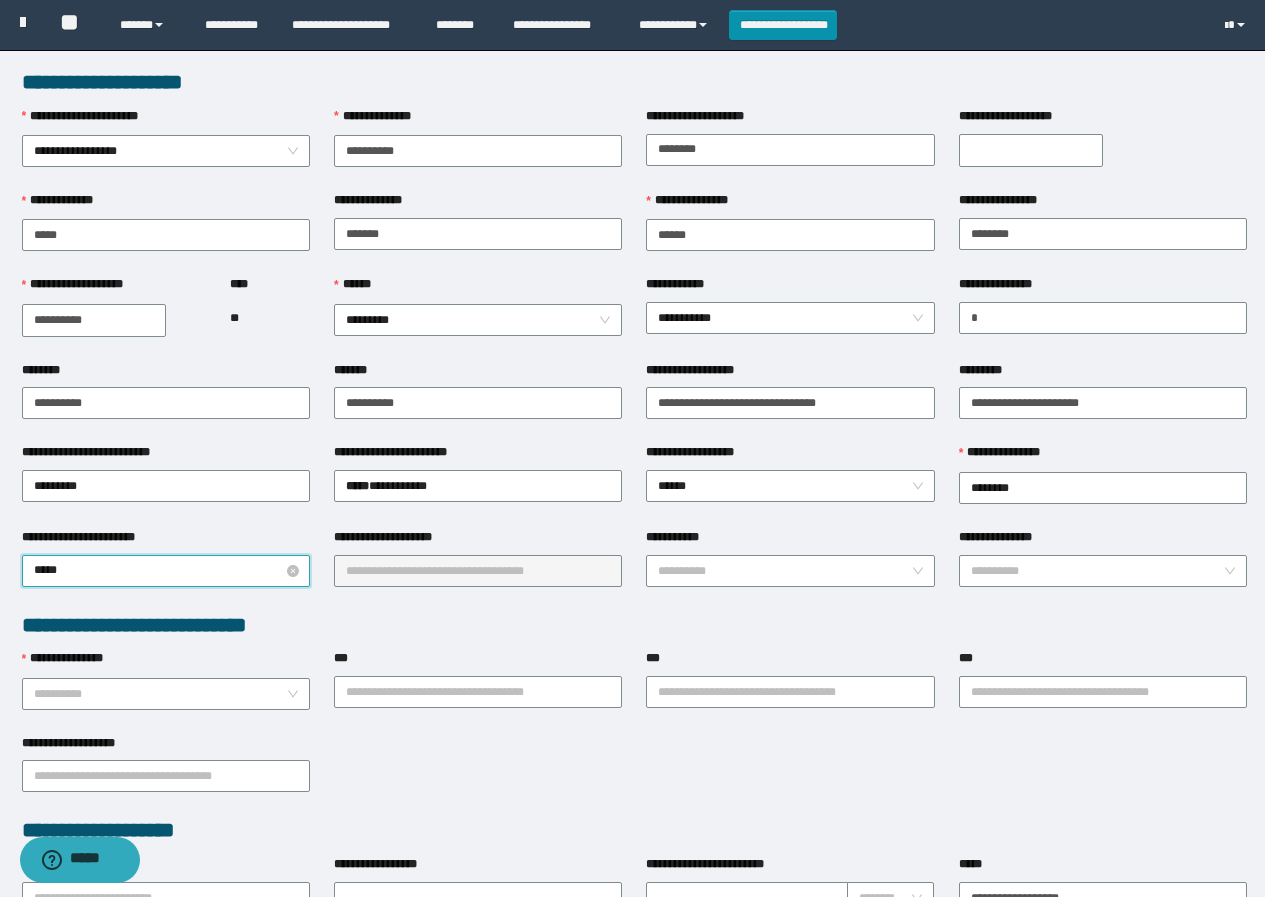 type on "******" 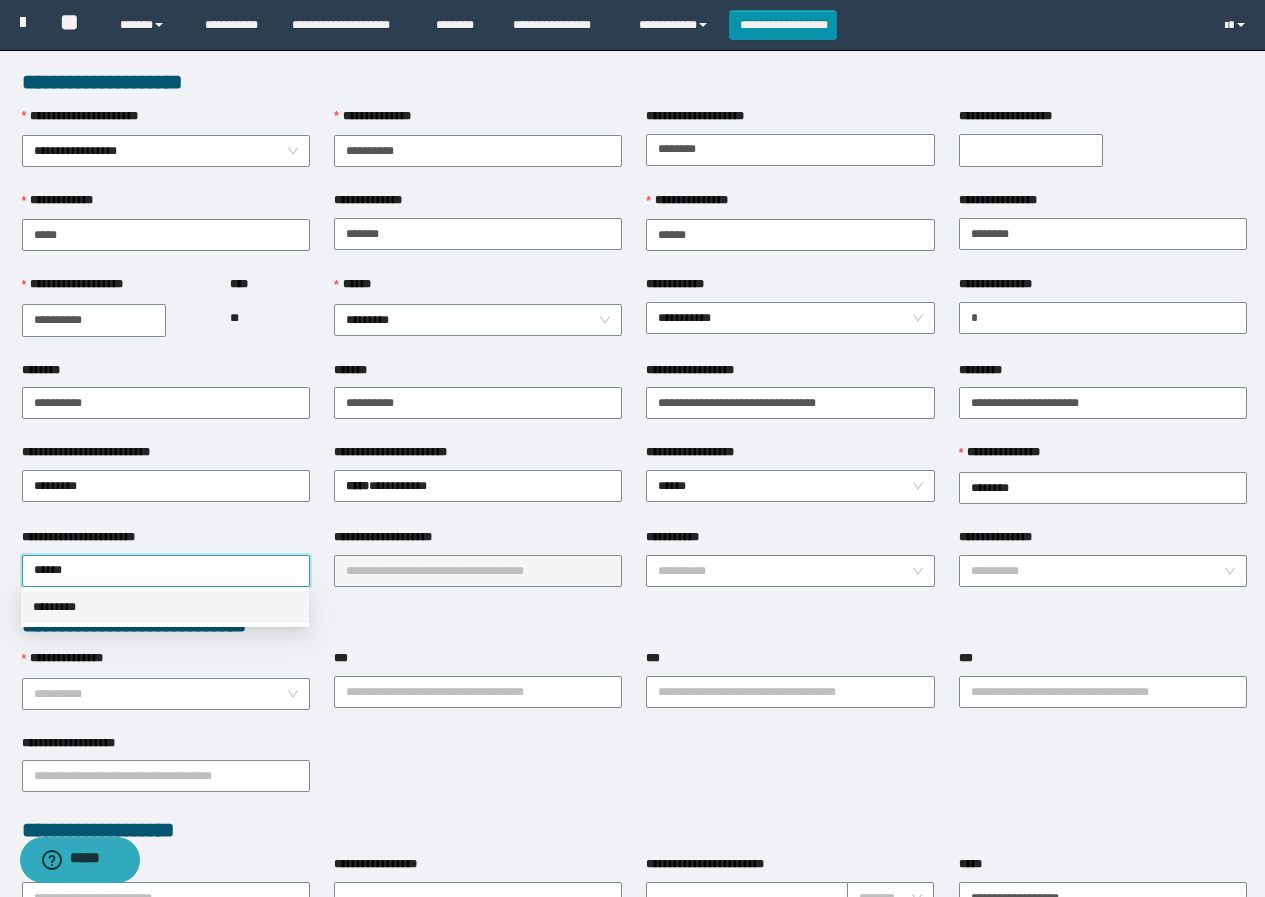 click on "*********" at bounding box center [165, 607] 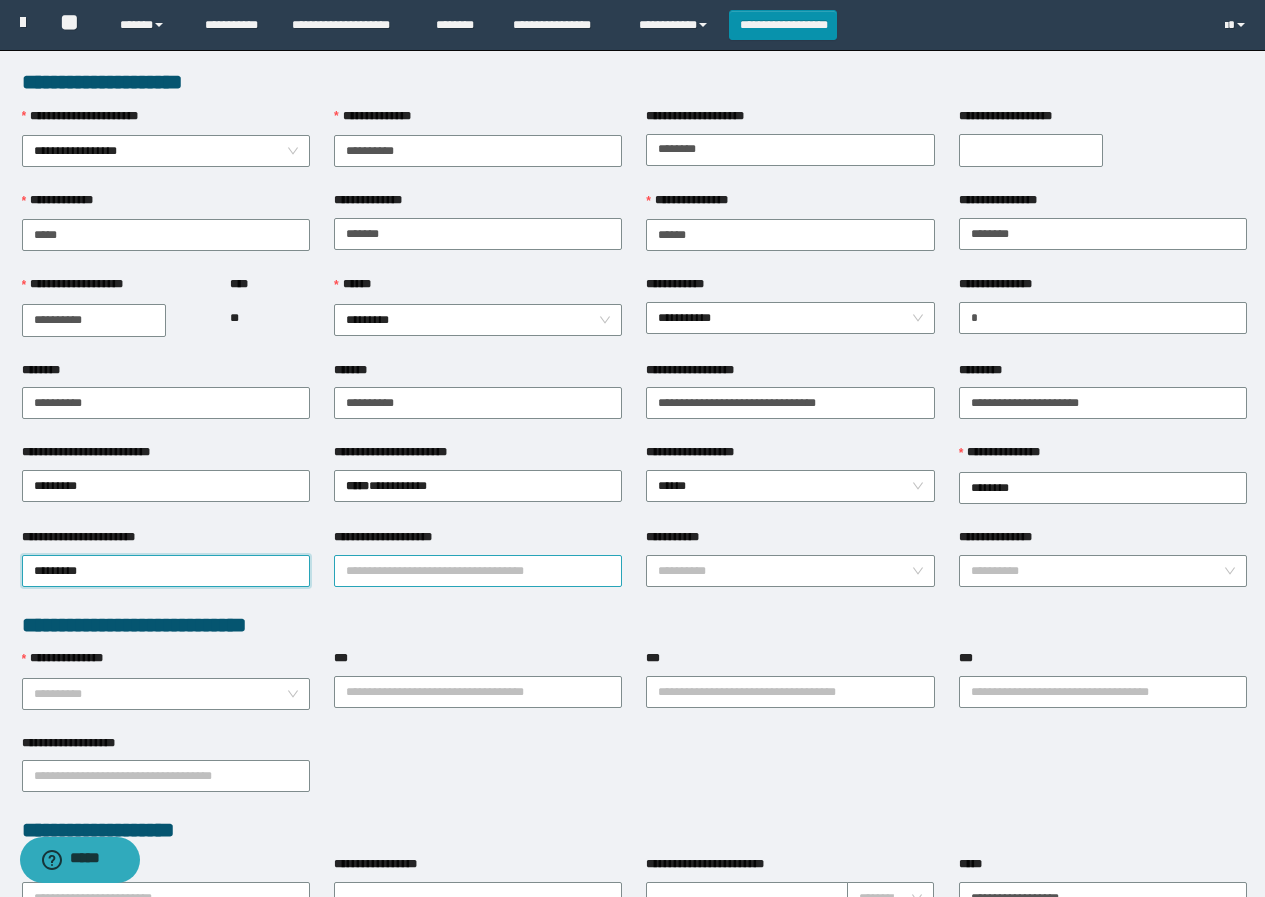 click on "**********" at bounding box center [478, 571] 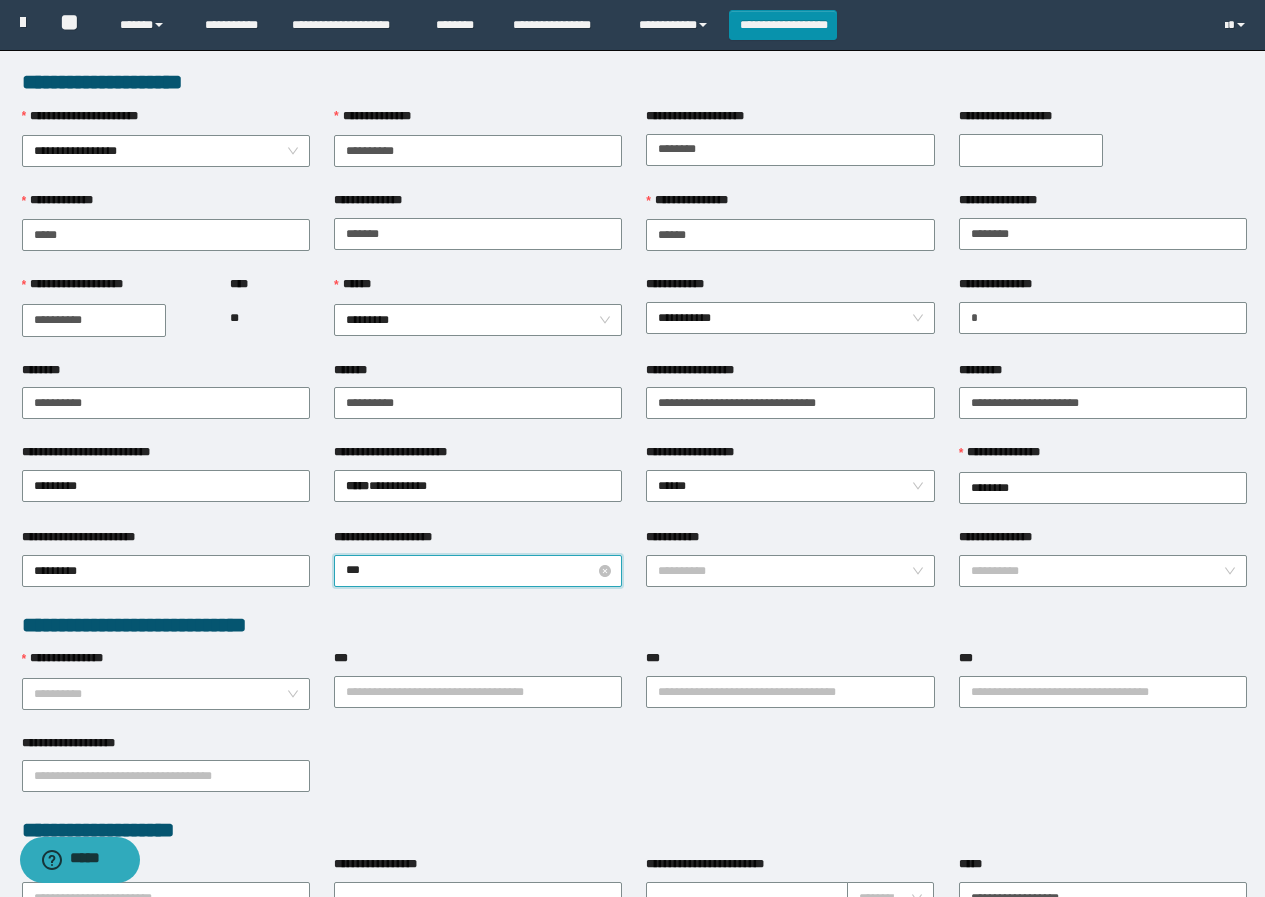 type on "****" 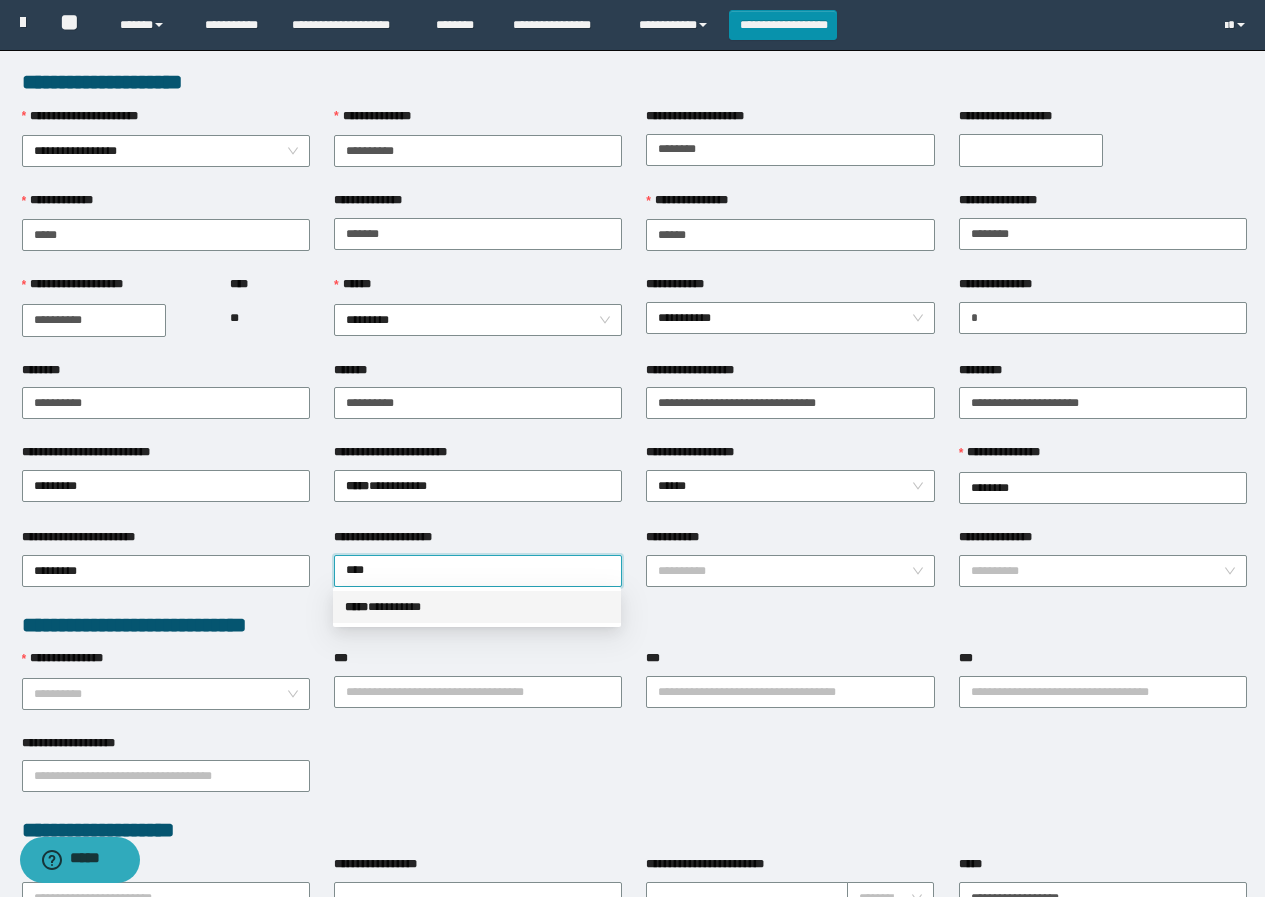 click on "***** * ********" at bounding box center (477, 607) 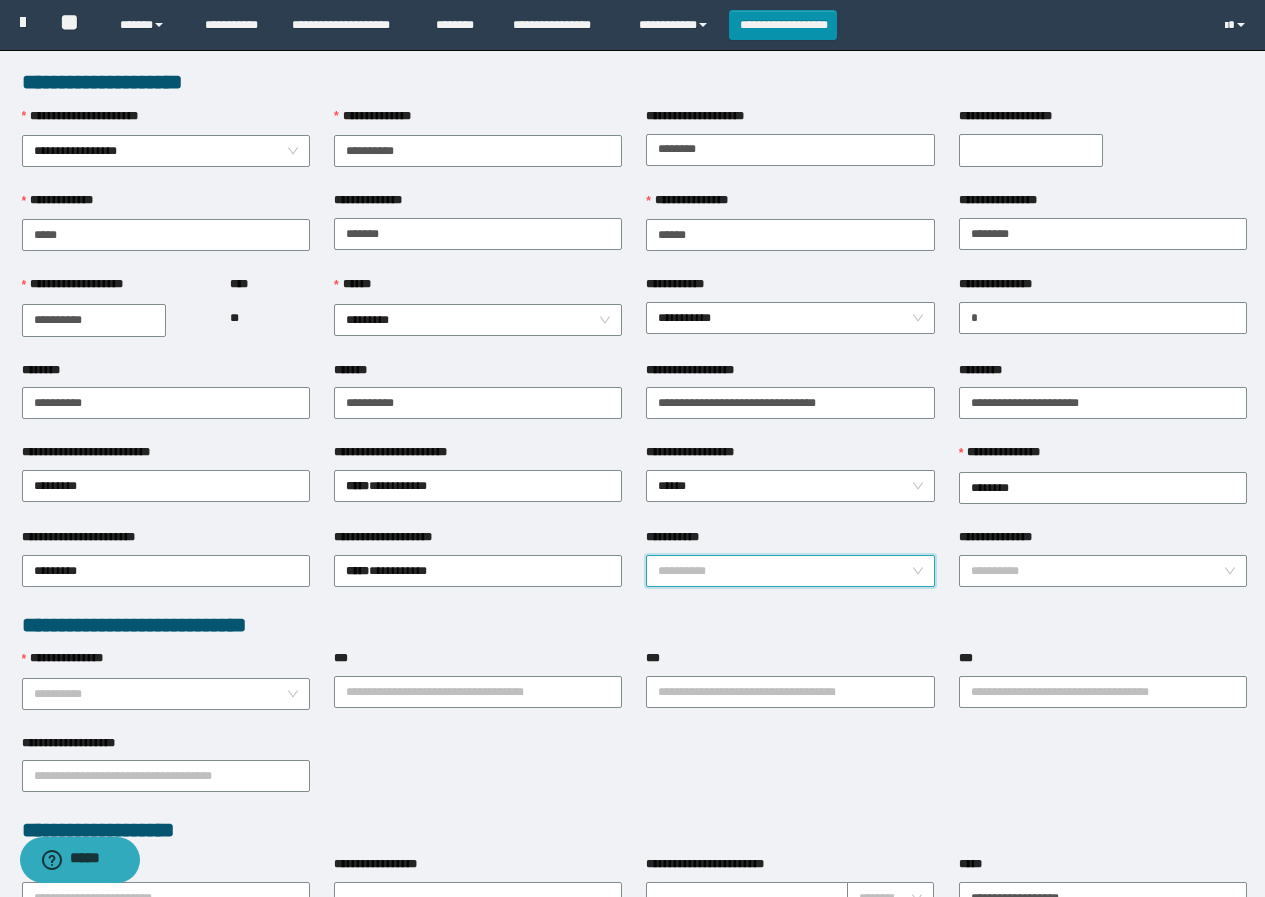 click on "**********" at bounding box center [784, 571] 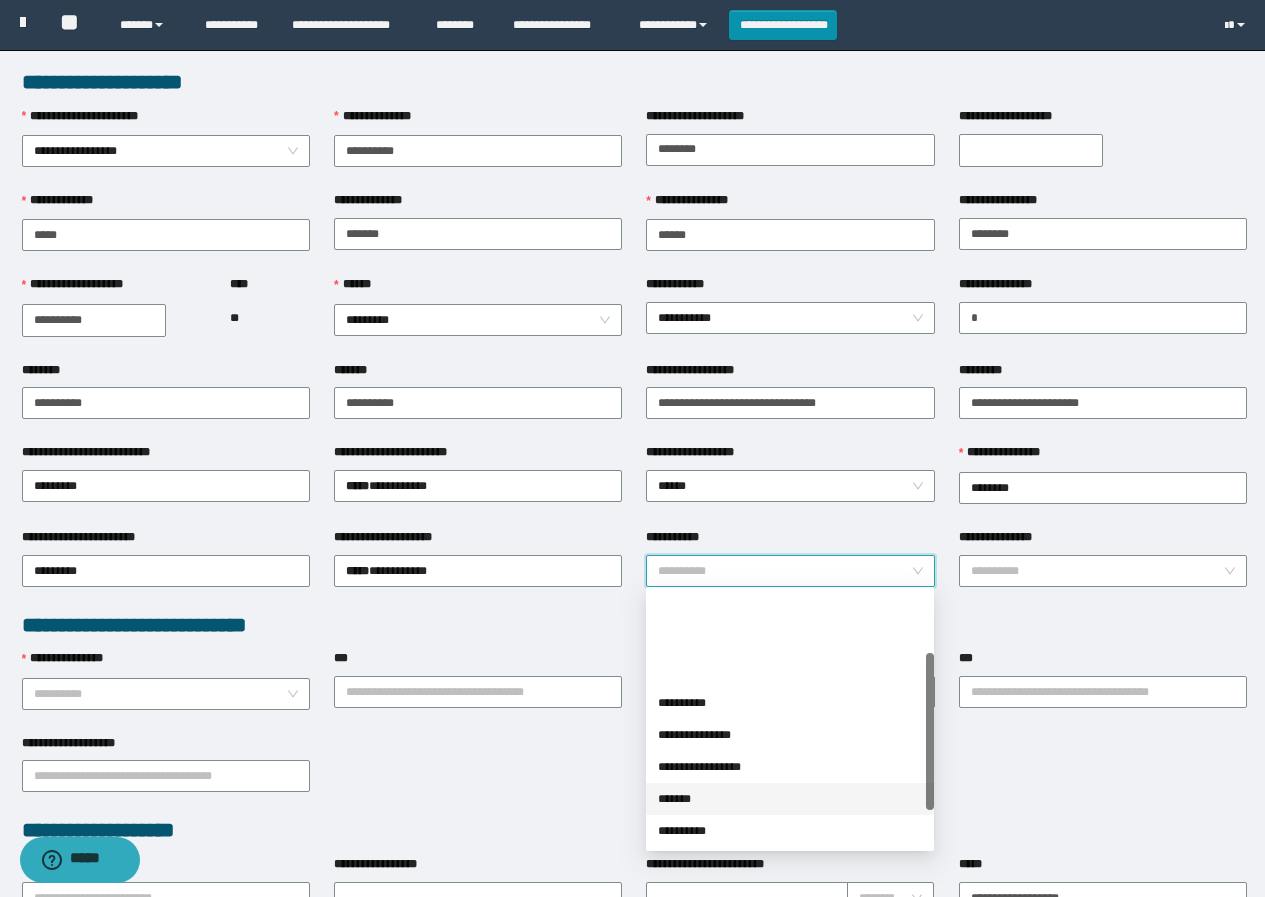 scroll, scrollTop: 100, scrollLeft: 0, axis: vertical 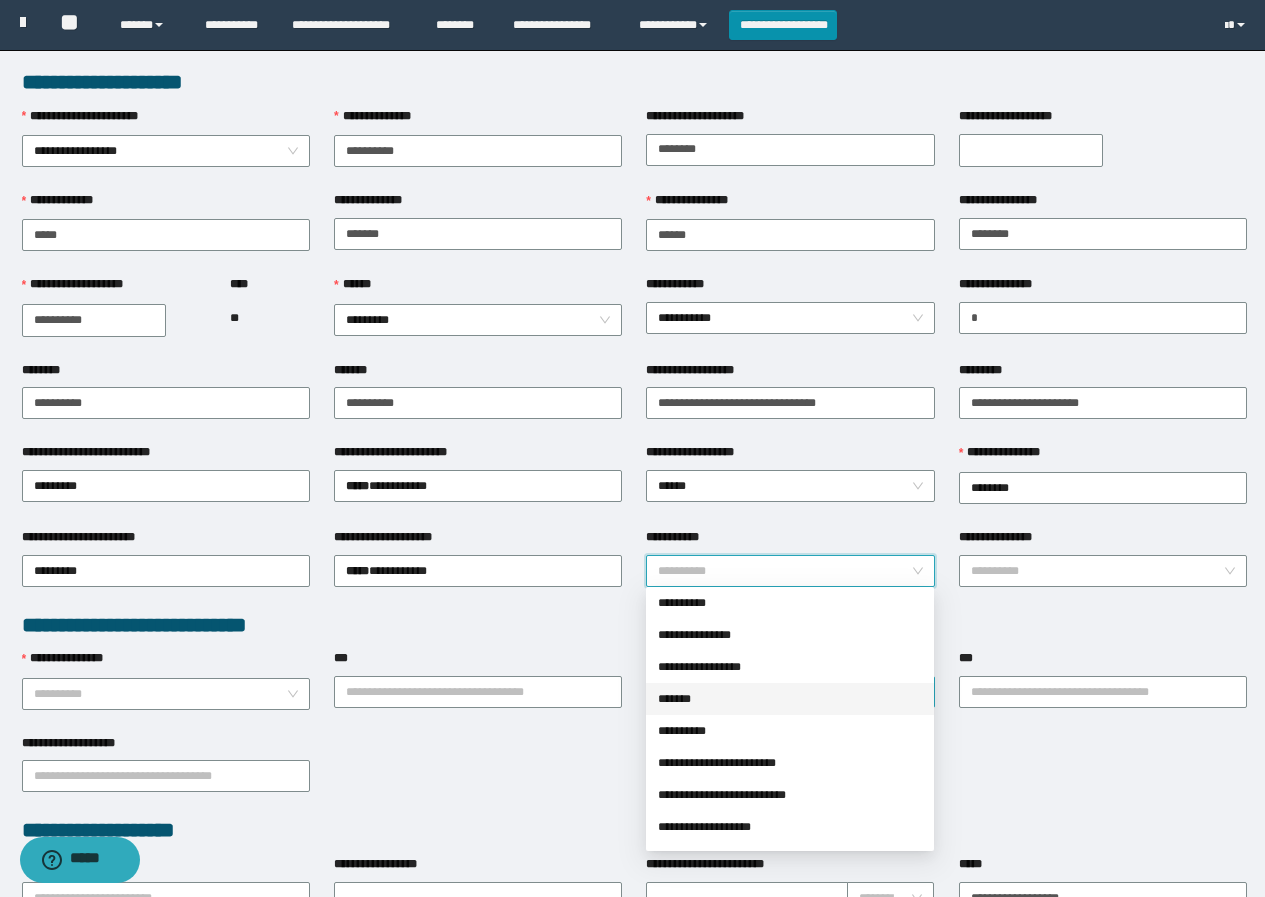 click on "*******" at bounding box center (790, 699) 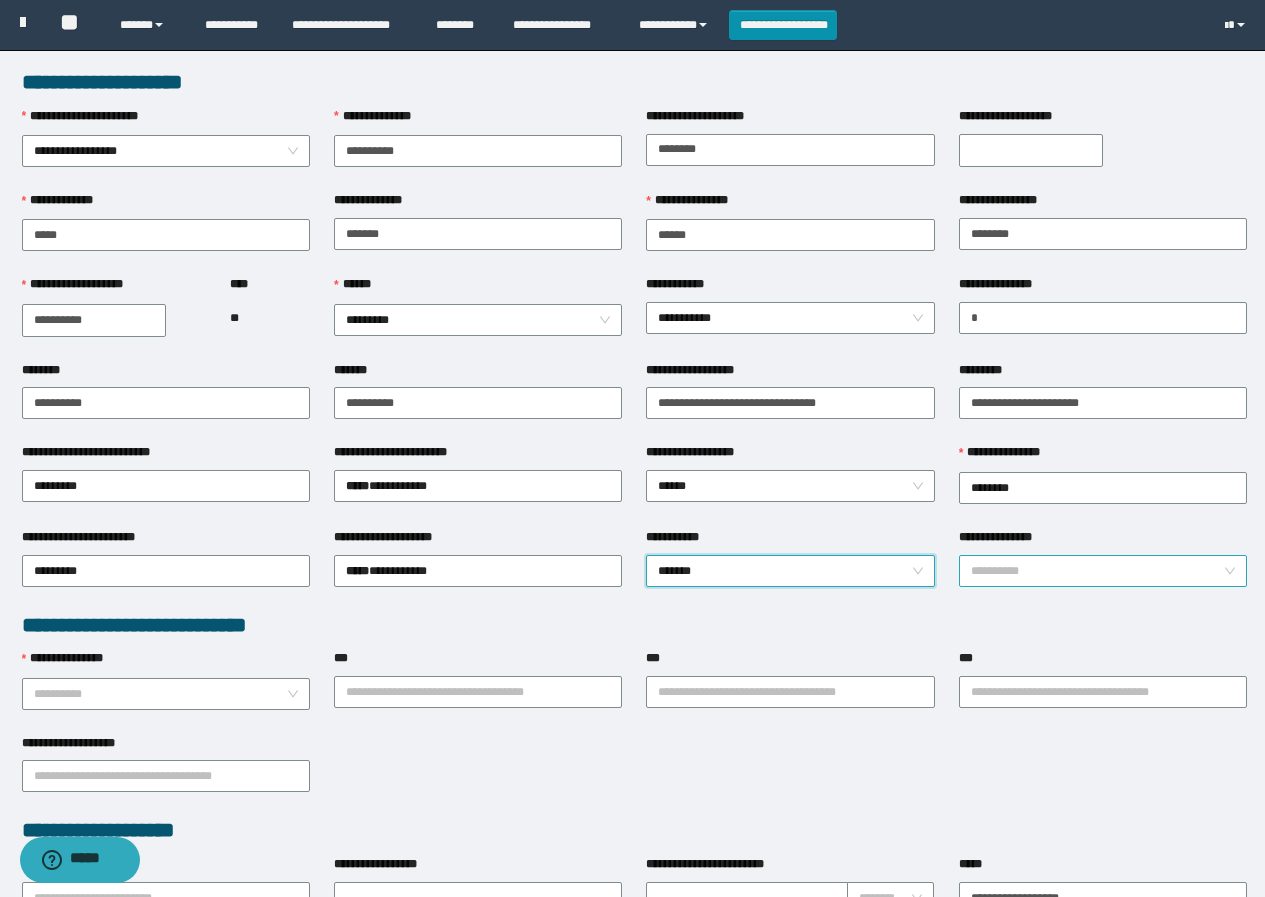 click on "**********" at bounding box center [1097, 571] 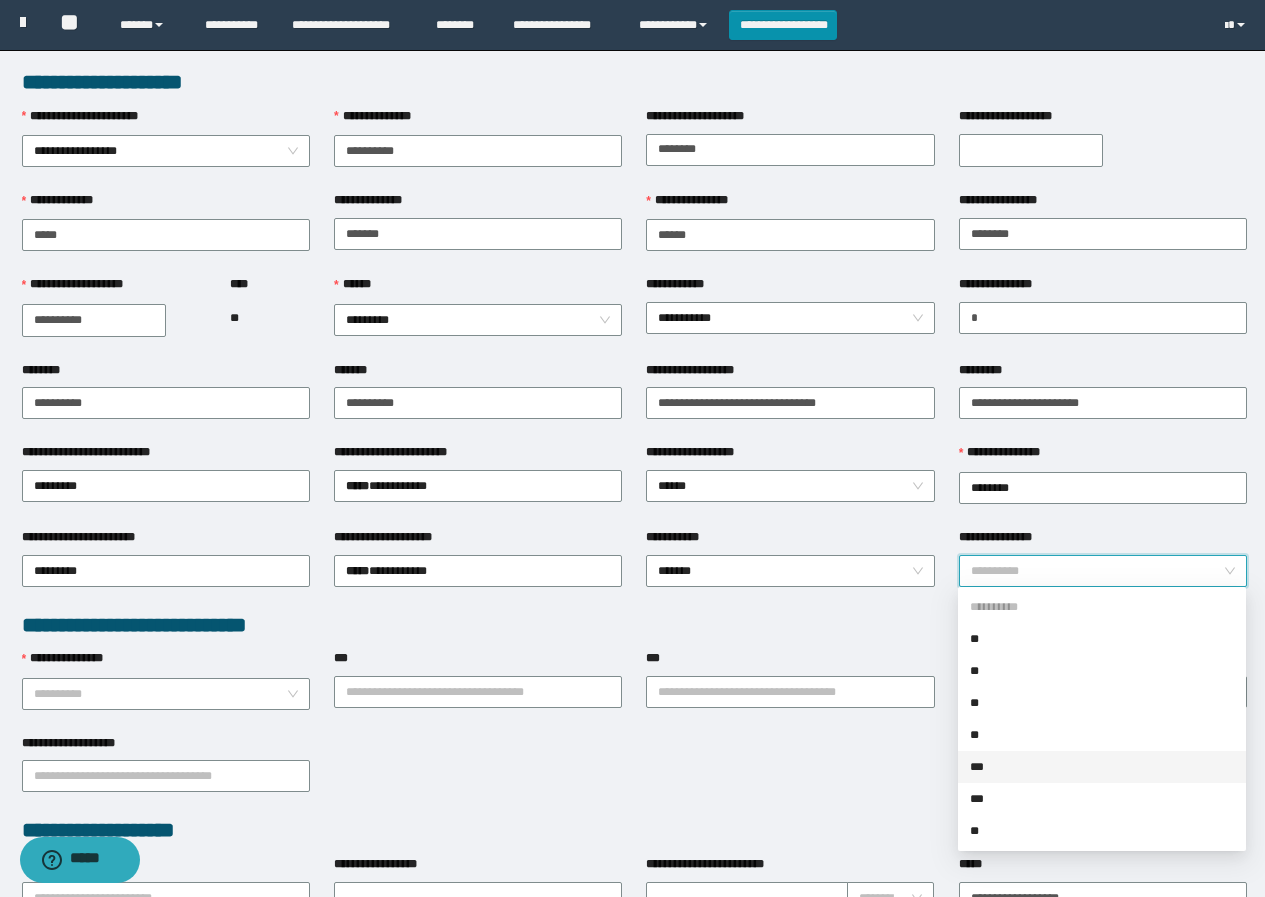 click on "***" at bounding box center (1102, 767) 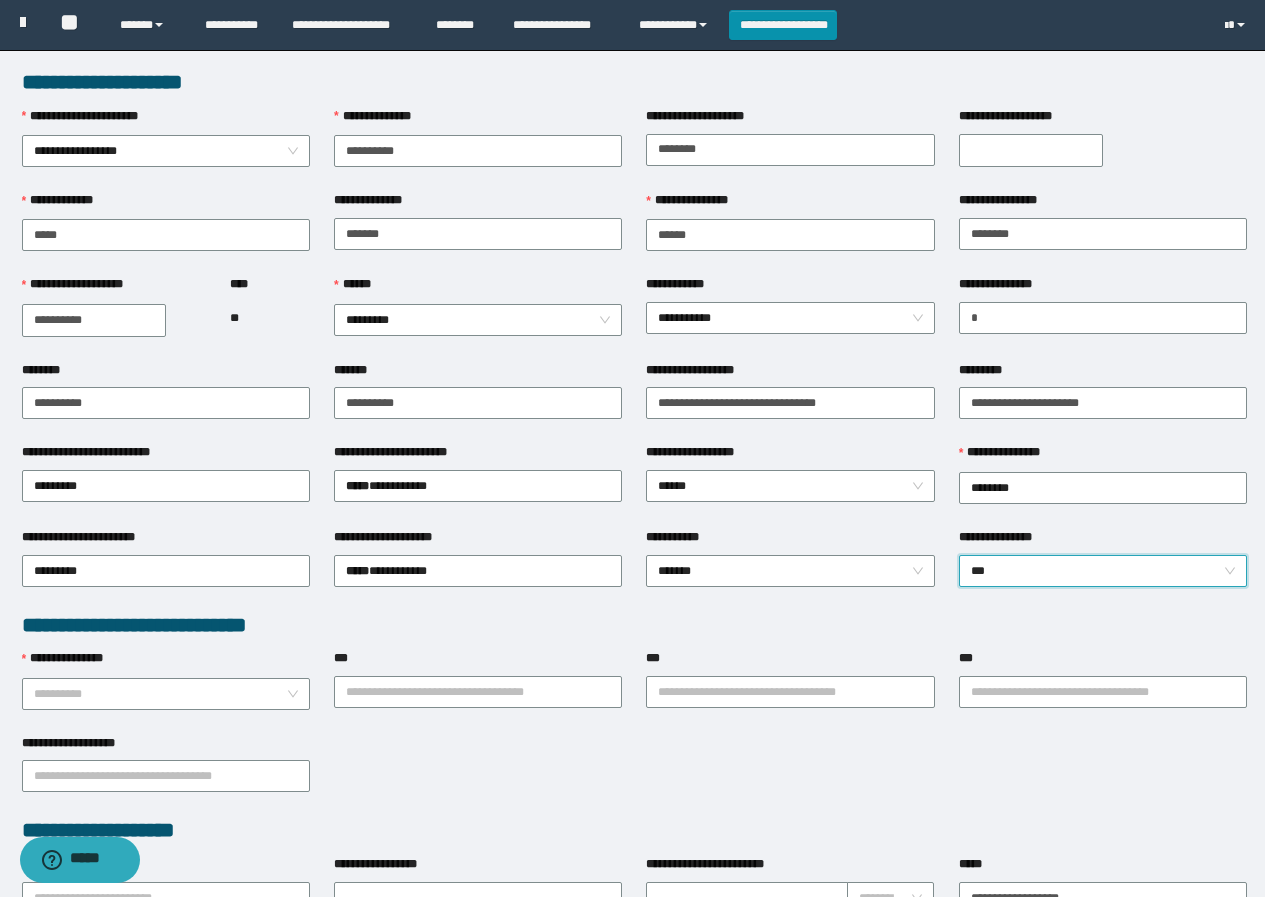 scroll, scrollTop: 100, scrollLeft: 0, axis: vertical 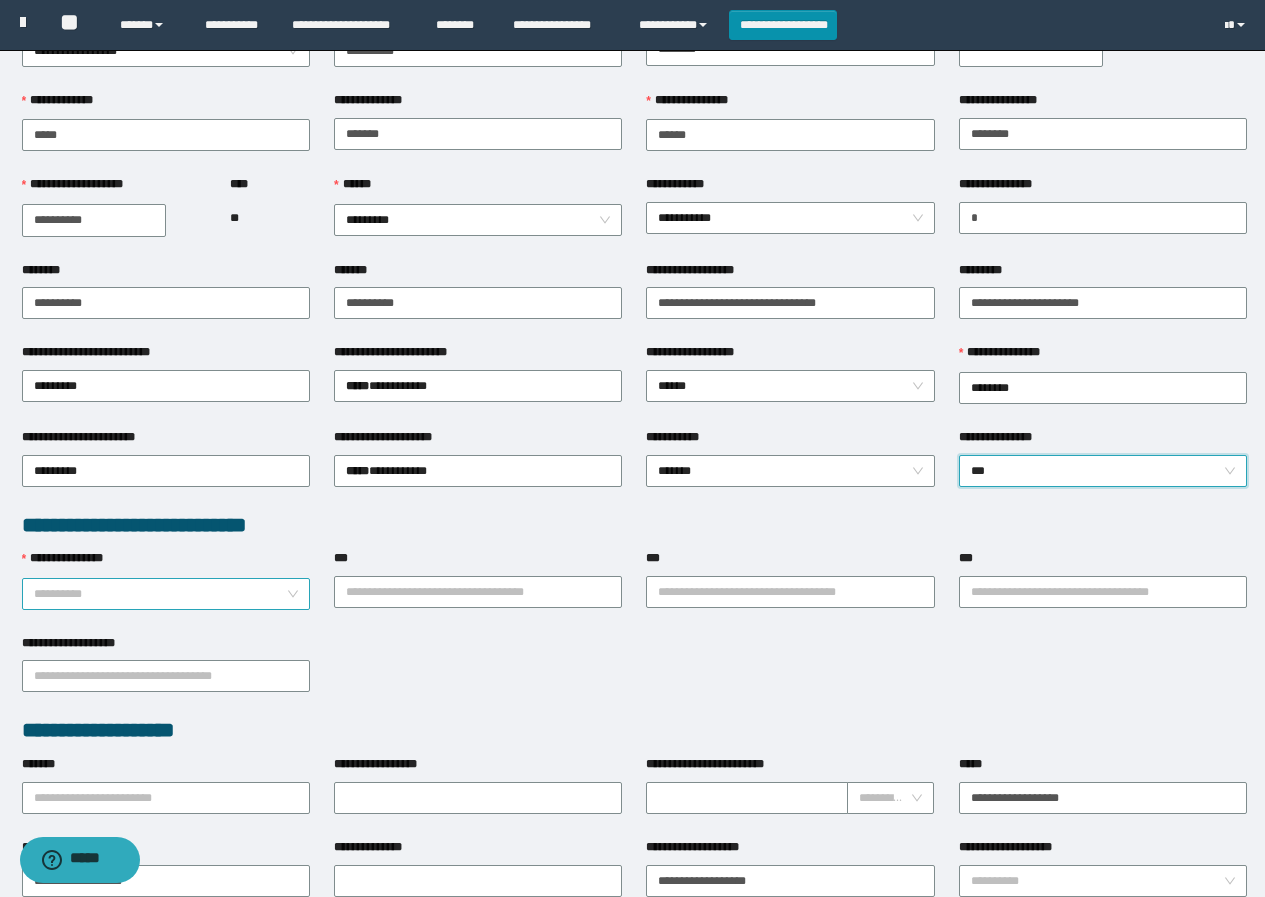 click on "**********" at bounding box center (160, 594) 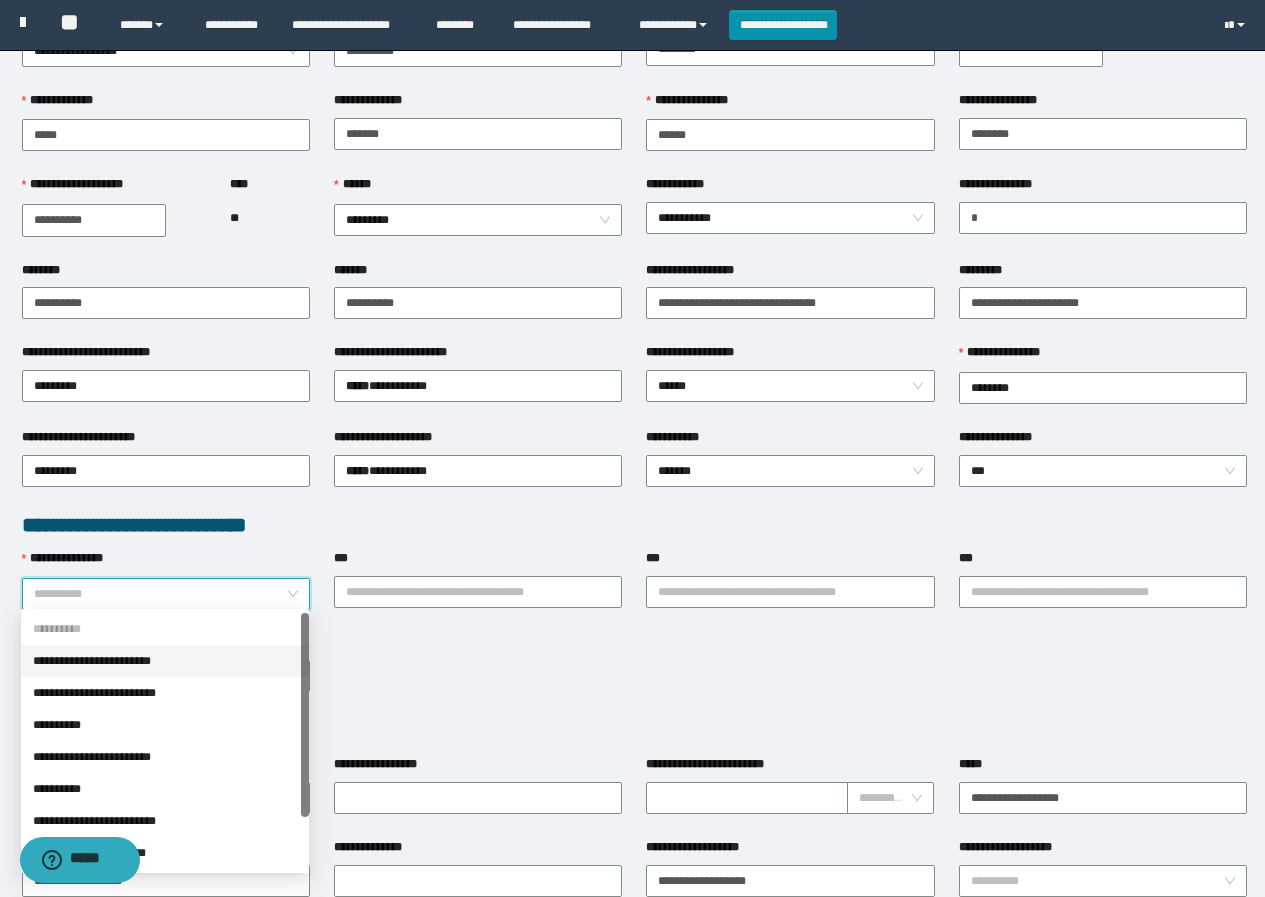 click on "**********" at bounding box center (165, 661) 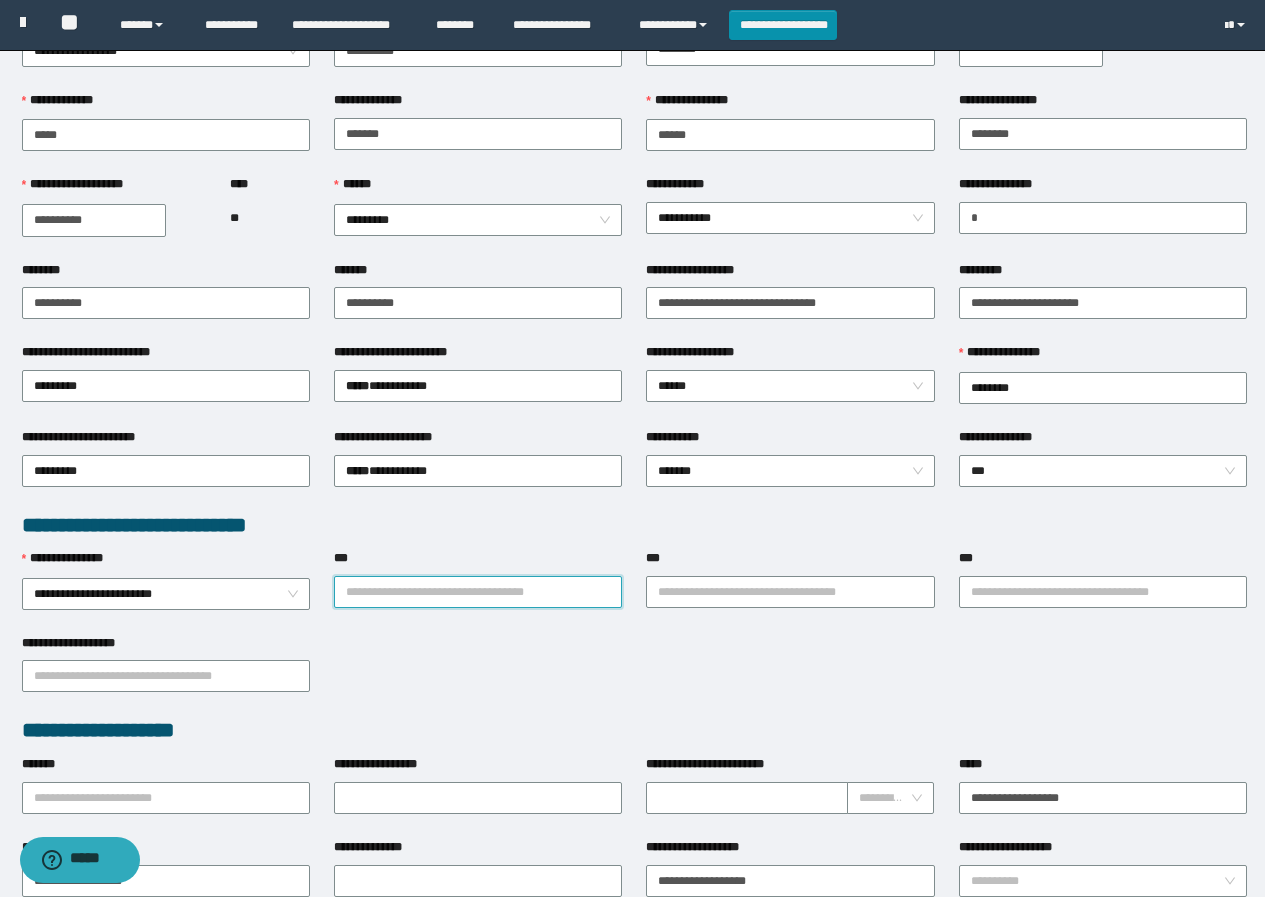 click on "***" at bounding box center [478, 592] 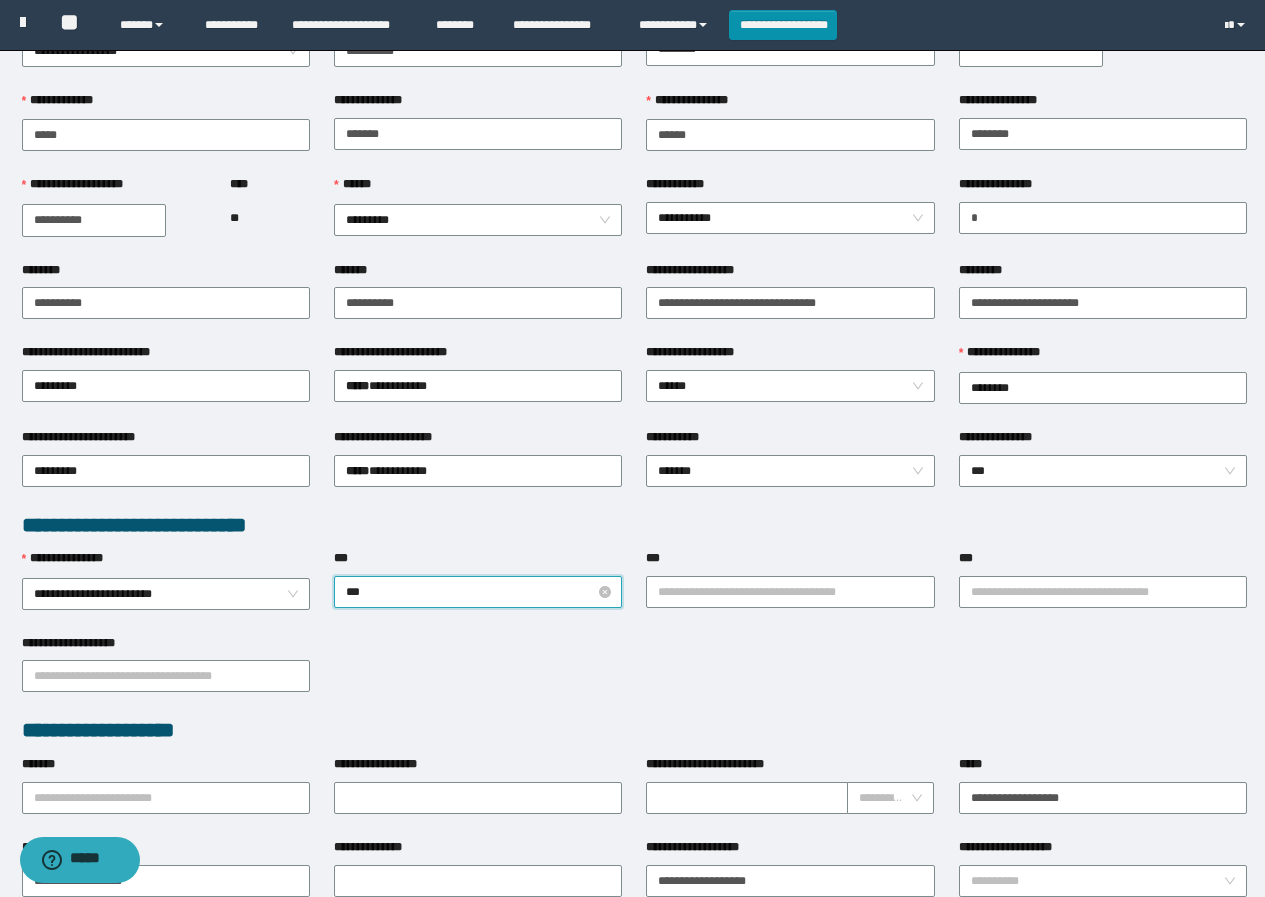 type on "****" 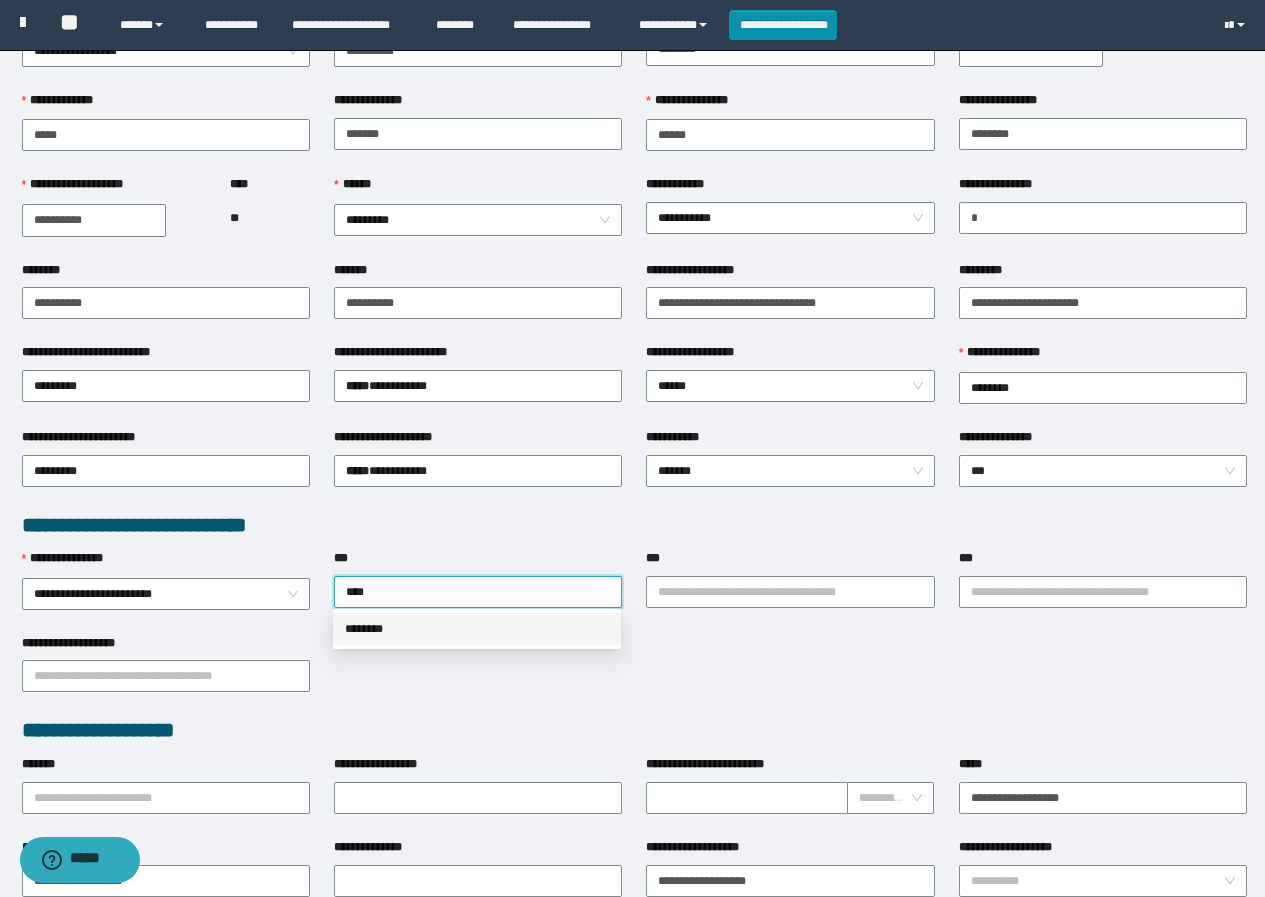 click on "********" at bounding box center (477, 629) 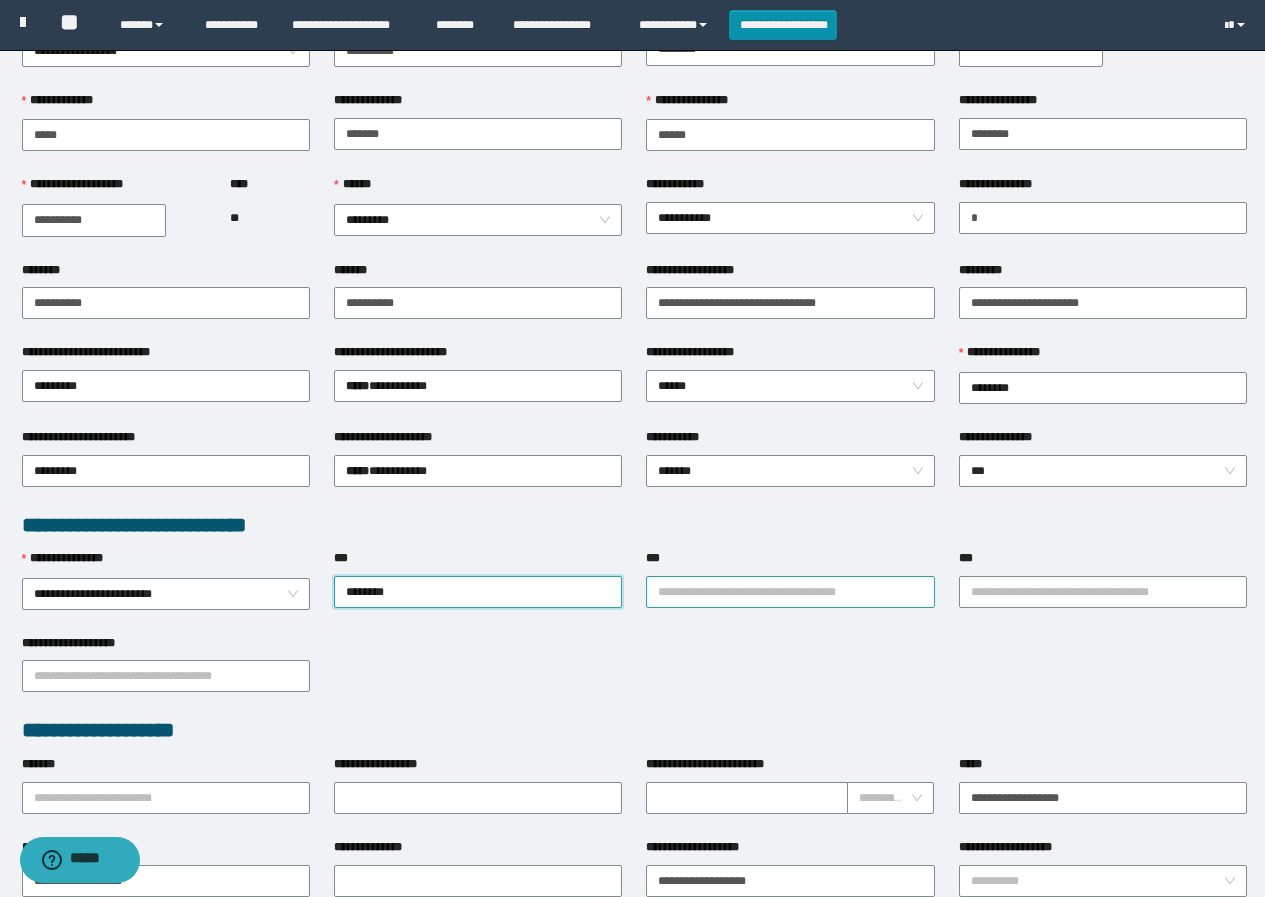click on "***" at bounding box center [790, 592] 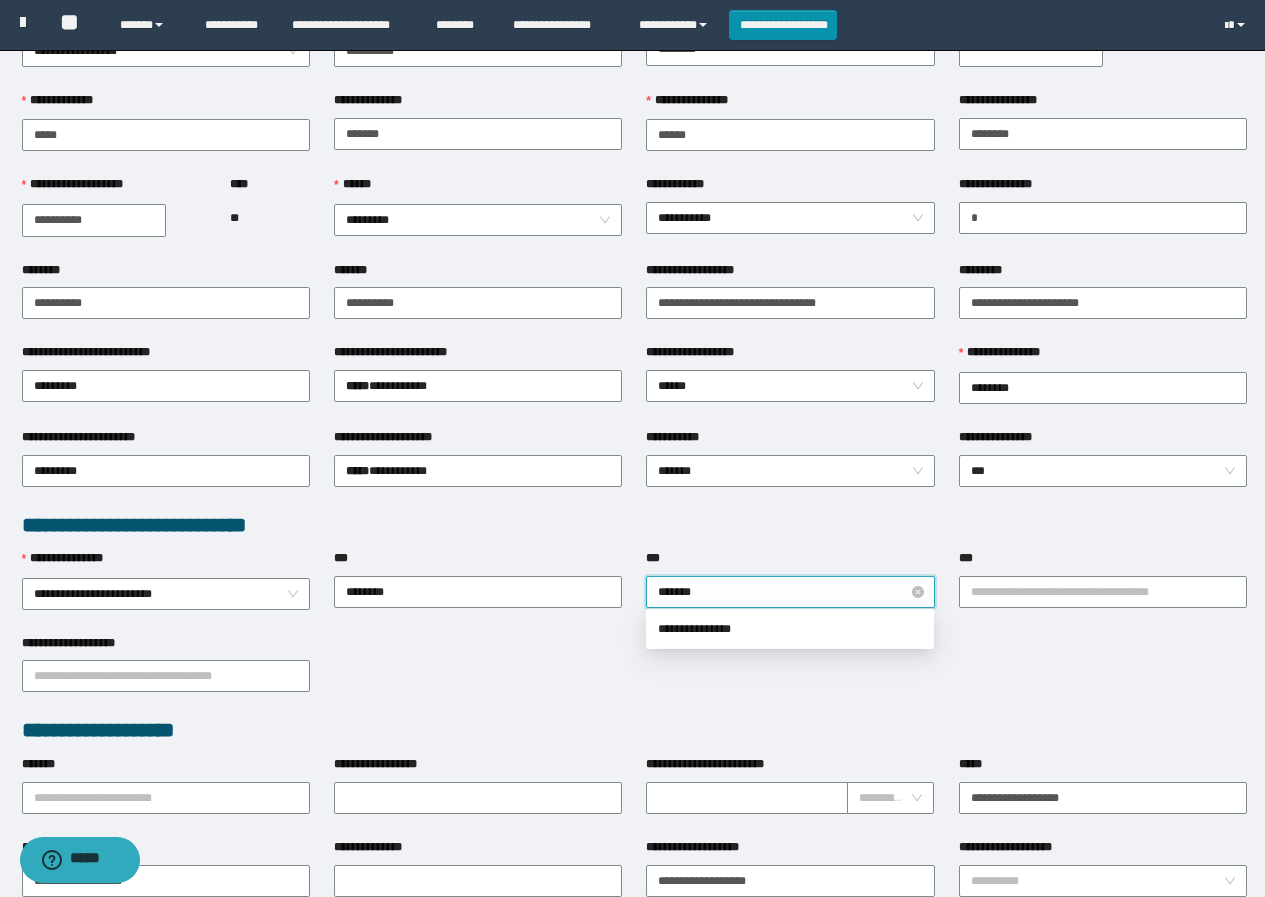 type on "********" 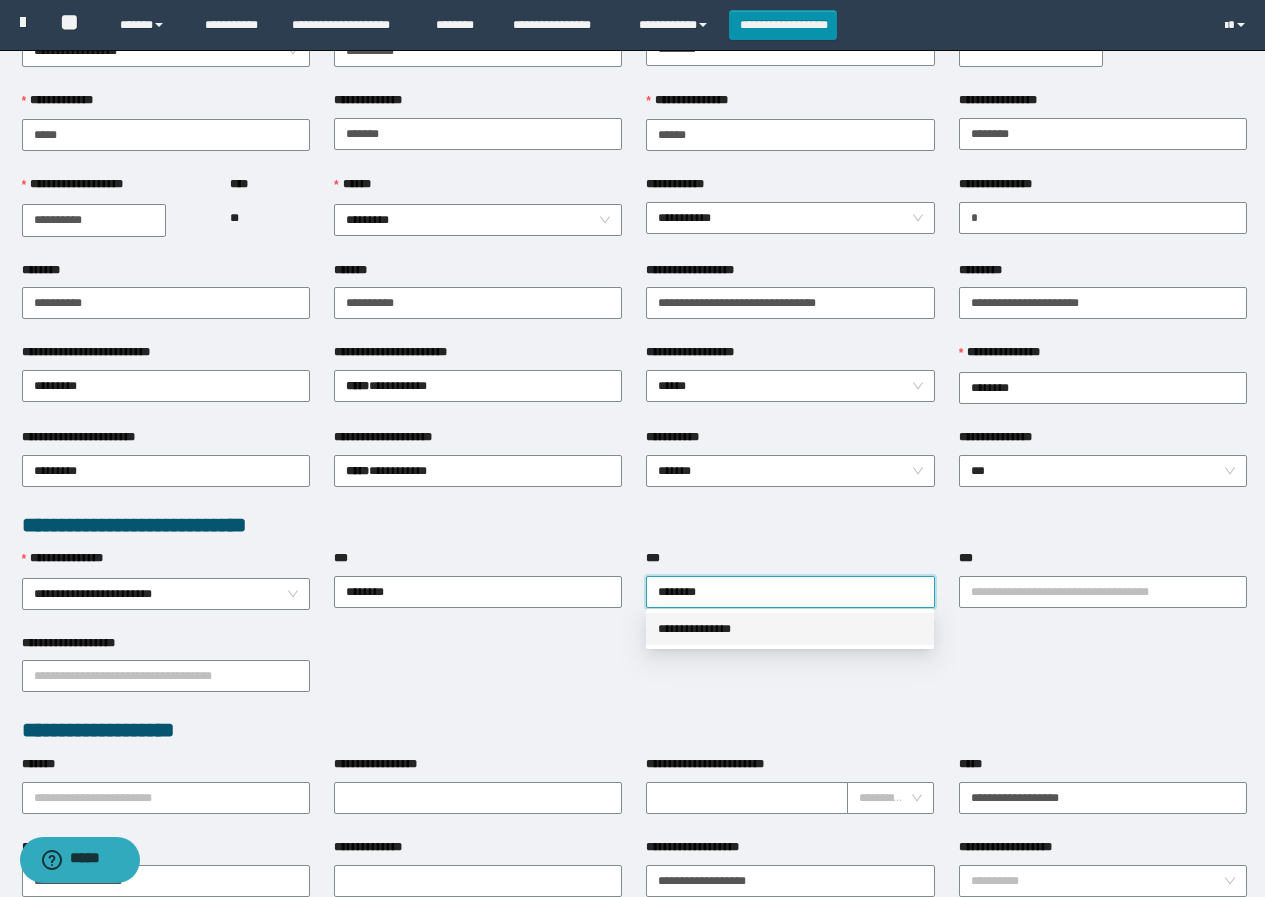 click on "**********" at bounding box center (790, 629) 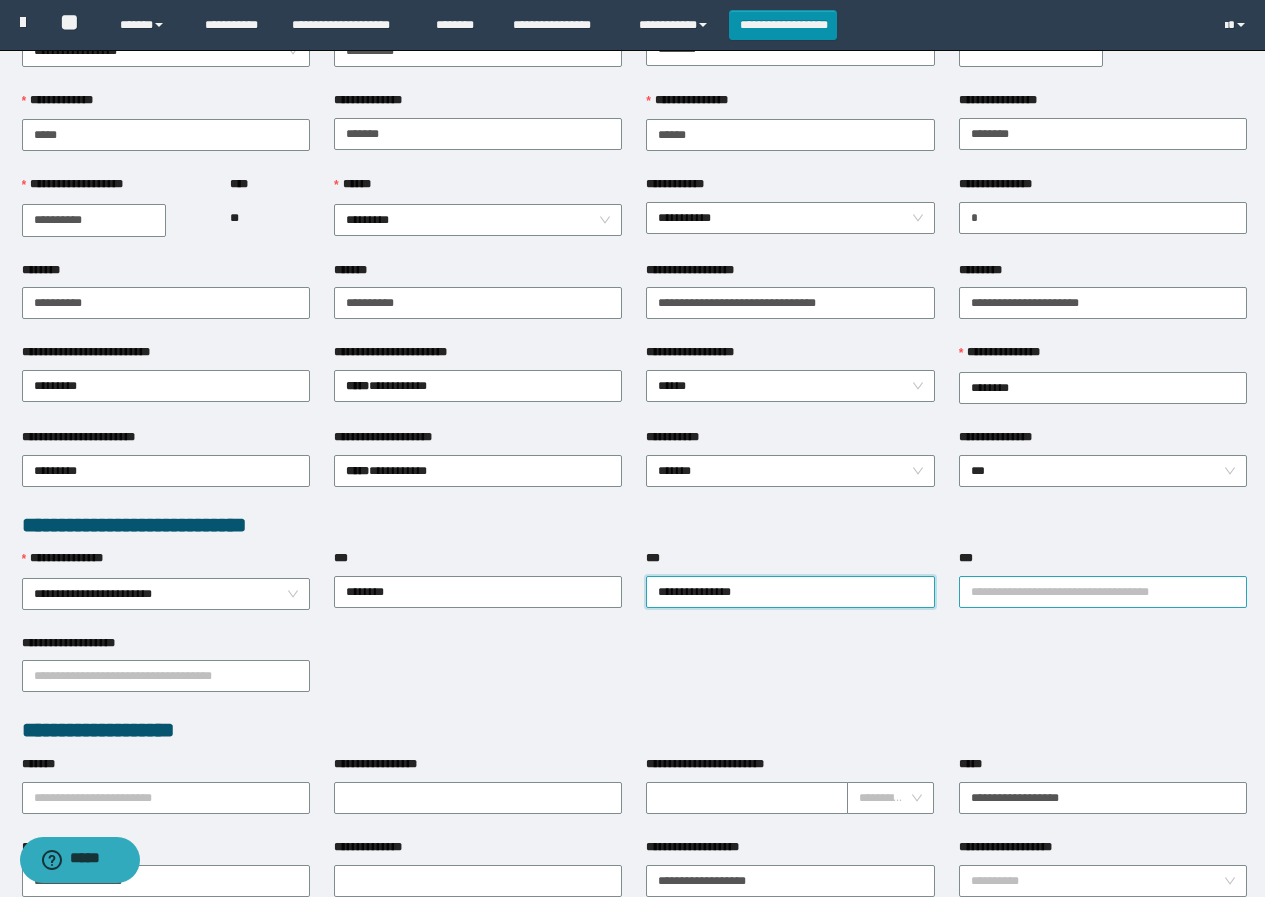 click on "***" at bounding box center (1103, 592) 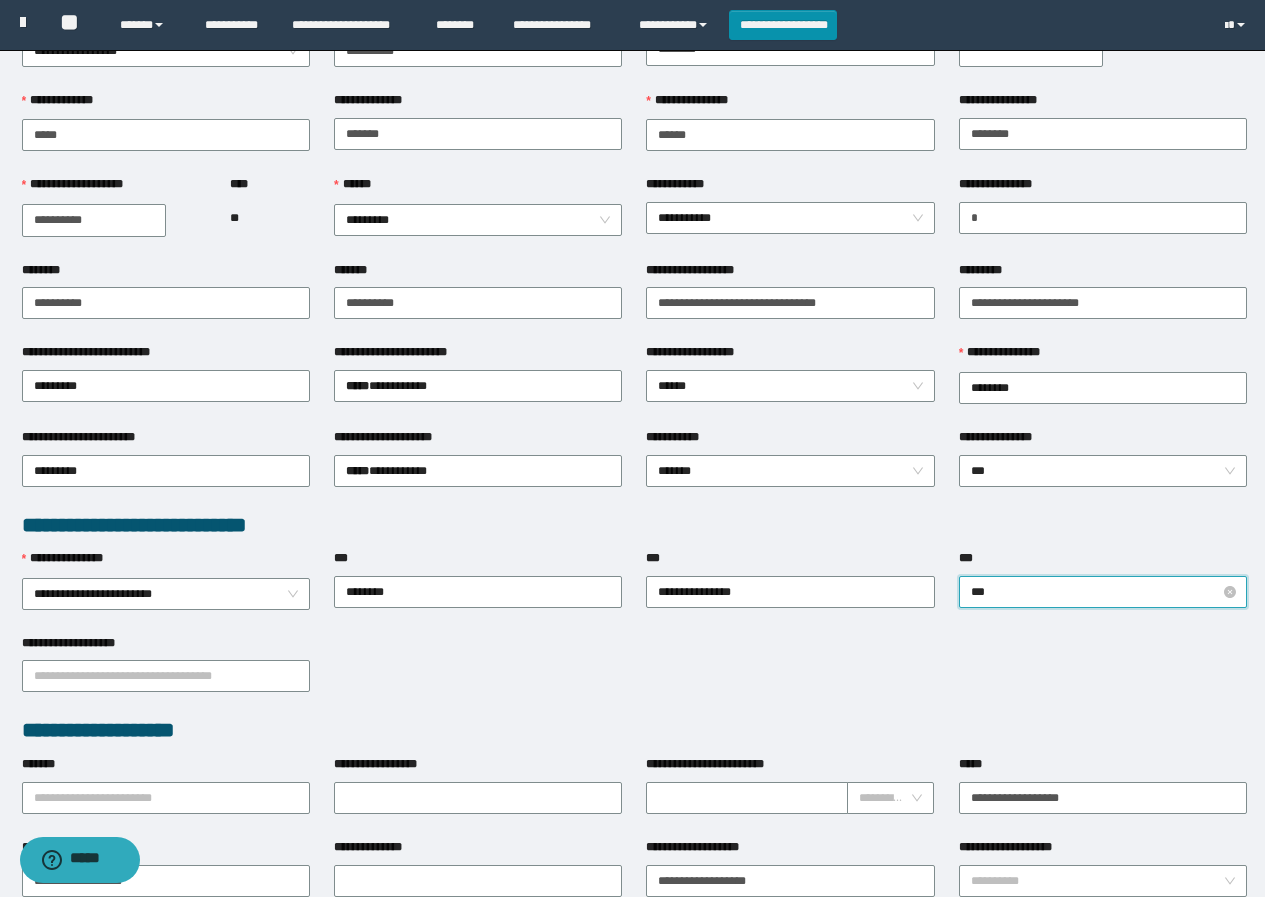 type on "****" 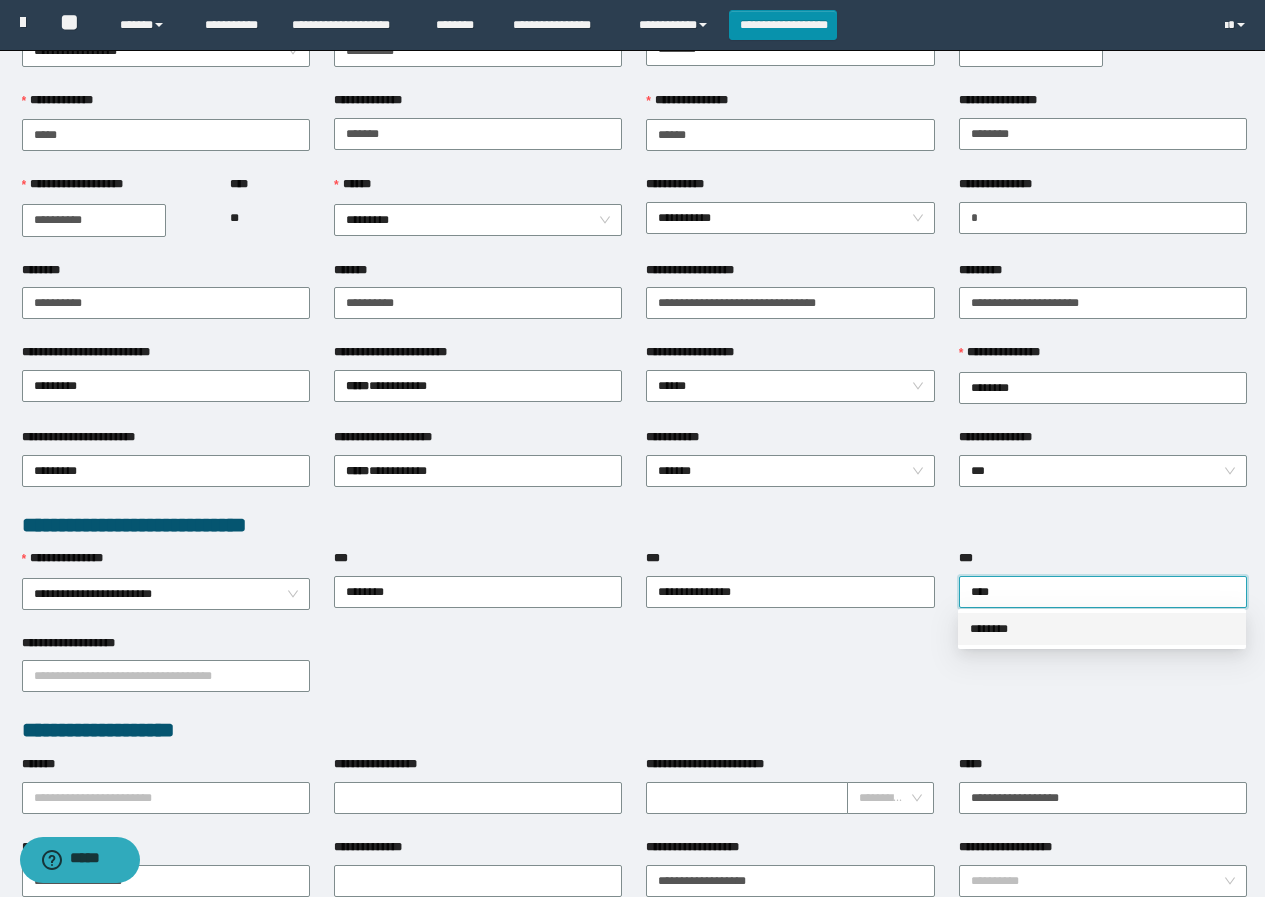 click on "********" at bounding box center [1102, 629] 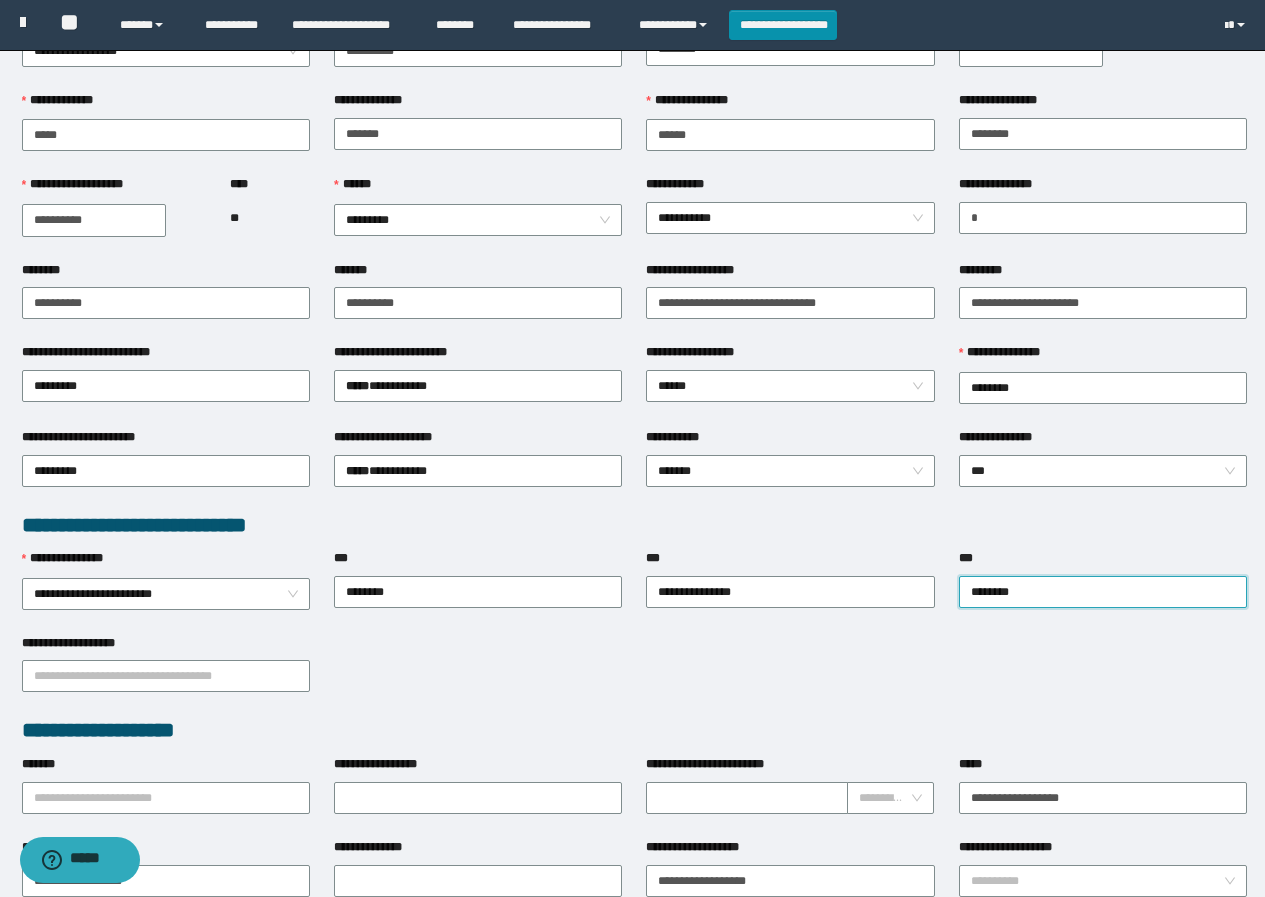 scroll, scrollTop: 300, scrollLeft: 0, axis: vertical 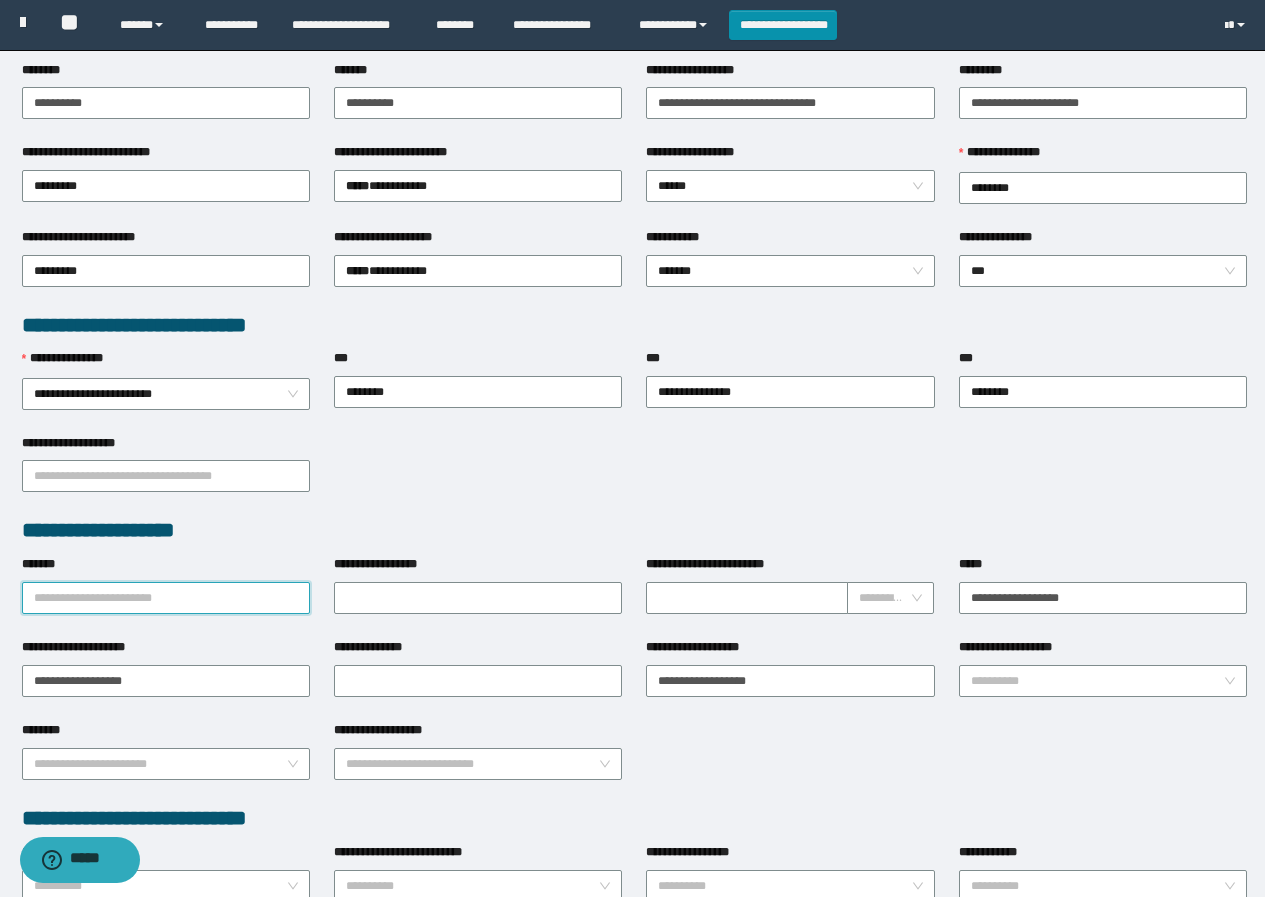 click on "*******" at bounding box center [166, 598] 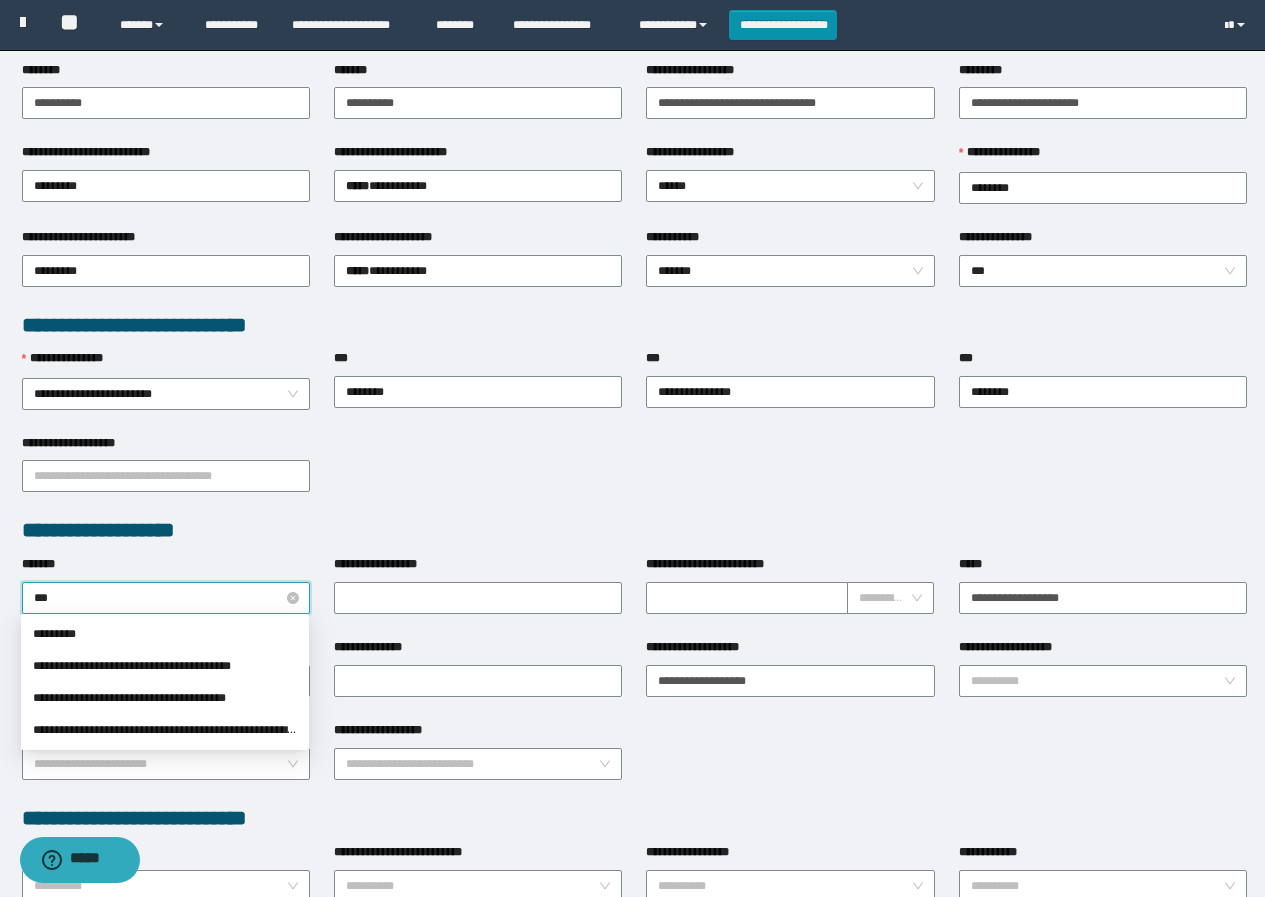 type on "****" 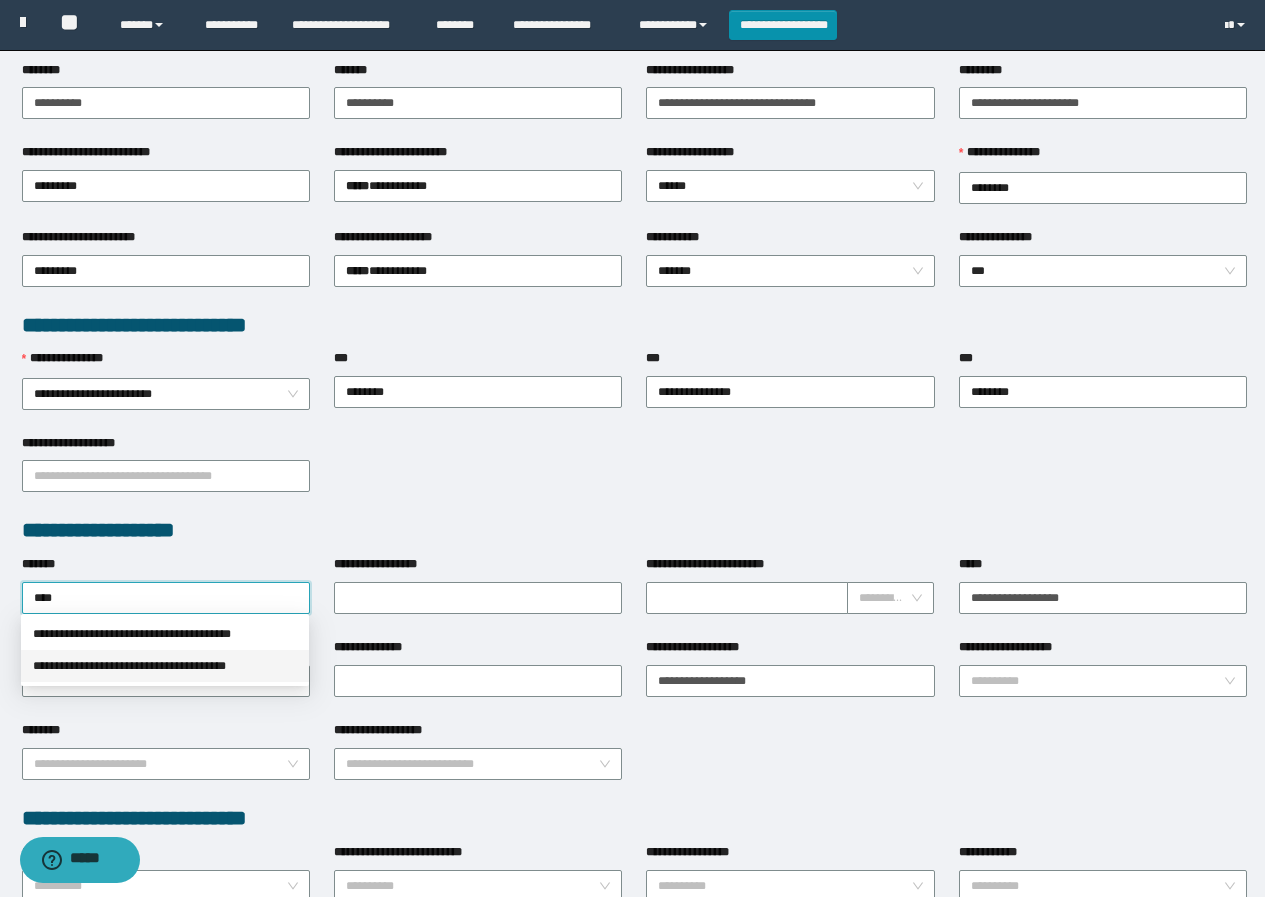 click on "**********" at bounding box center [165, 666] 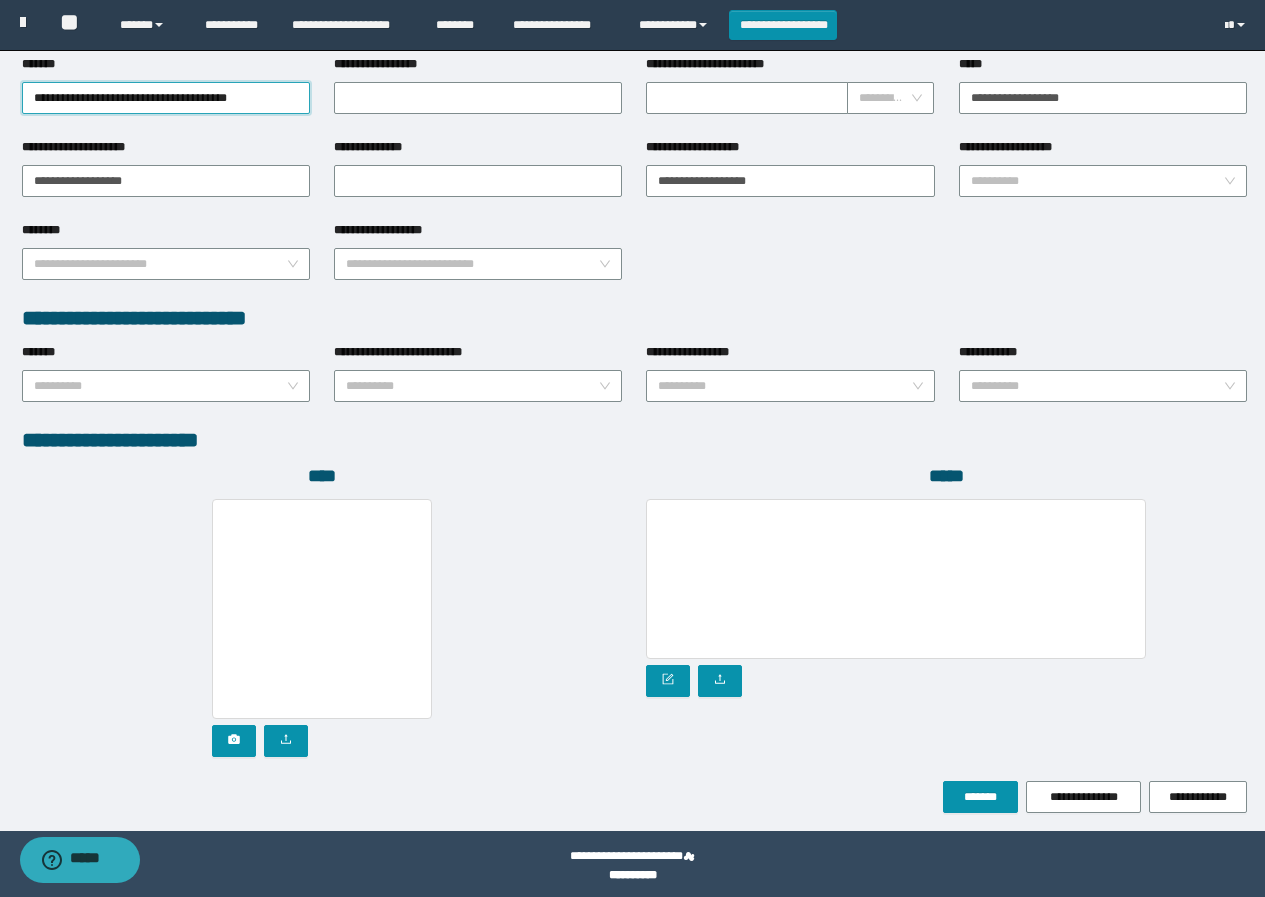 scroll, scrollTop: 808, scrollLeft: 0, axis: vertical 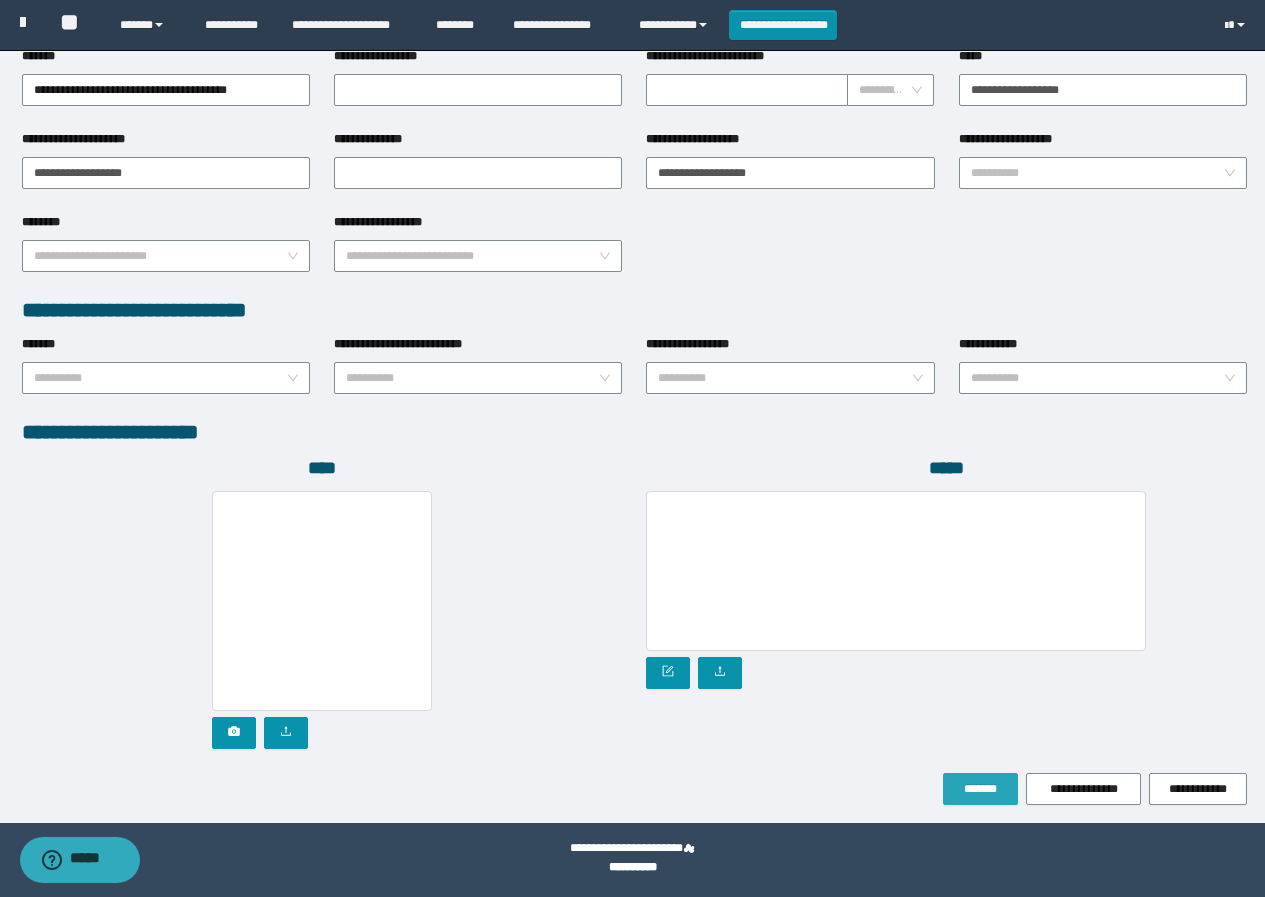 click on "*******" at bounding box center [980, 789] 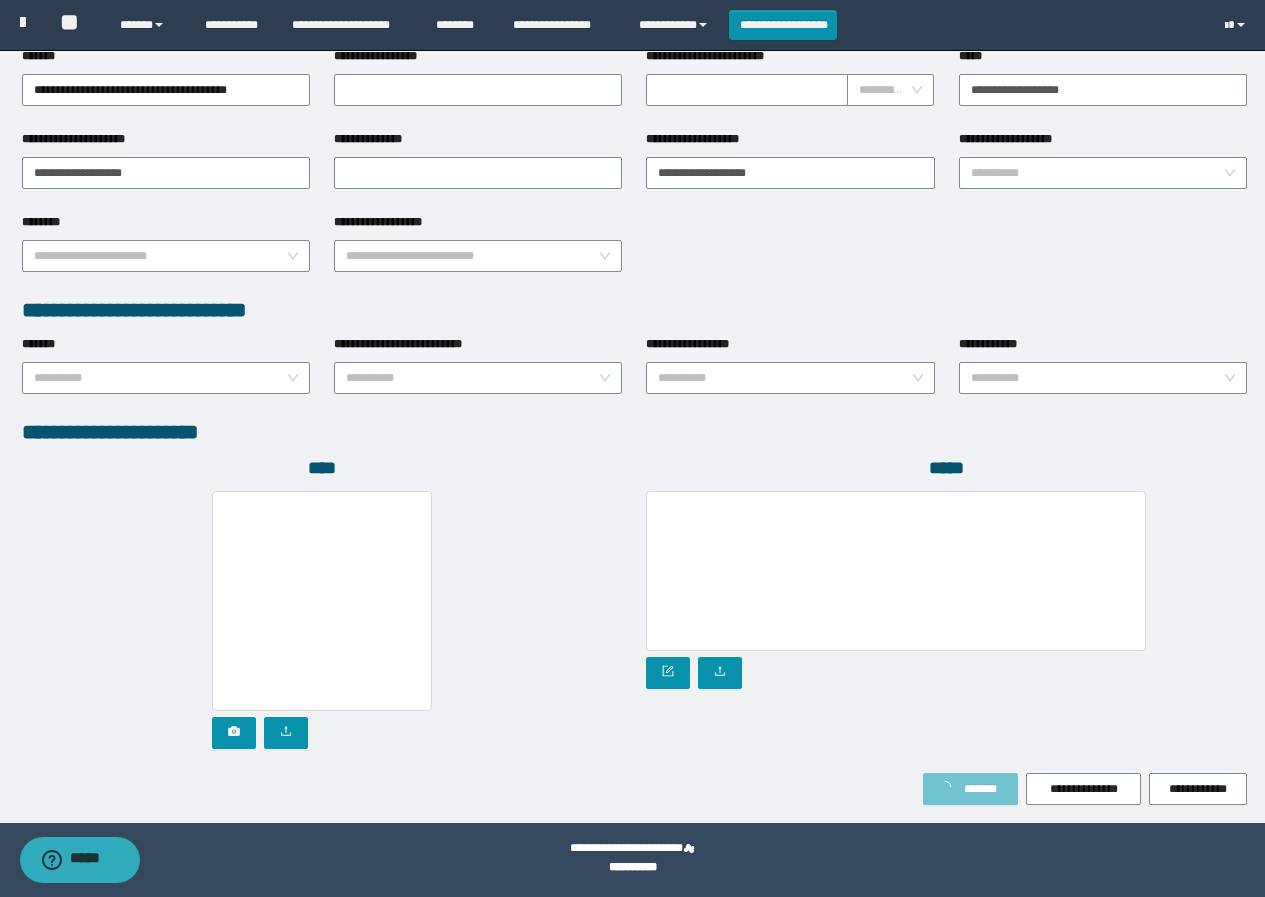 type on "****" 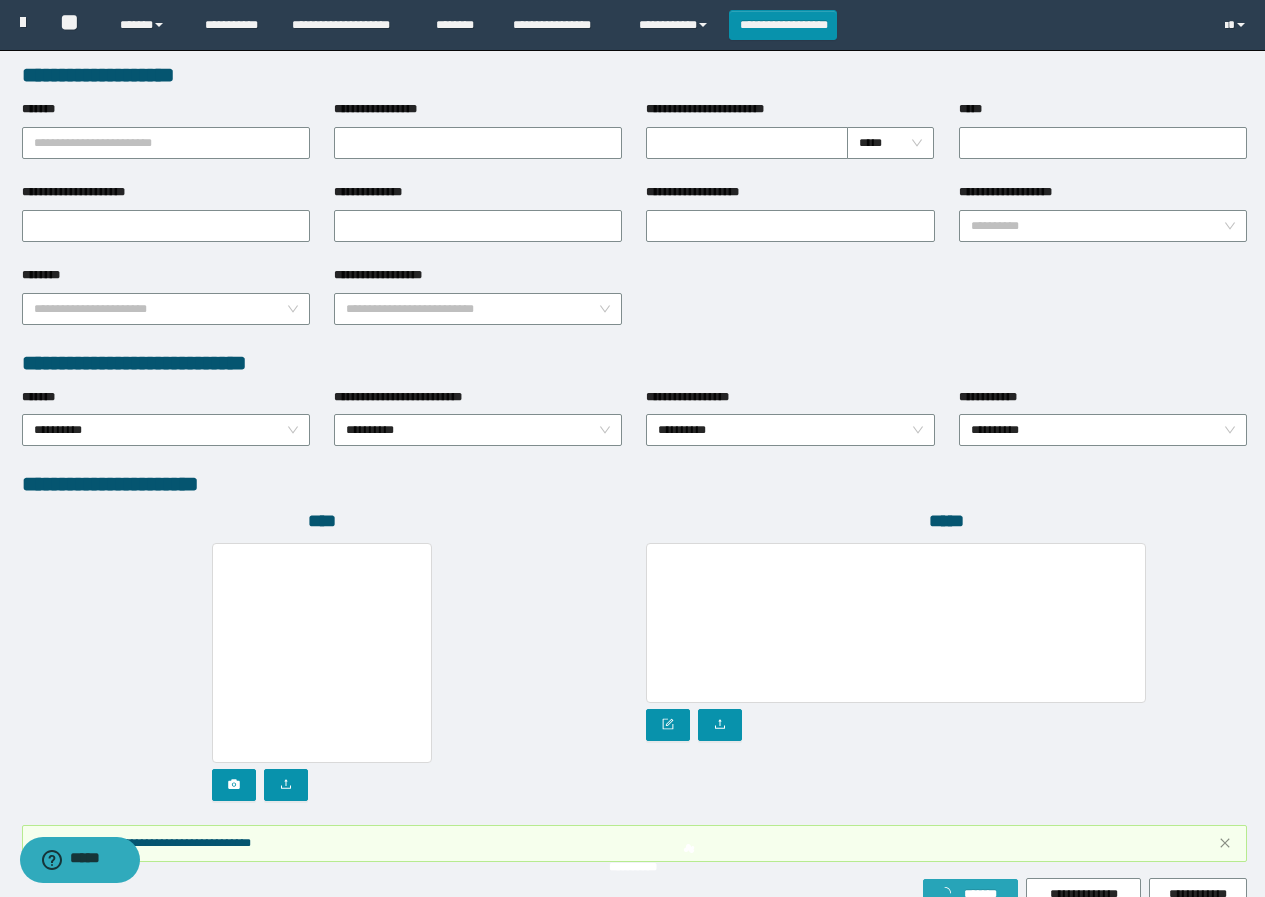 scroll, scrollTop: 861, scrollLeft: 0, axis: vertical 